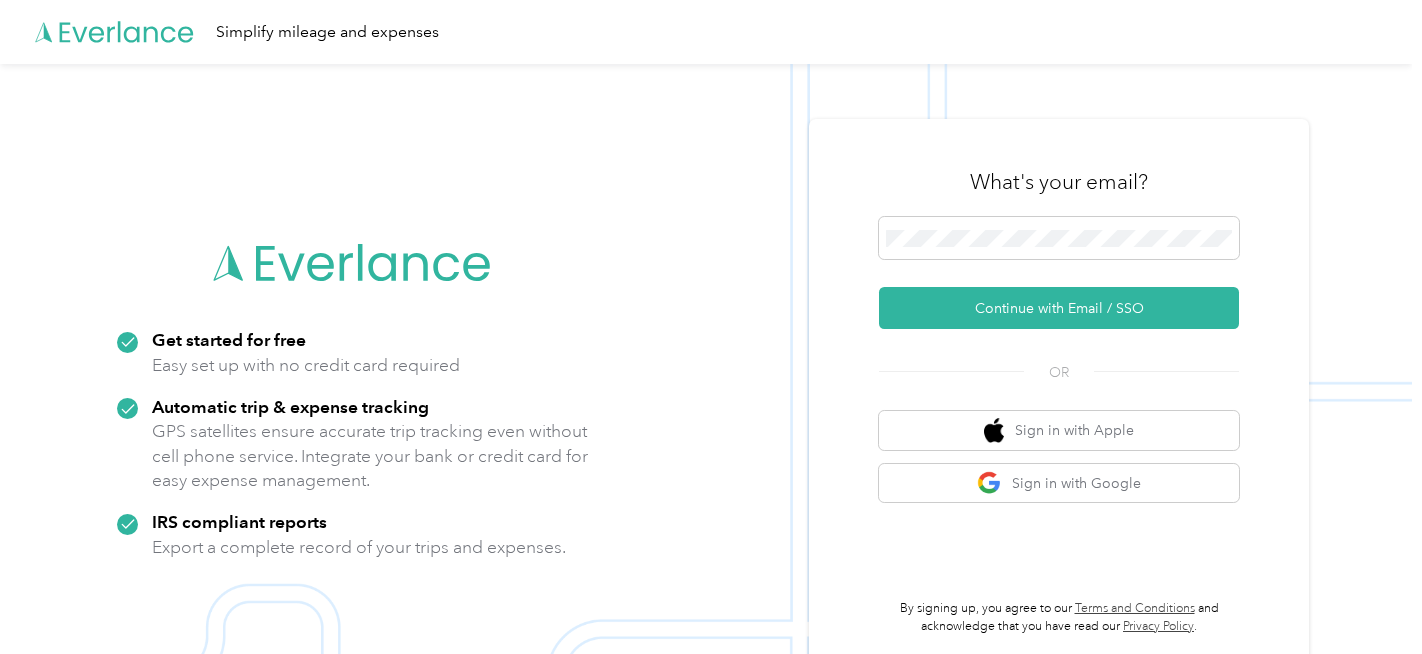 scroll, scrollTop: 0, scrollLeft: 0, axis: both 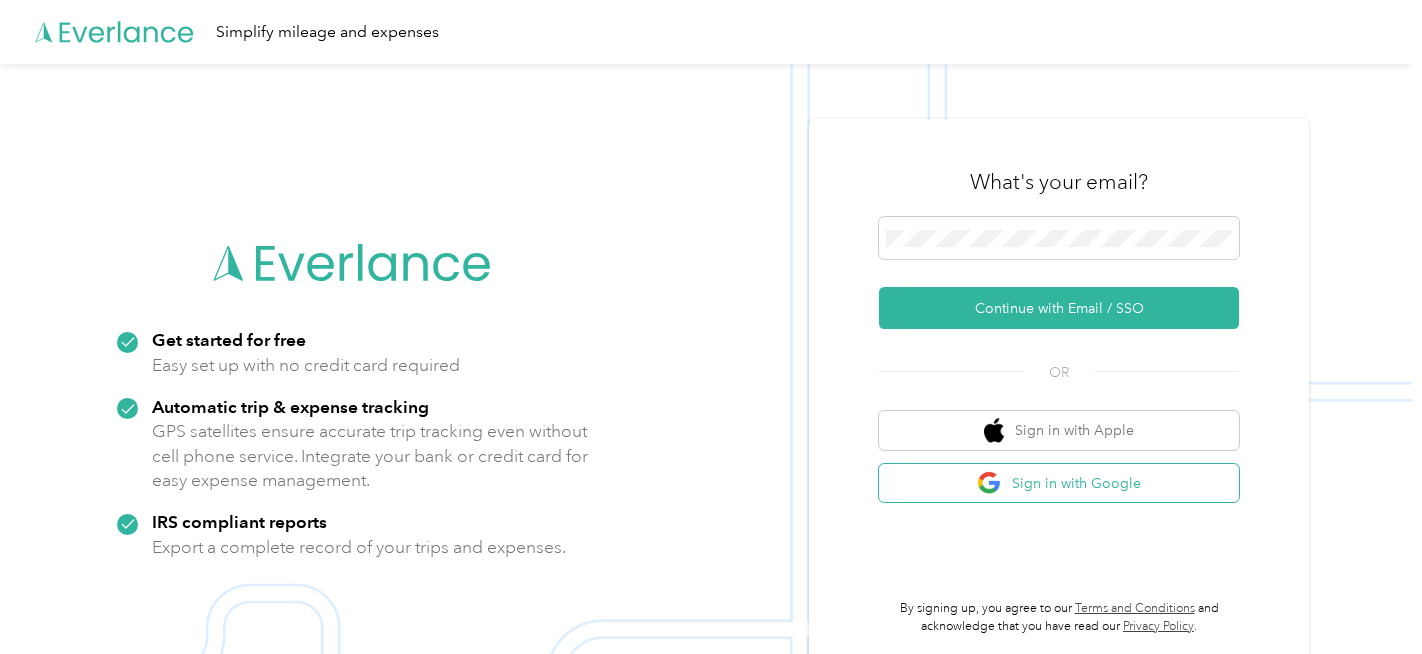 click on "Sign in with Google" at bounding box center (1059, 483) 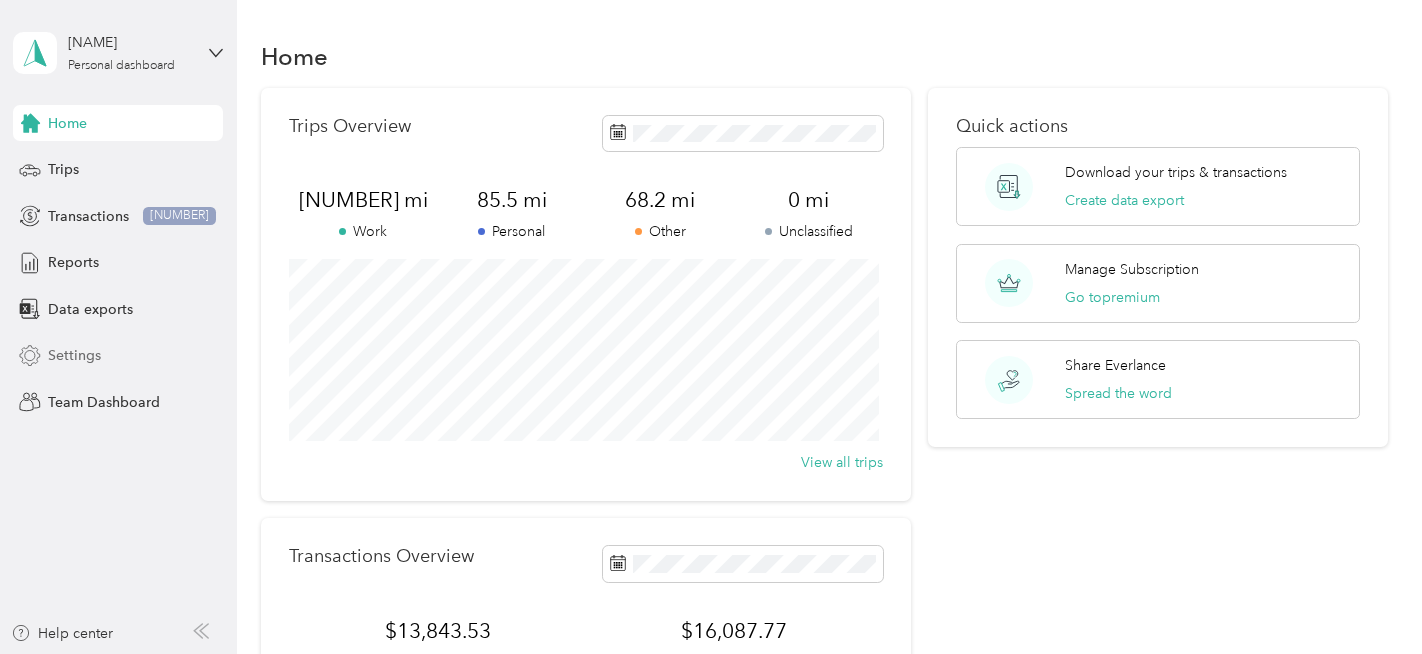click on "Settings" at bounding box center (74, 355) 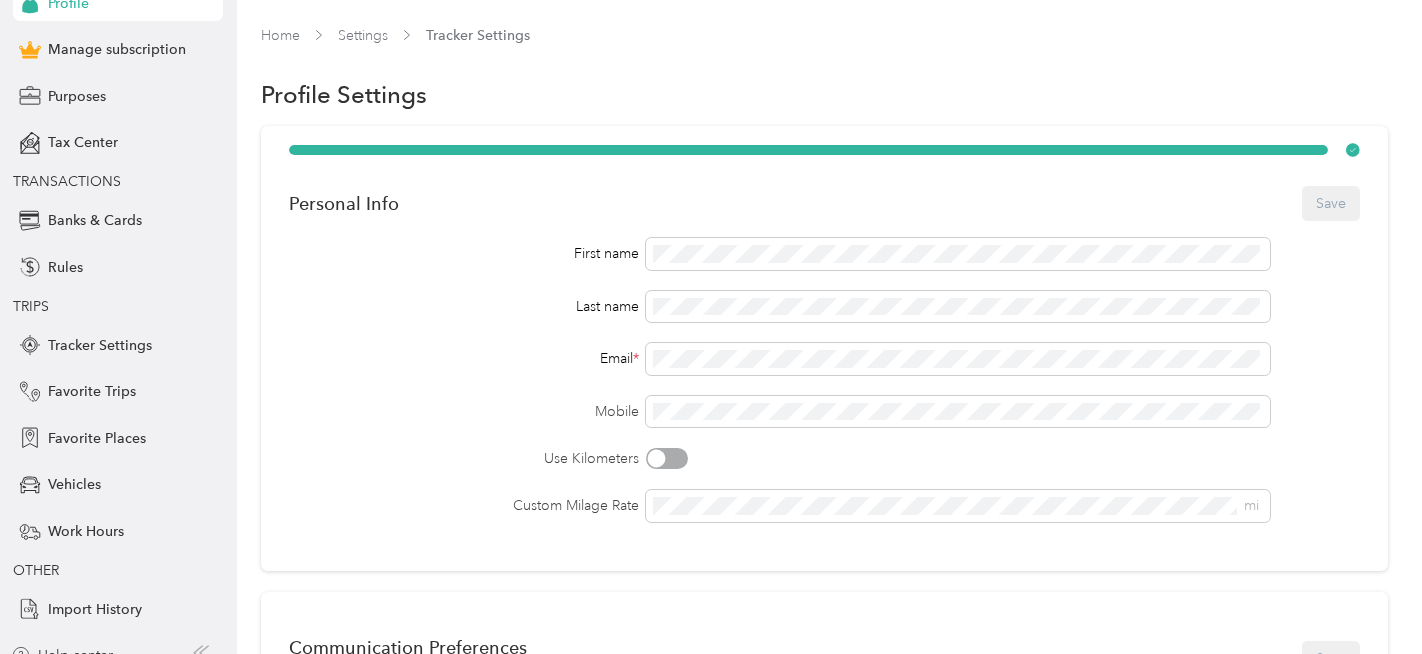 scroll, scrollTop: 176, scrollLeft: 0, axis: vertical 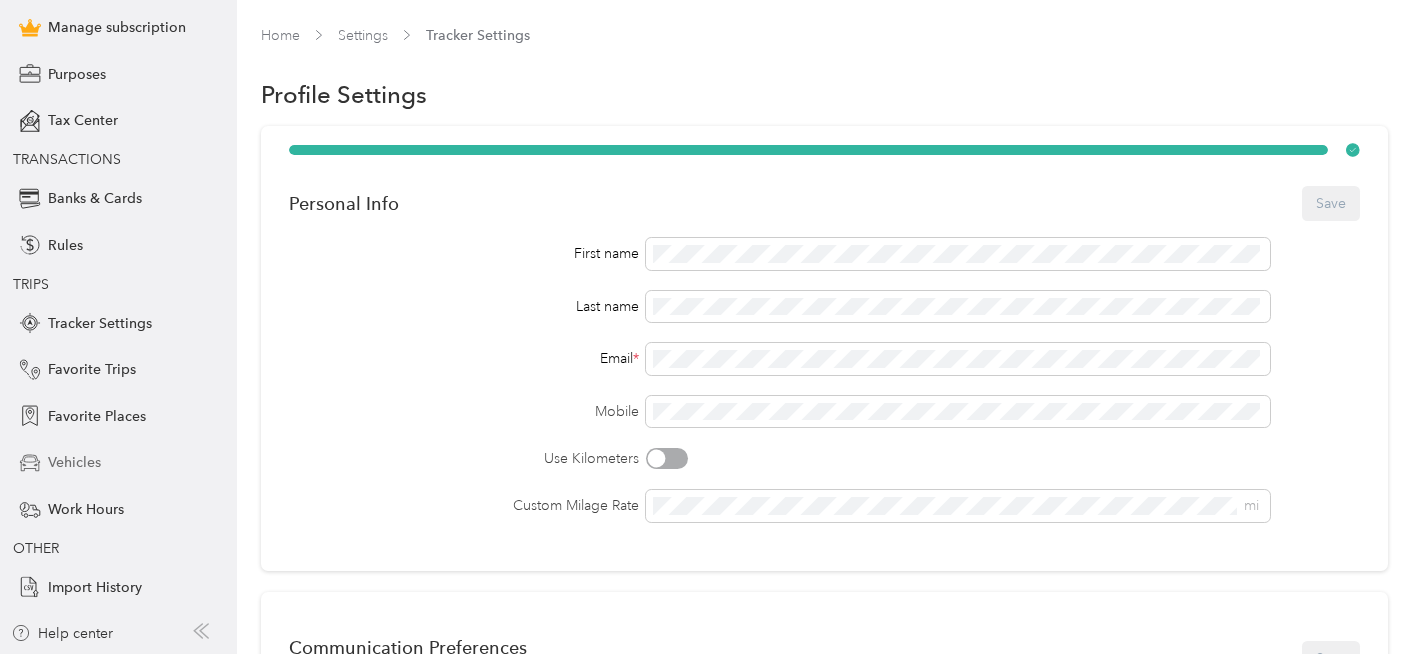 click on "Vehicles" at bounding box center (74, 462) 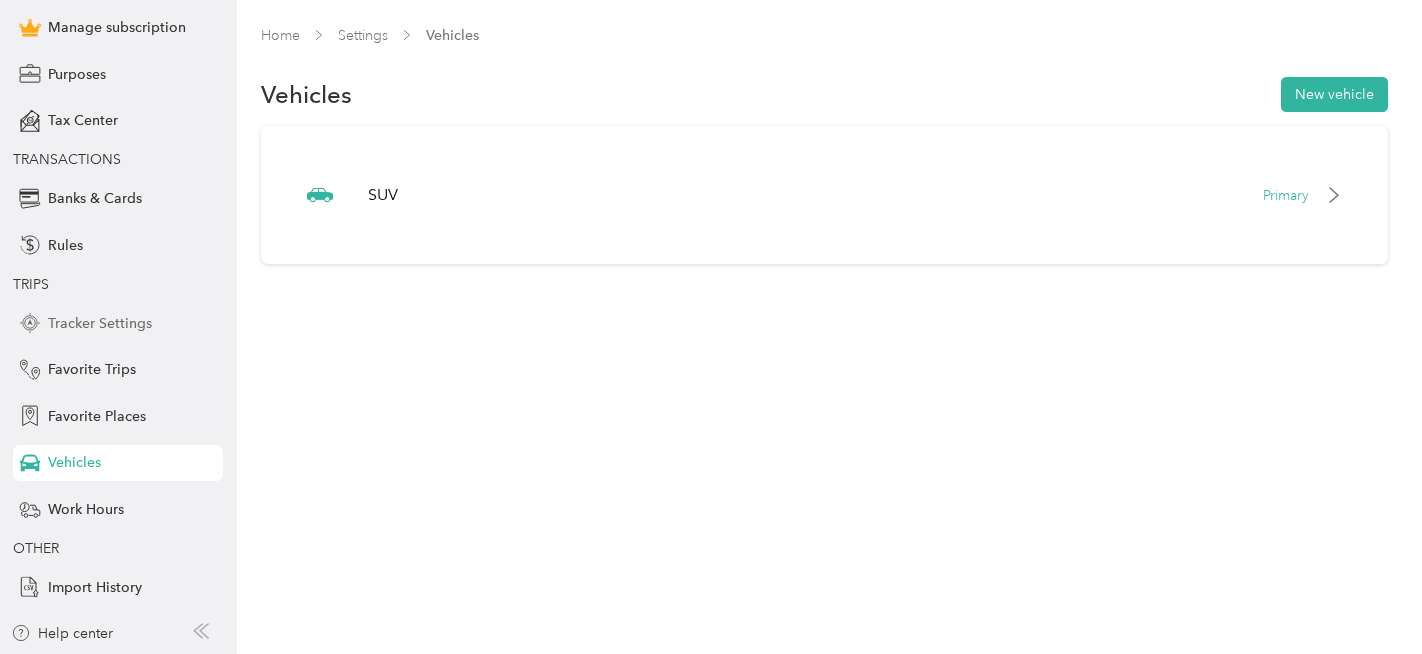 click on "Tracker Settings" at bounding box center (100, 323) 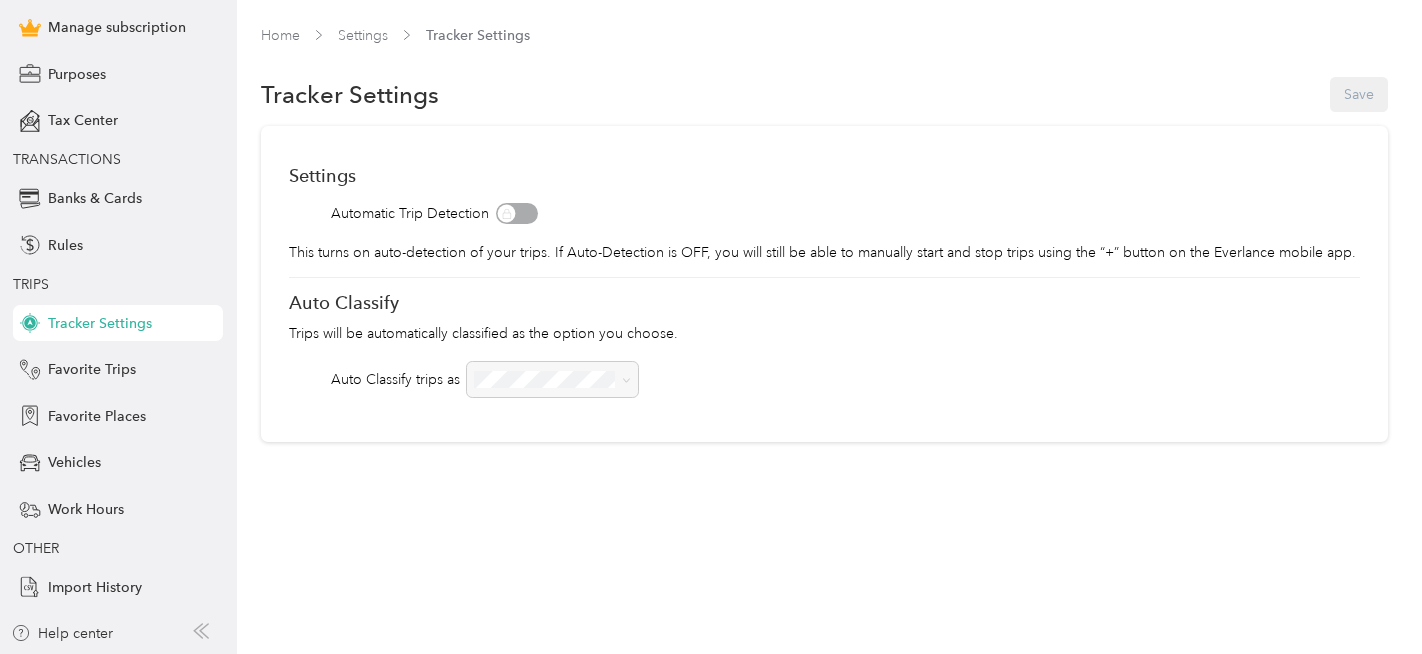 click at bounding box center [552, 379] 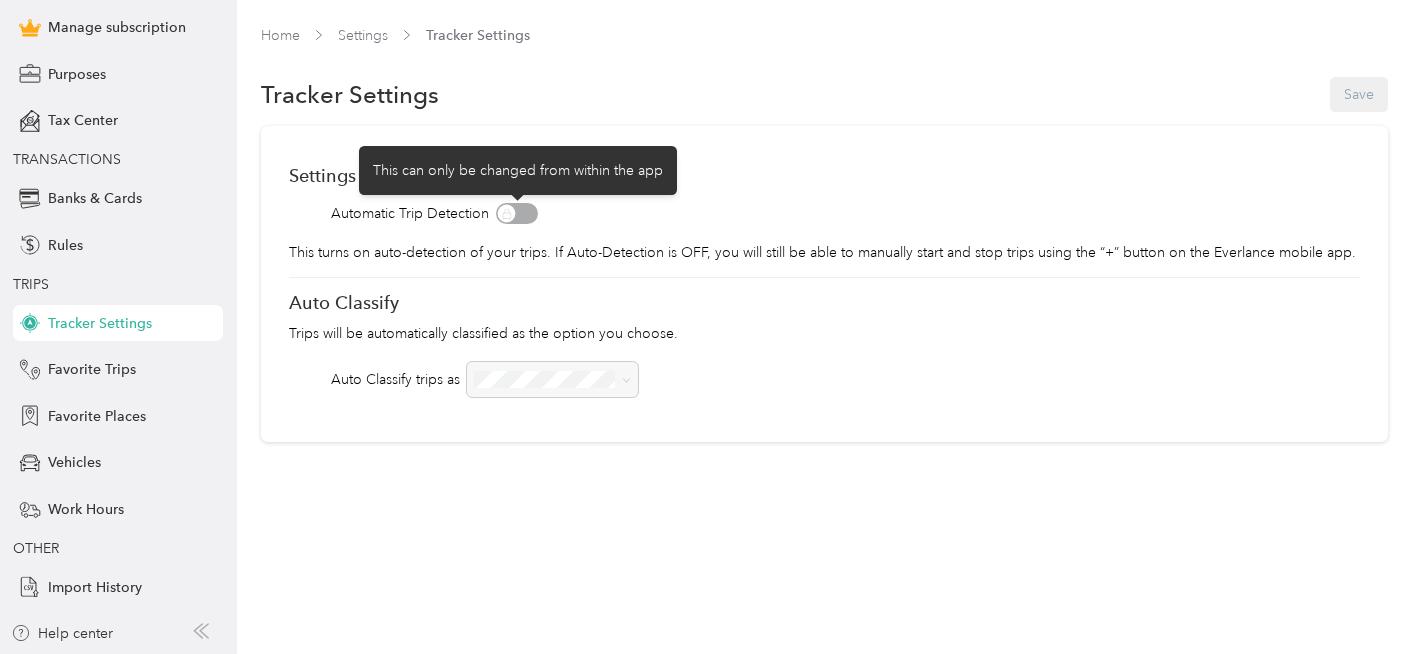 click at bounding box center [517, 213] 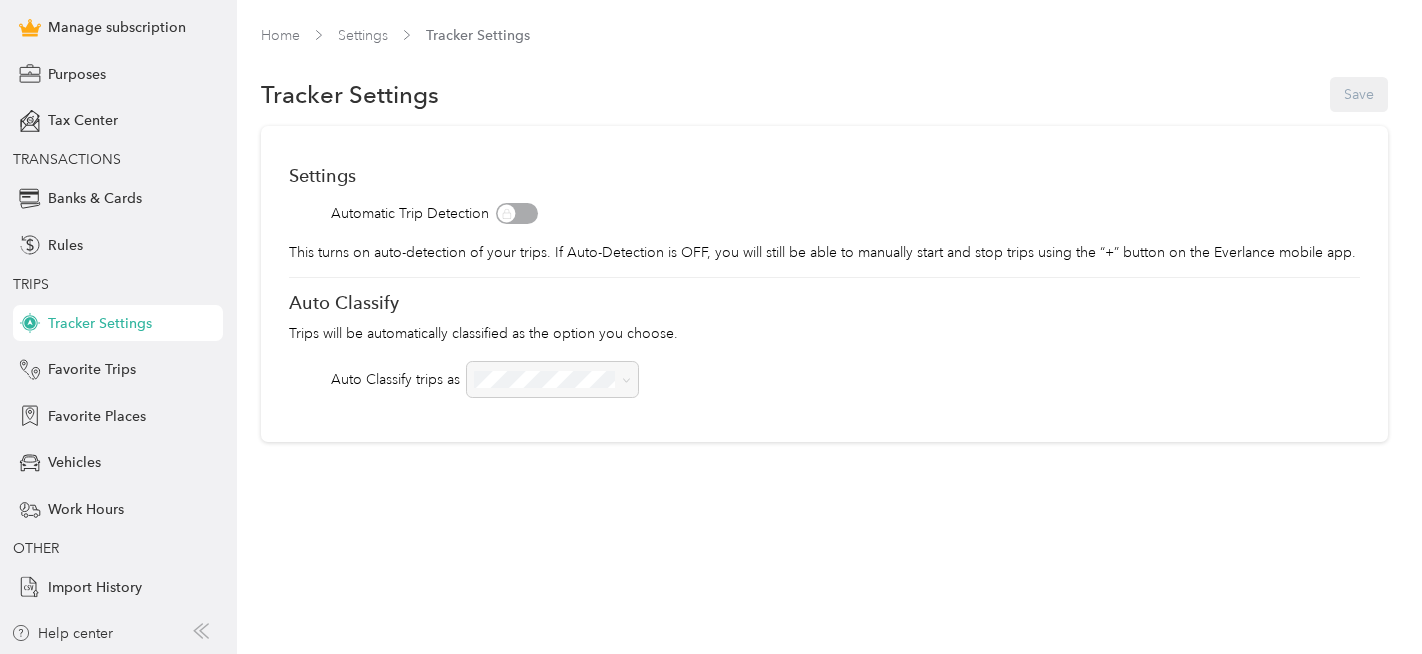 drag, startPoint x: 512, startPoint y: 211, endPoint x: 544, endPoint y: 226, distance: 35.341194 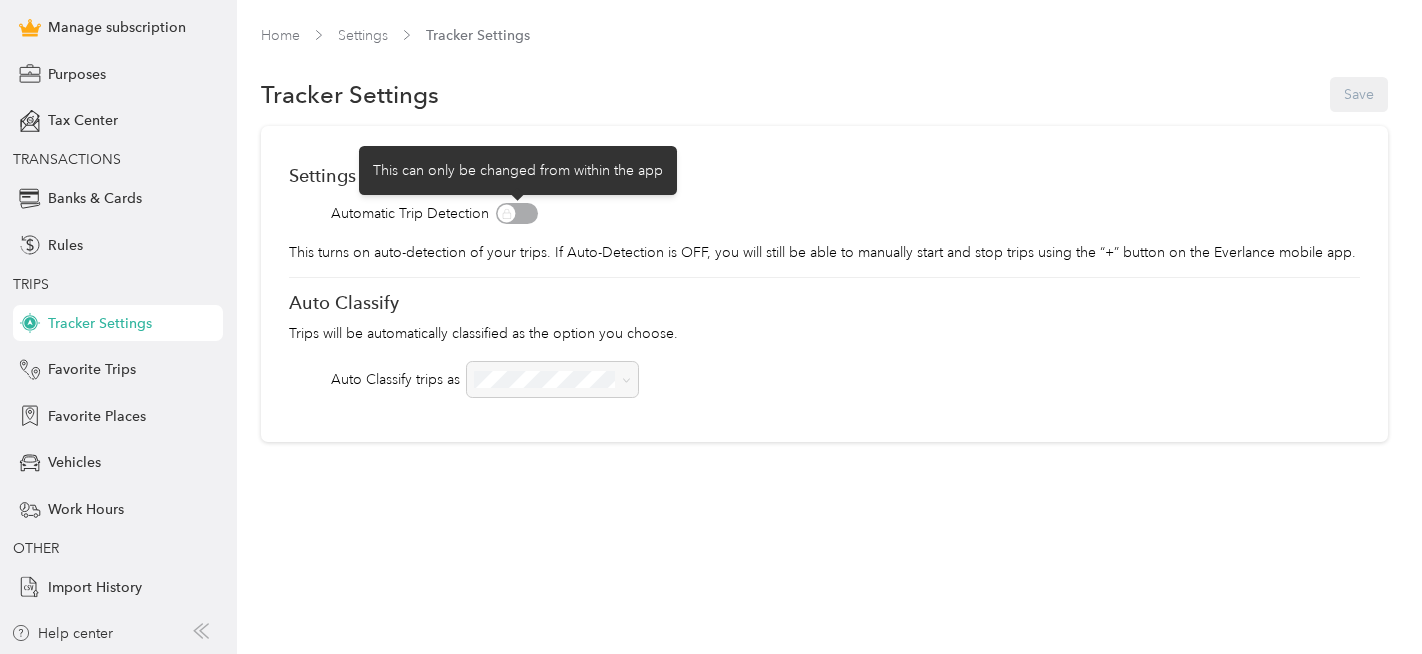 click at bounding box center (517, 213) 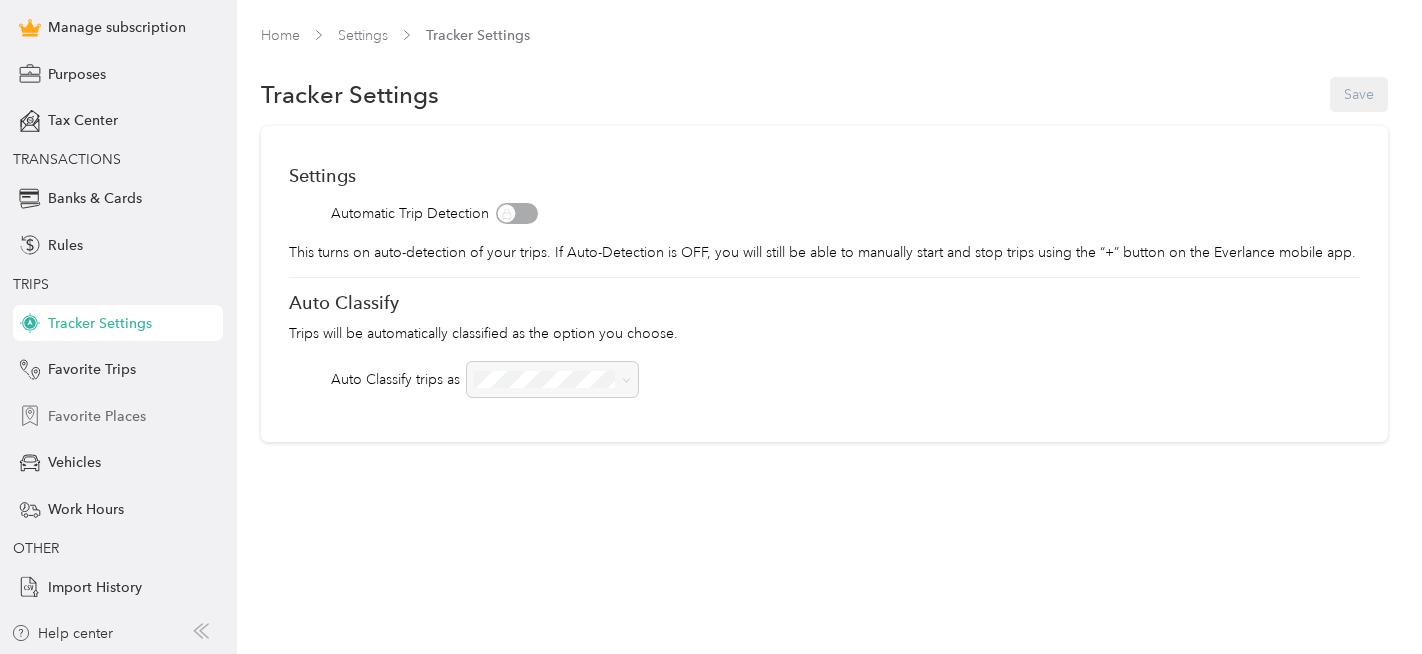 click on "Favorite Places" at bounding box center (97, 416) 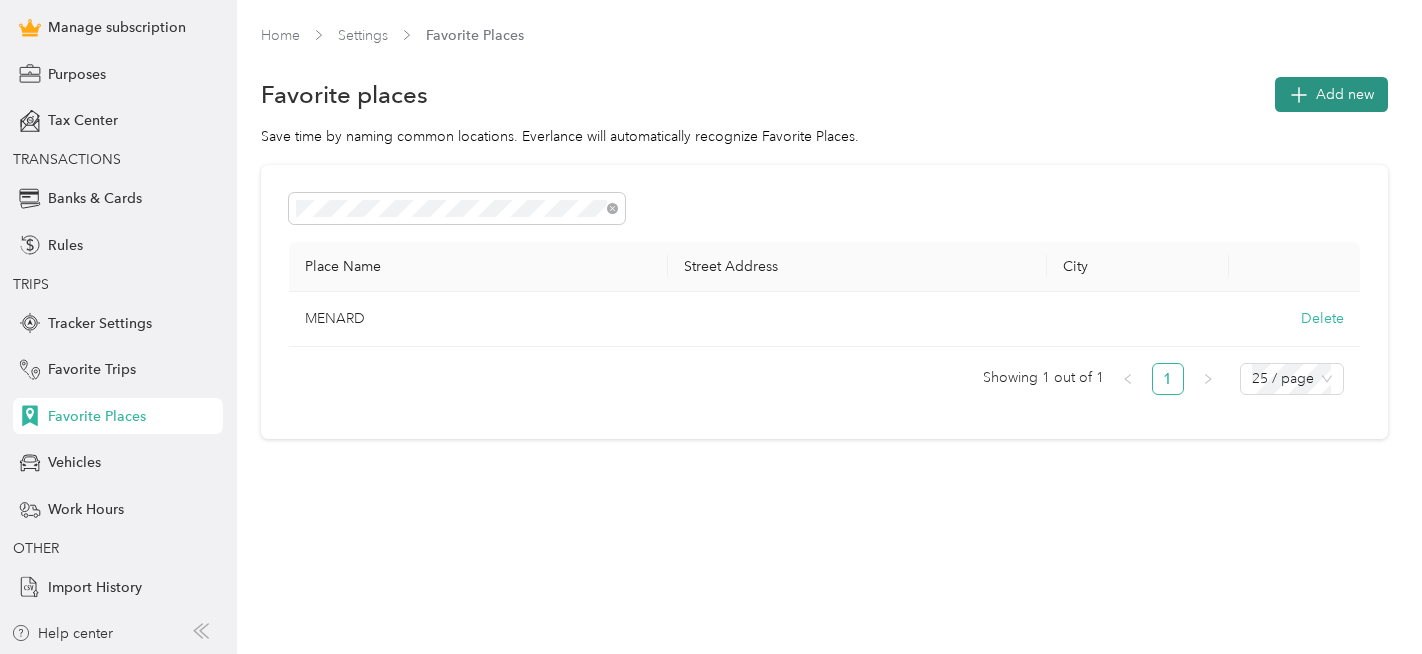 click 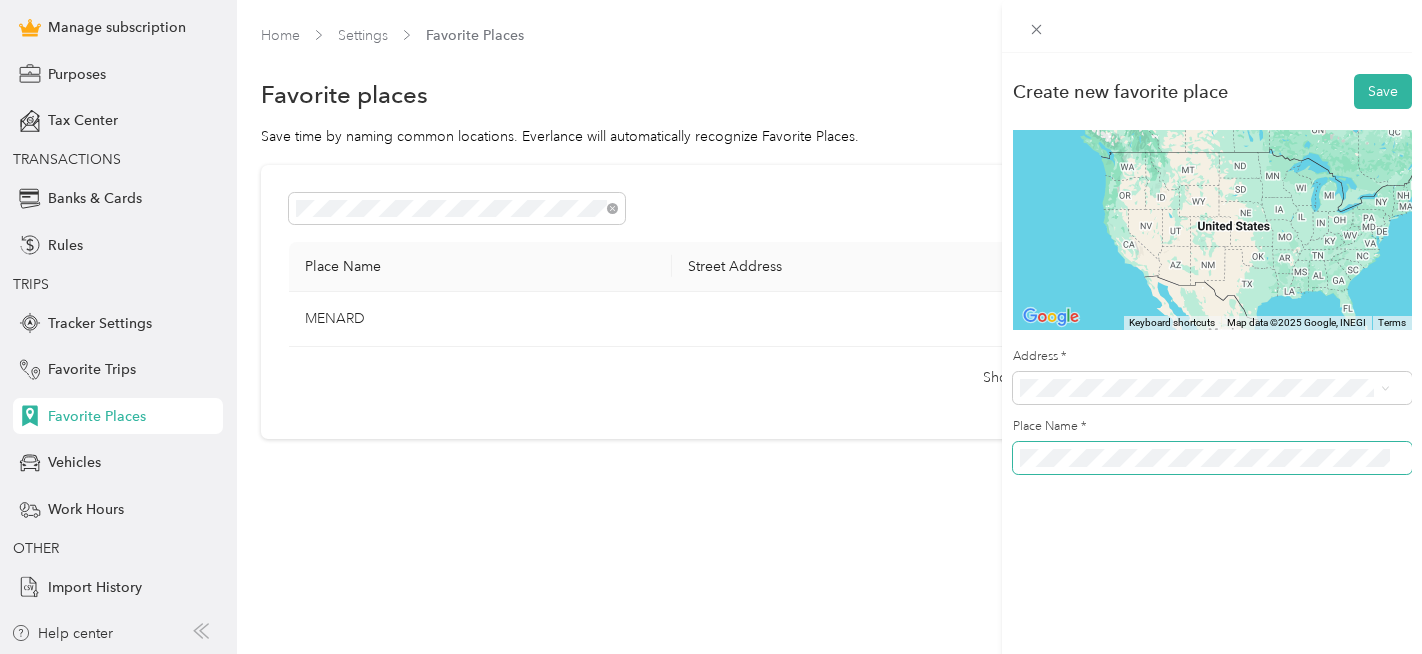click on "Save" at bounding box center [1383, 91] 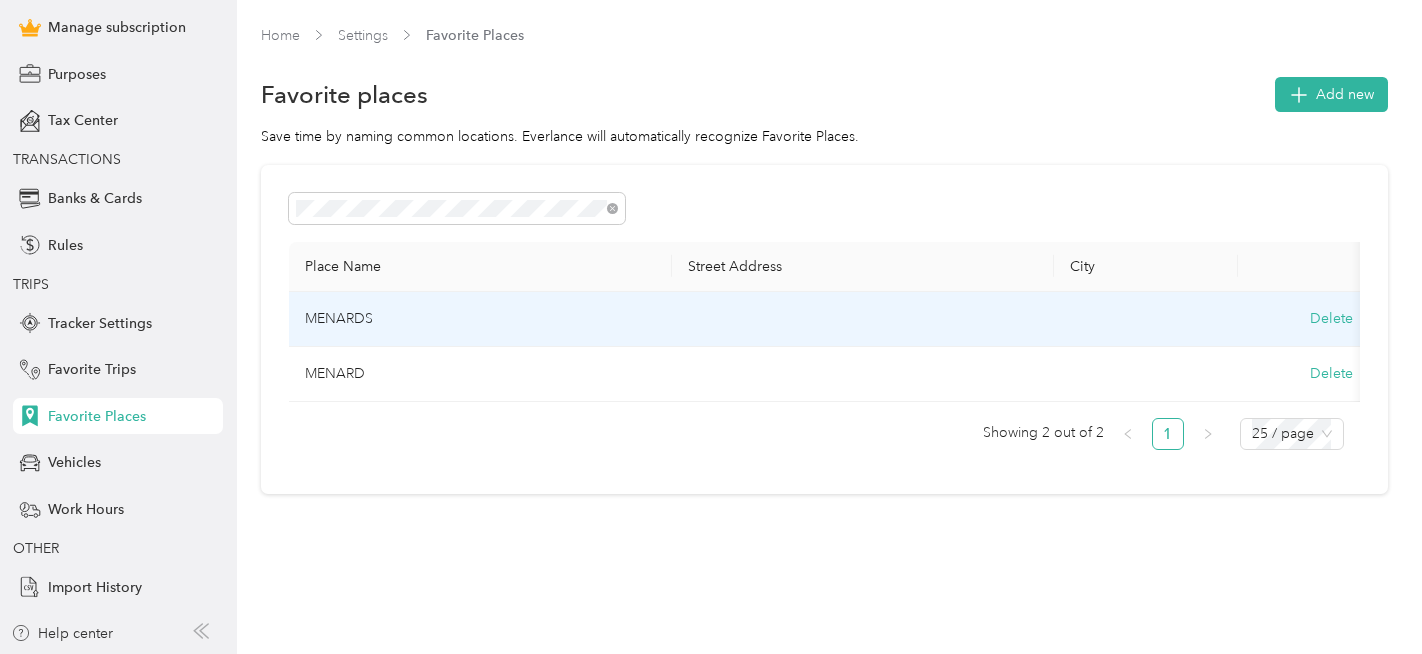 click on "MENARDS" at bounding box center (480, 319) 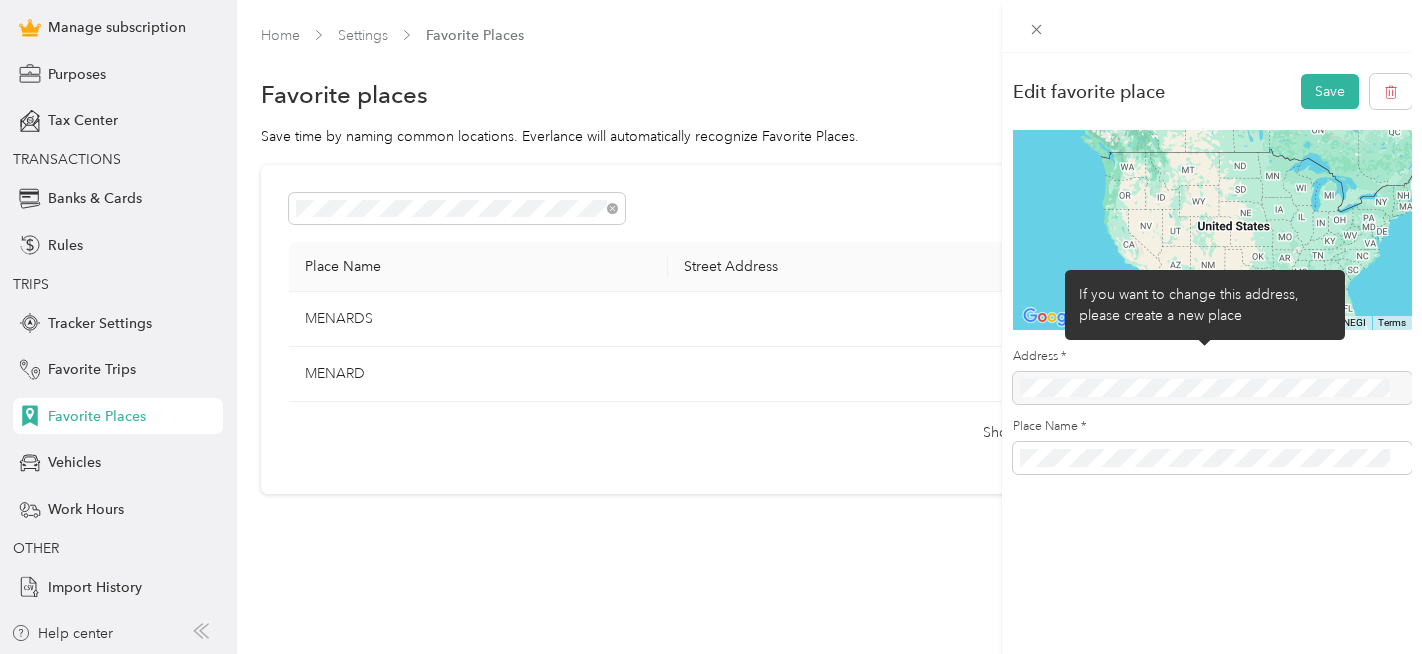 click at bounding box center (1212, 388) 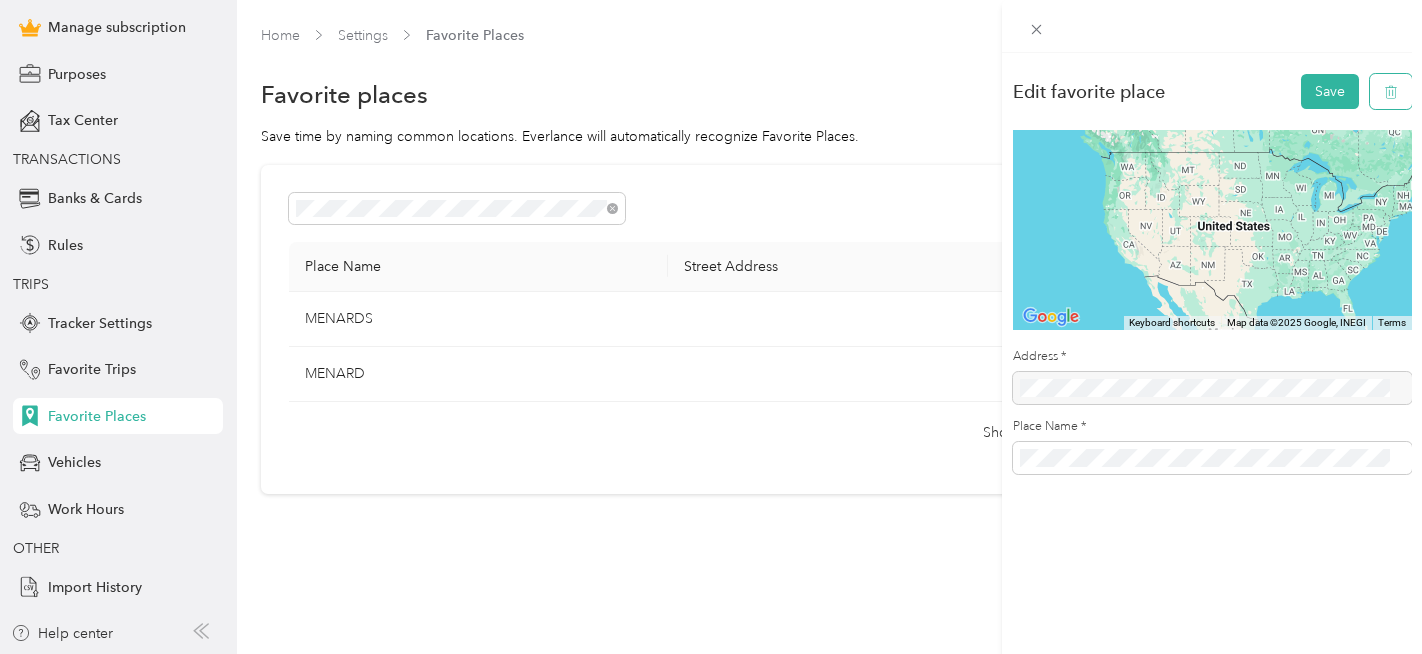 click 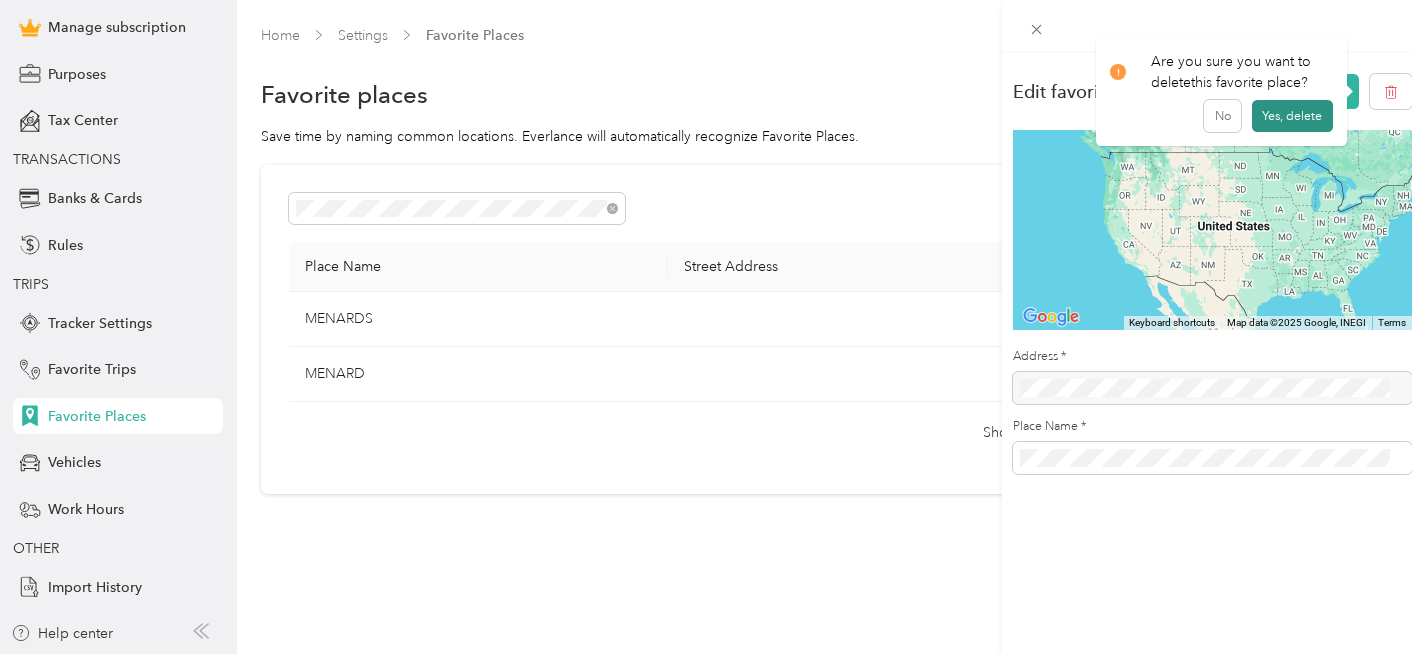 click on "Yes, delete" at bounding box center (1292, 116) 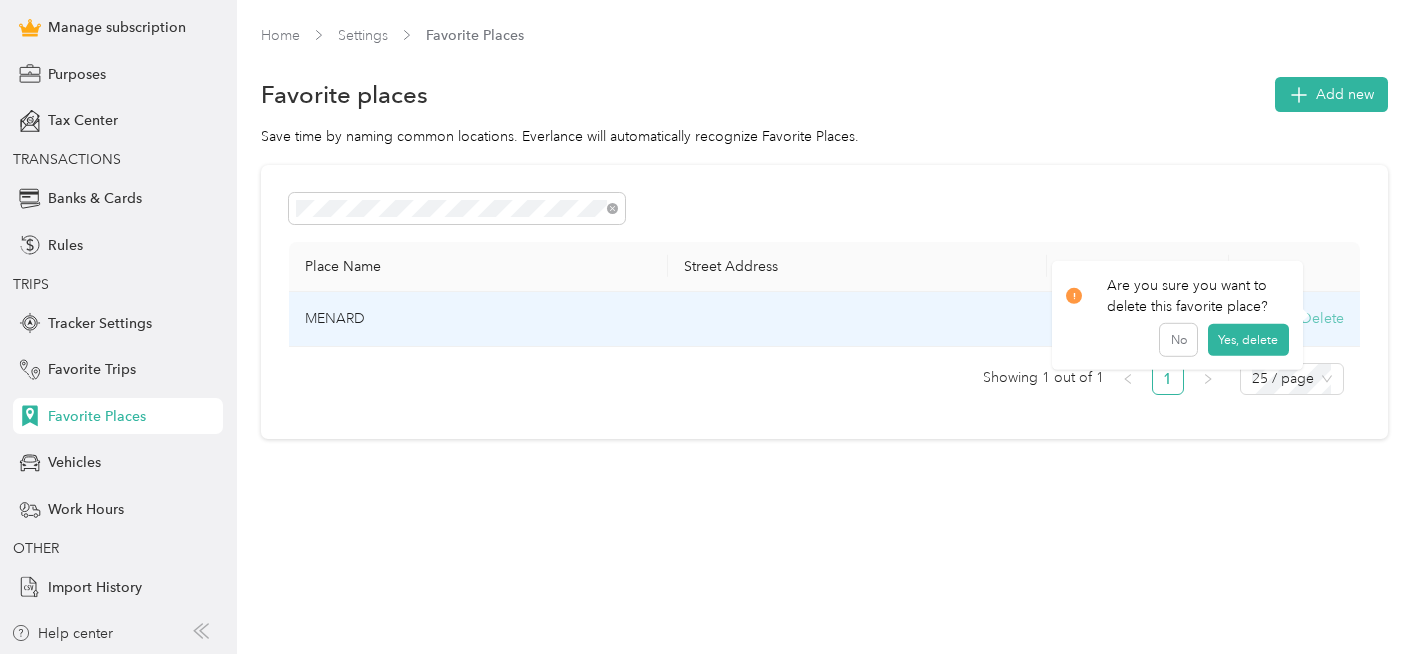 click on "Delete" at bounding box center [1322, 318] 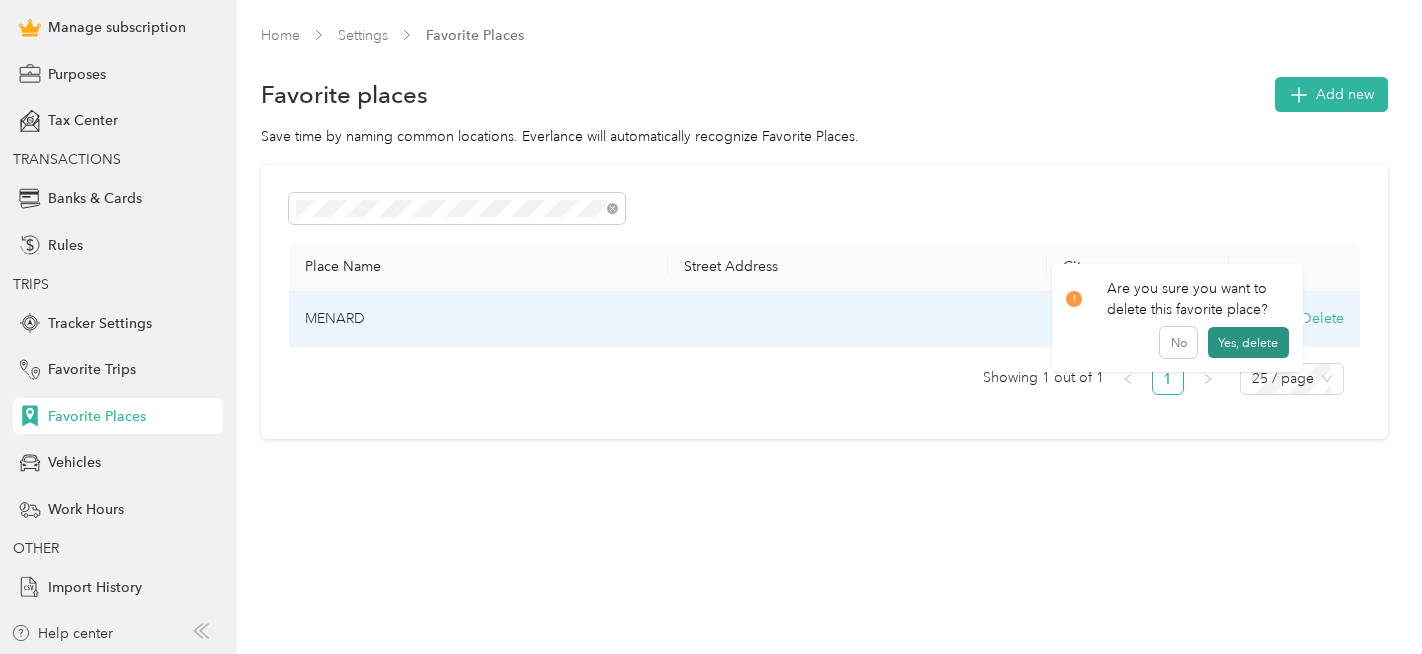 click on "Yes, delete" at bounding box center [1248, 343] 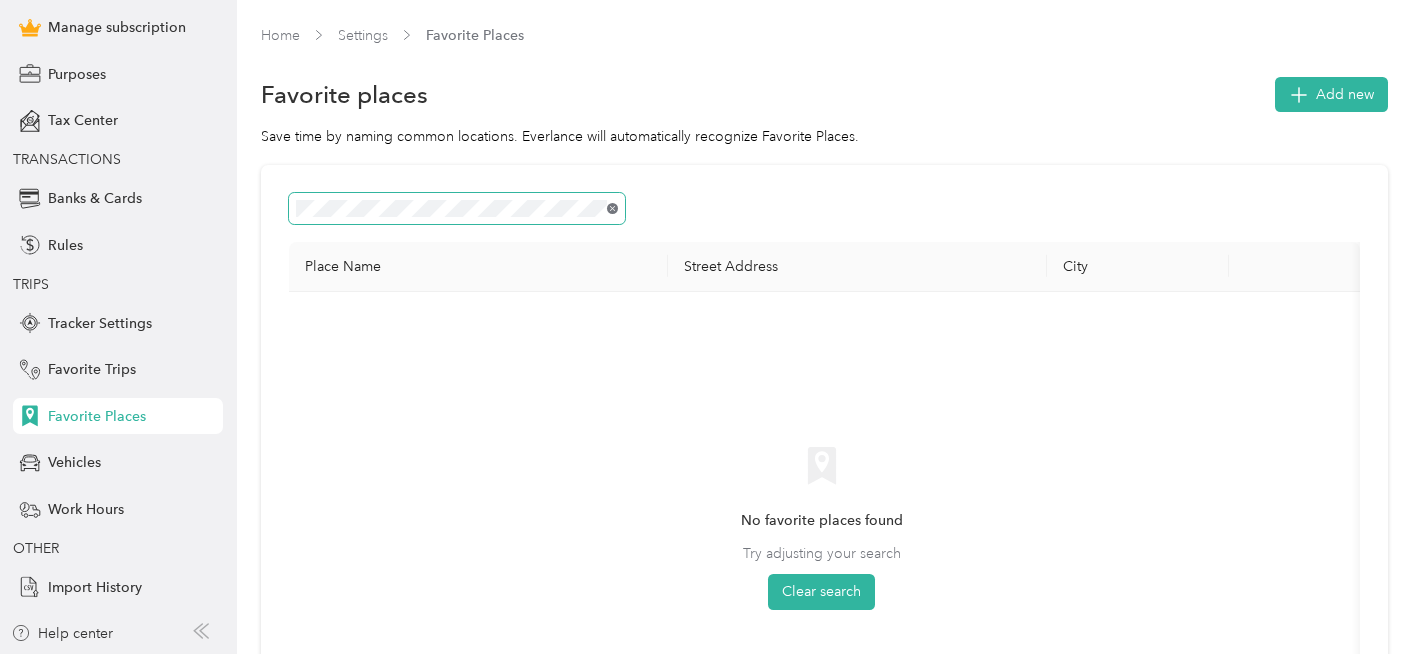click 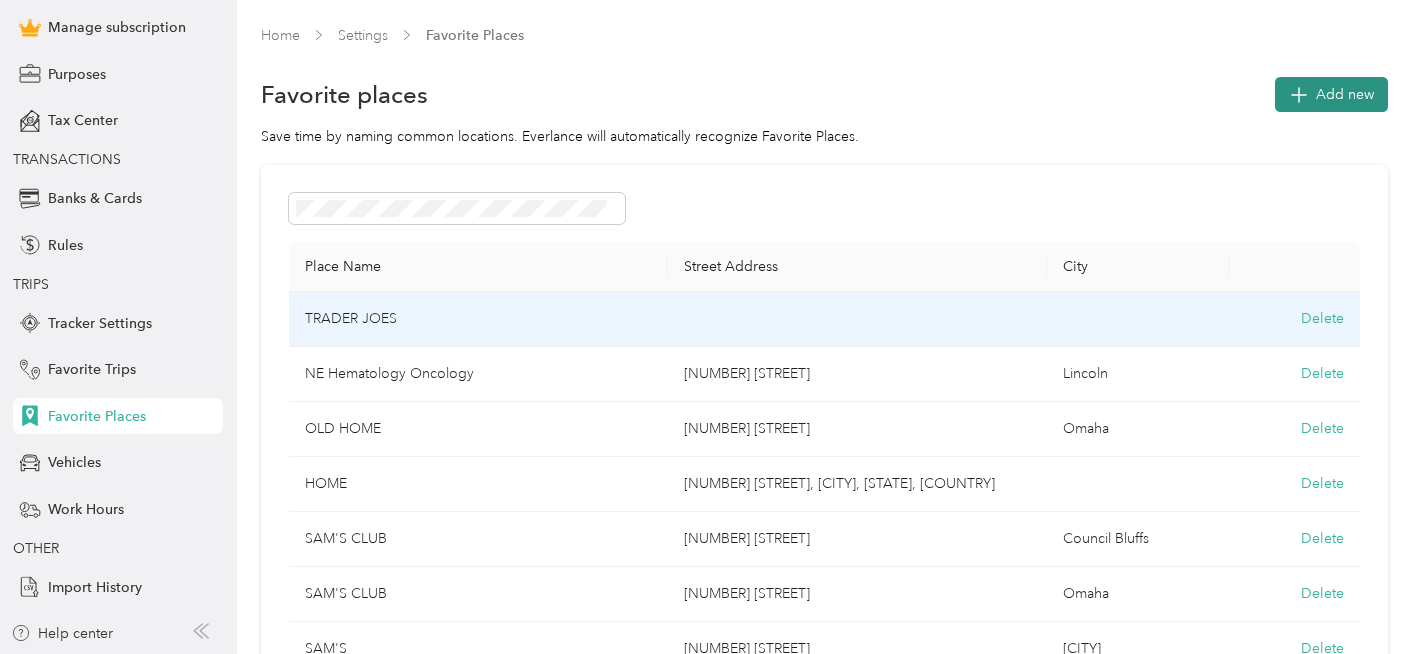 click on "Add new" at bounding box center [1331, 94] 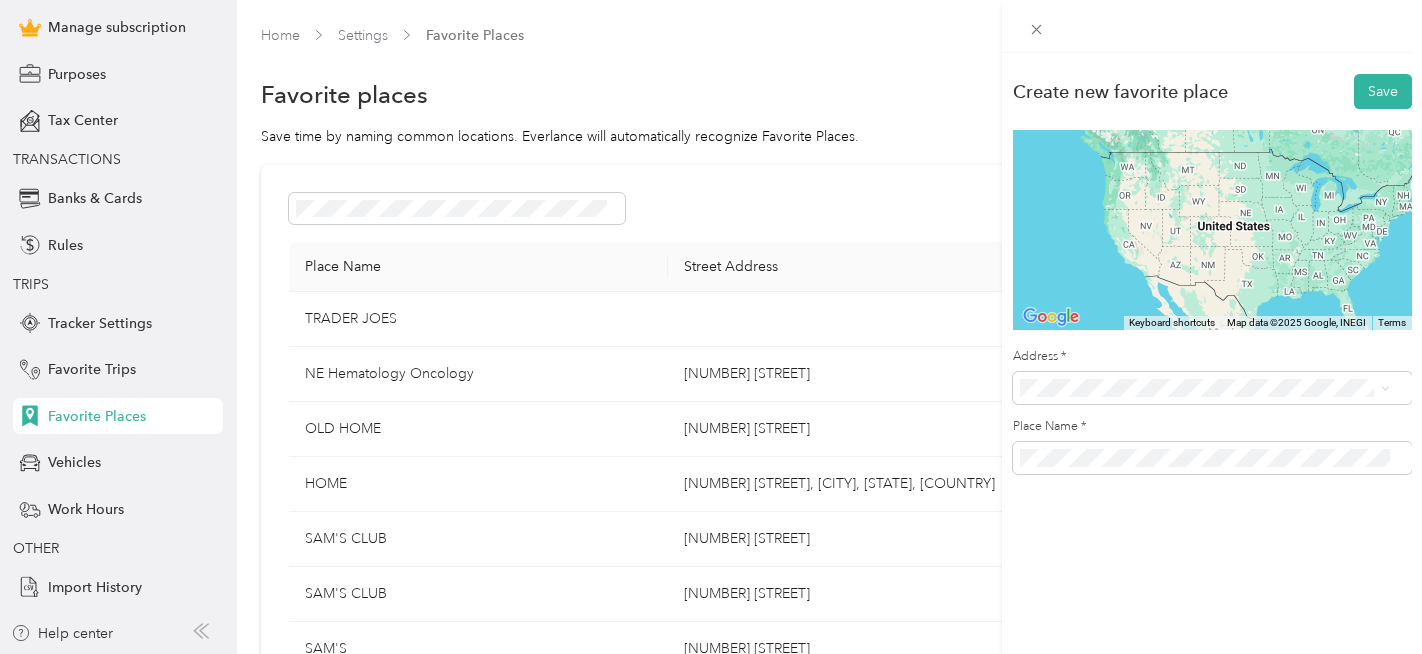 click on "[NUMBER] [STREET]
[CITY], [STATE] [POSTAL_CODE], [COUNTRY]" at bounding box center (1201, 147) 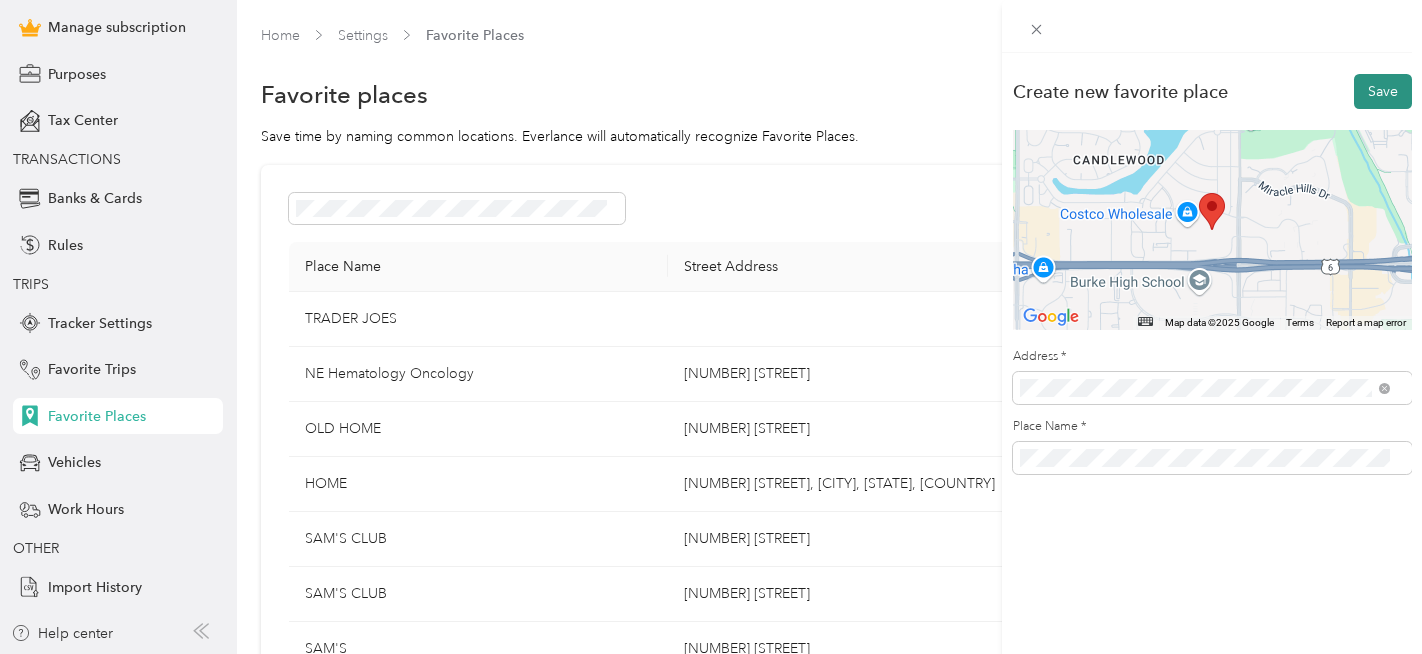 click on "Save" at bounding box center (1383, 91) 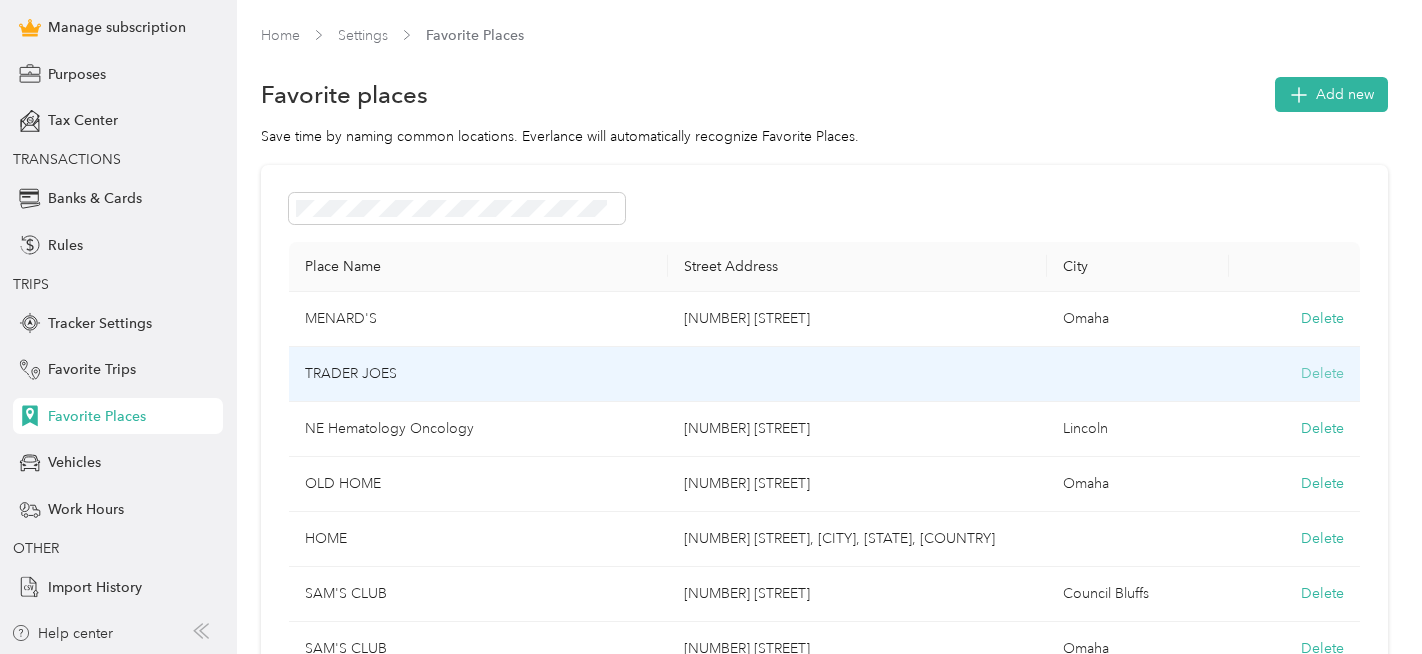 click on "Delete" at bounding box center (1322, 373) 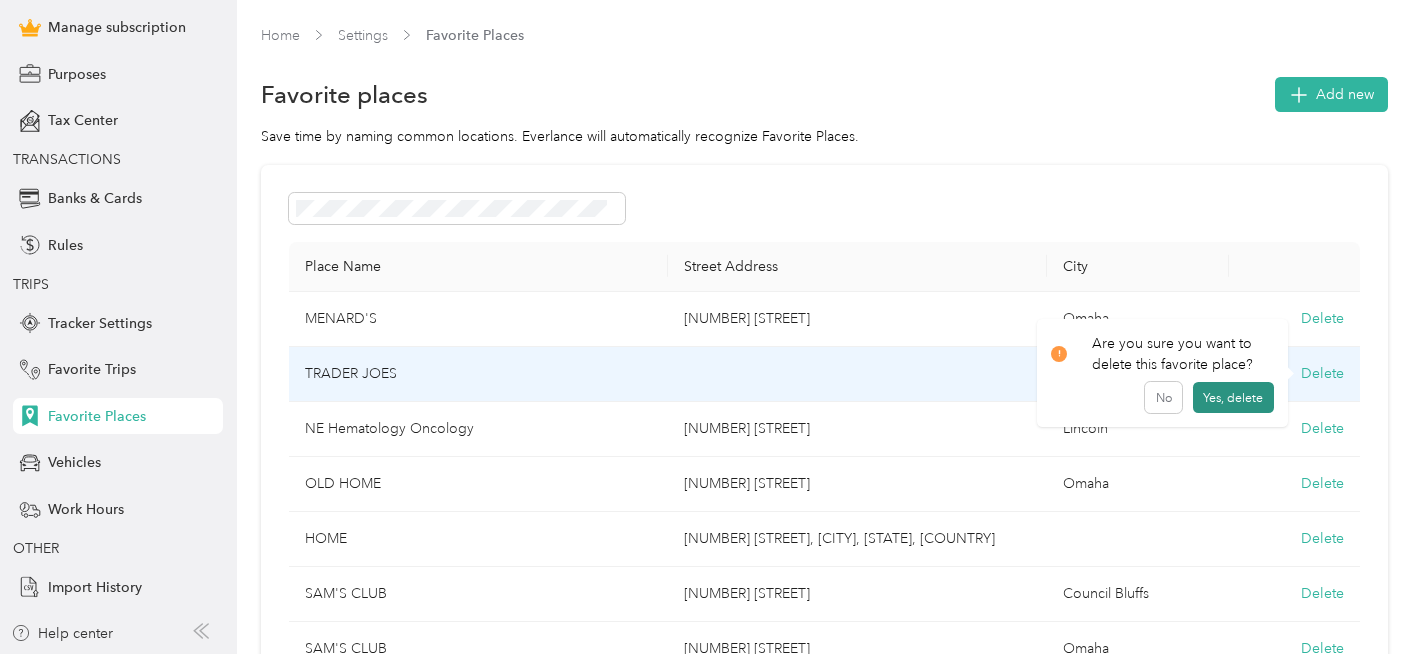 click on "Yes, delete" at bounding box center [1233, 398] 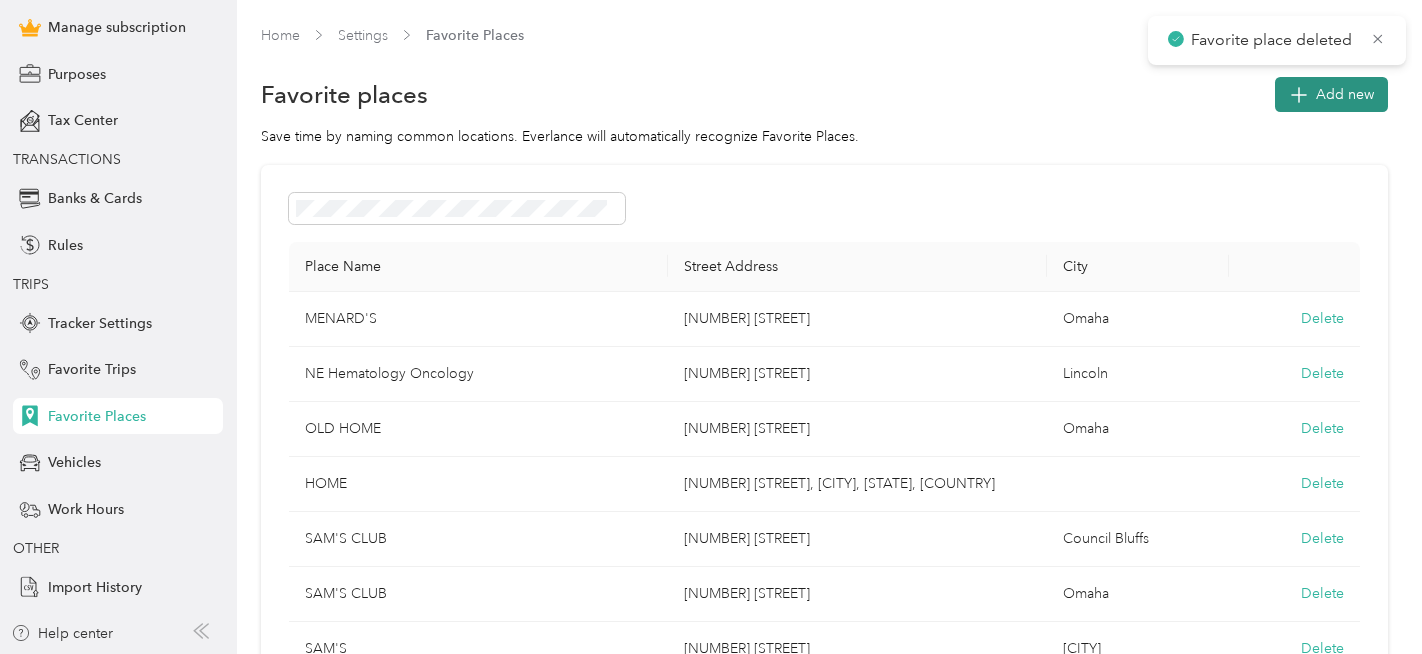 click on "Add new" at bounding box center [1345, 94] 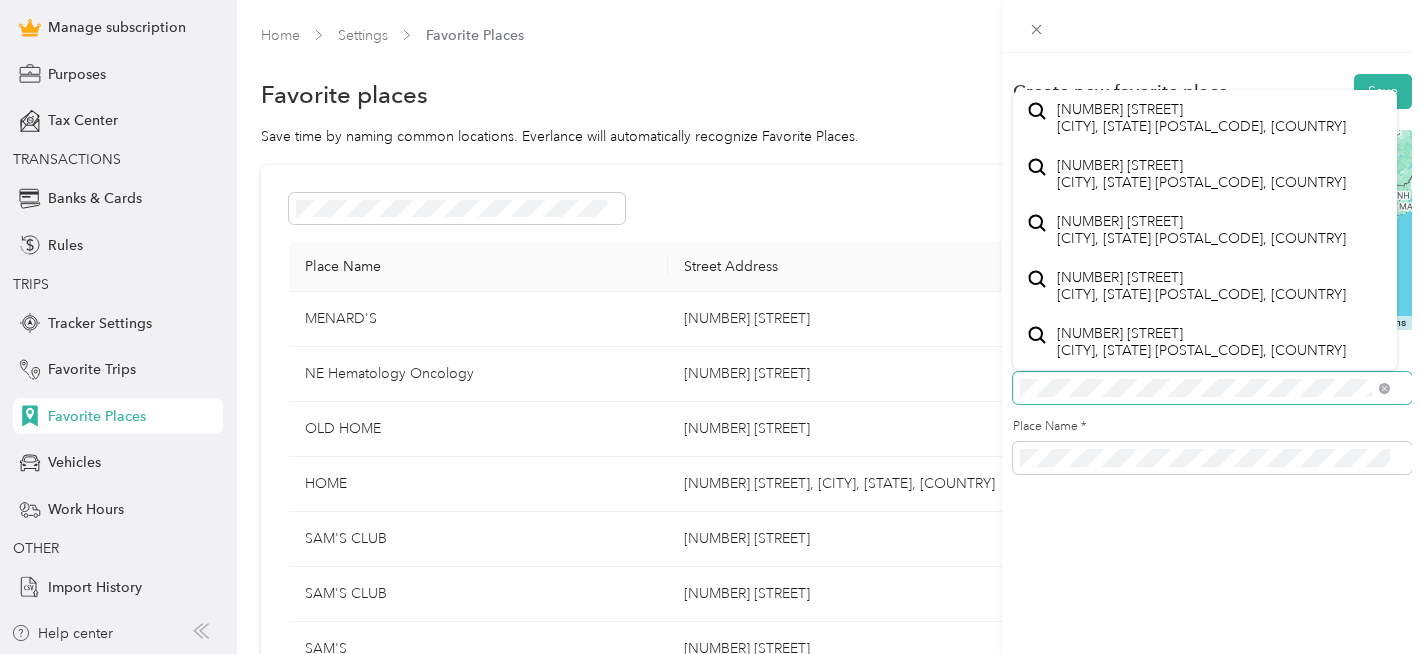 scroll, scrollTop: 0, scrollLeft: 0, axis: both 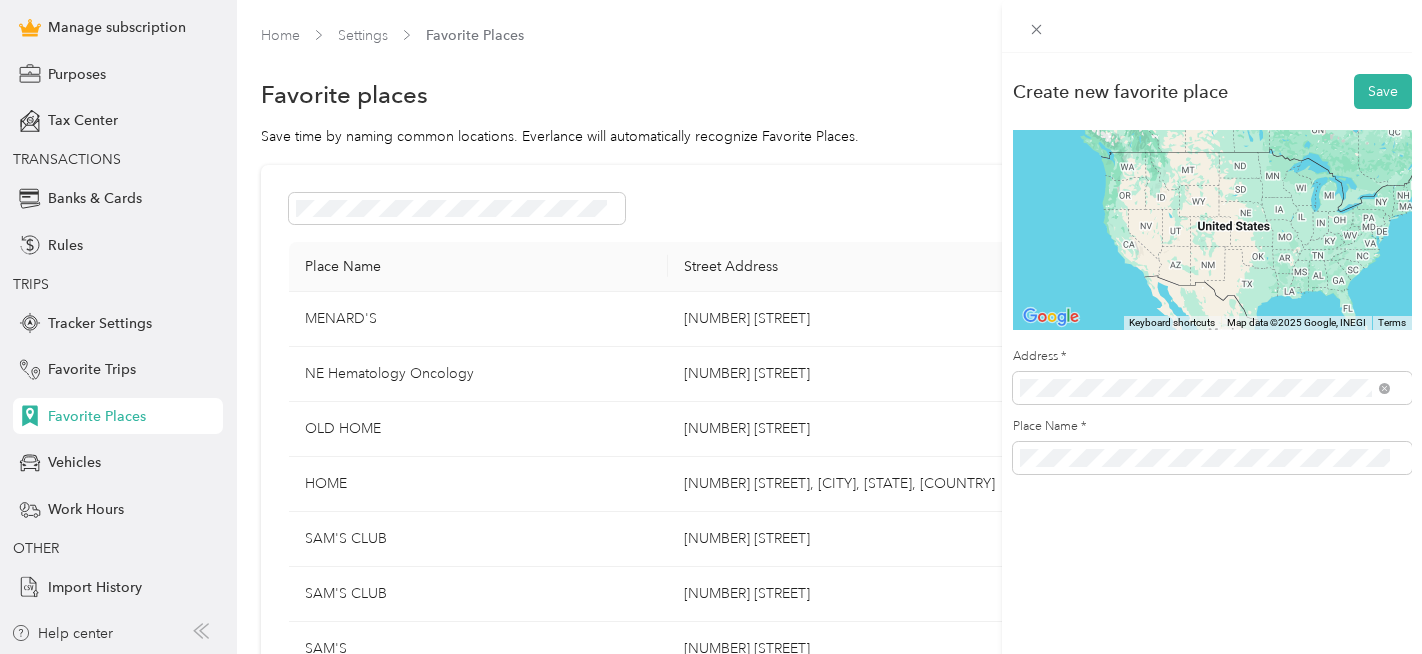 click on "[NUMBER] [STREET]
[CITY], [STATE] [POSTAL_CODE], [COUNTRY]" at bounding box center (1205, 153) 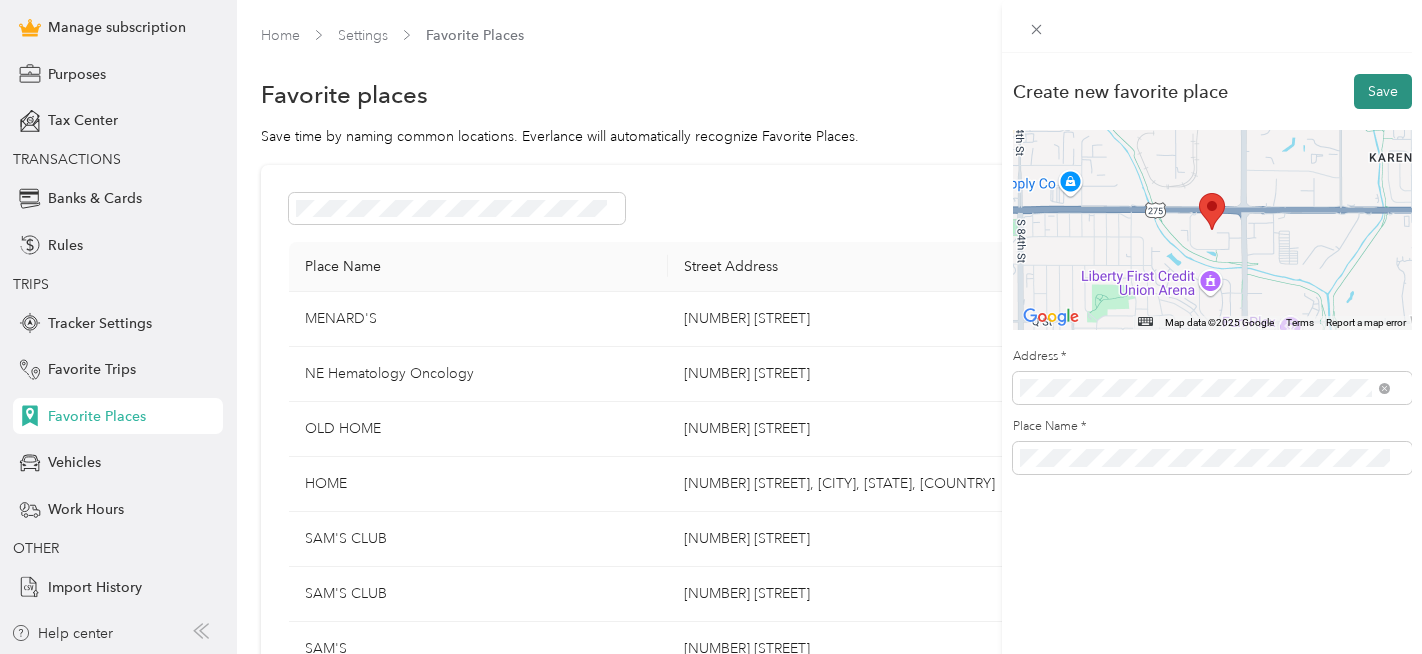 click on "Save" at bounding box center (1383, 91) 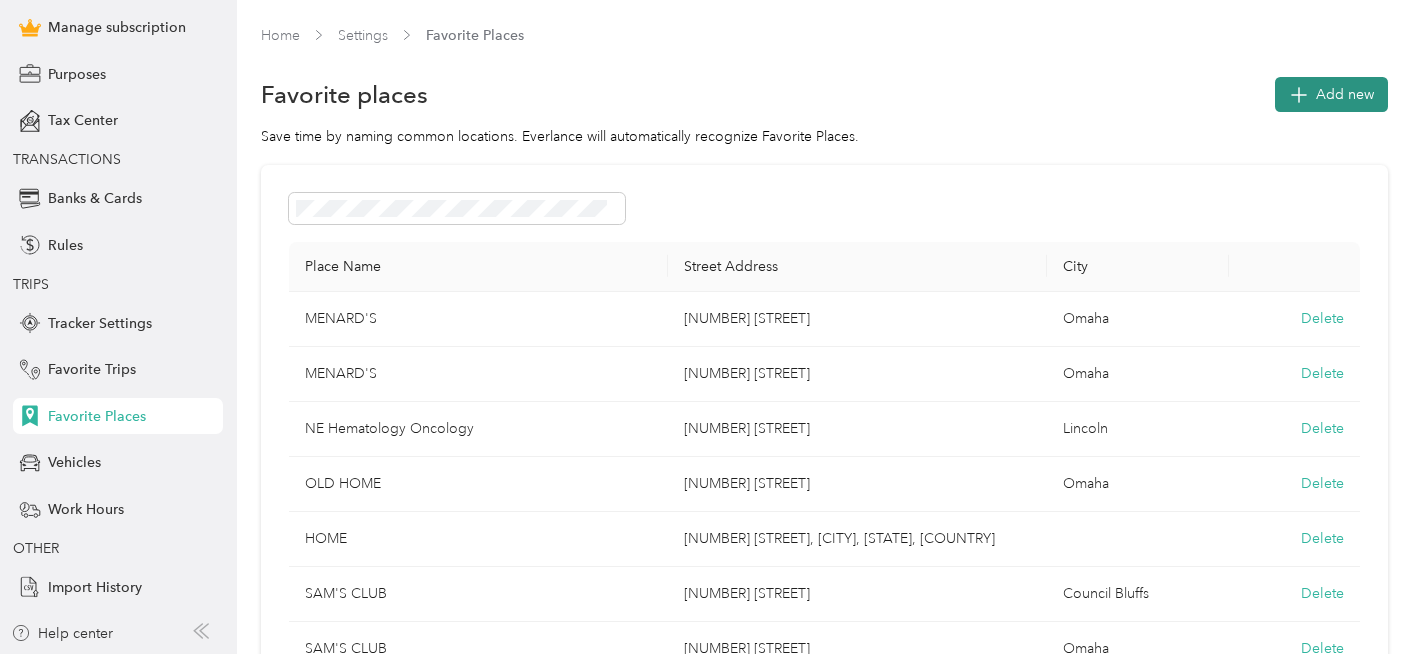 click on "Add new" at bounding box center (1345, 94) 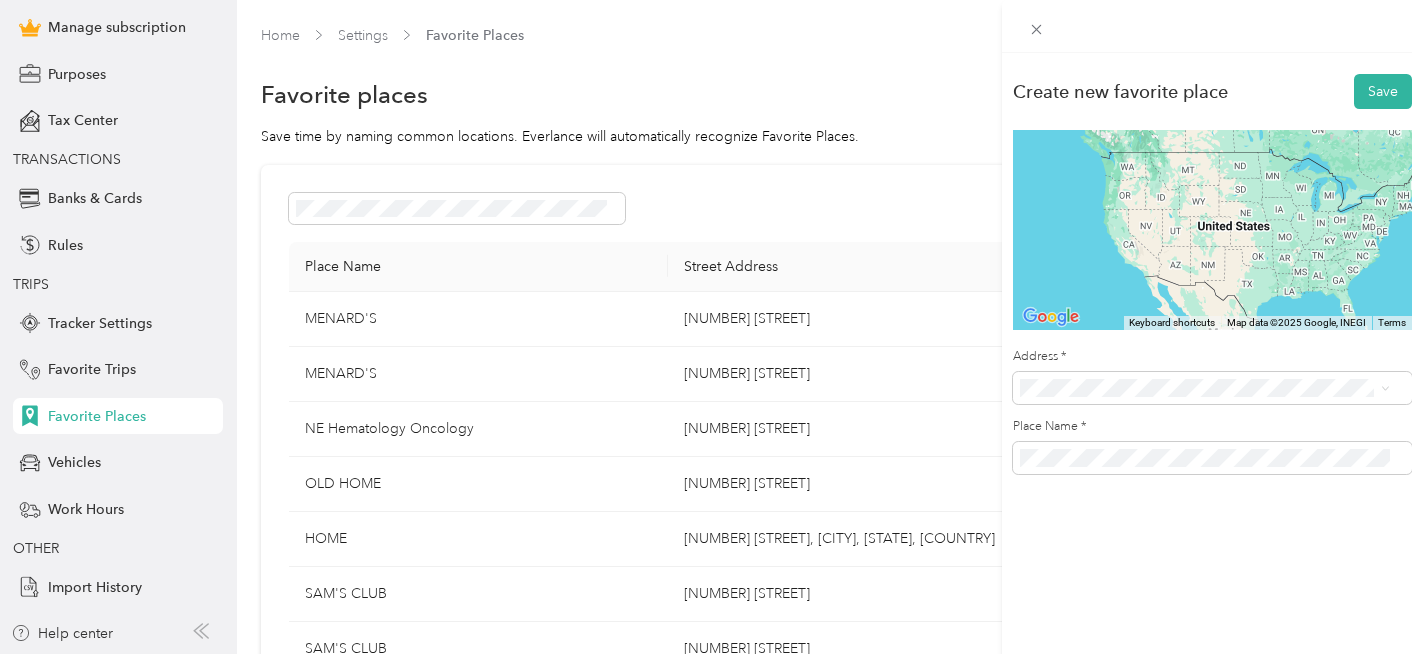 click on "[NUMBER] [STREET]
[CITY], [STATE] [POSTAL_CODE], [COUNTRY]" at bounding box center (1201, 459) 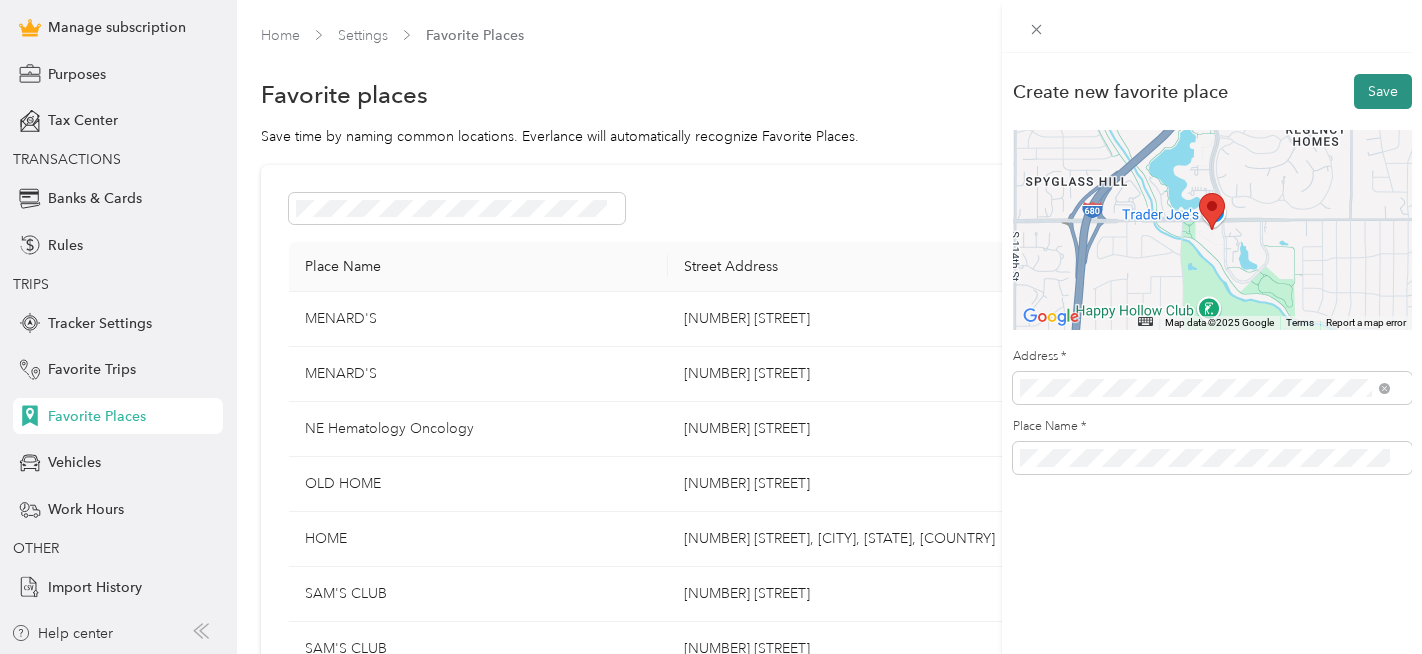 click on "Save" at bounding box center (1383, 91) 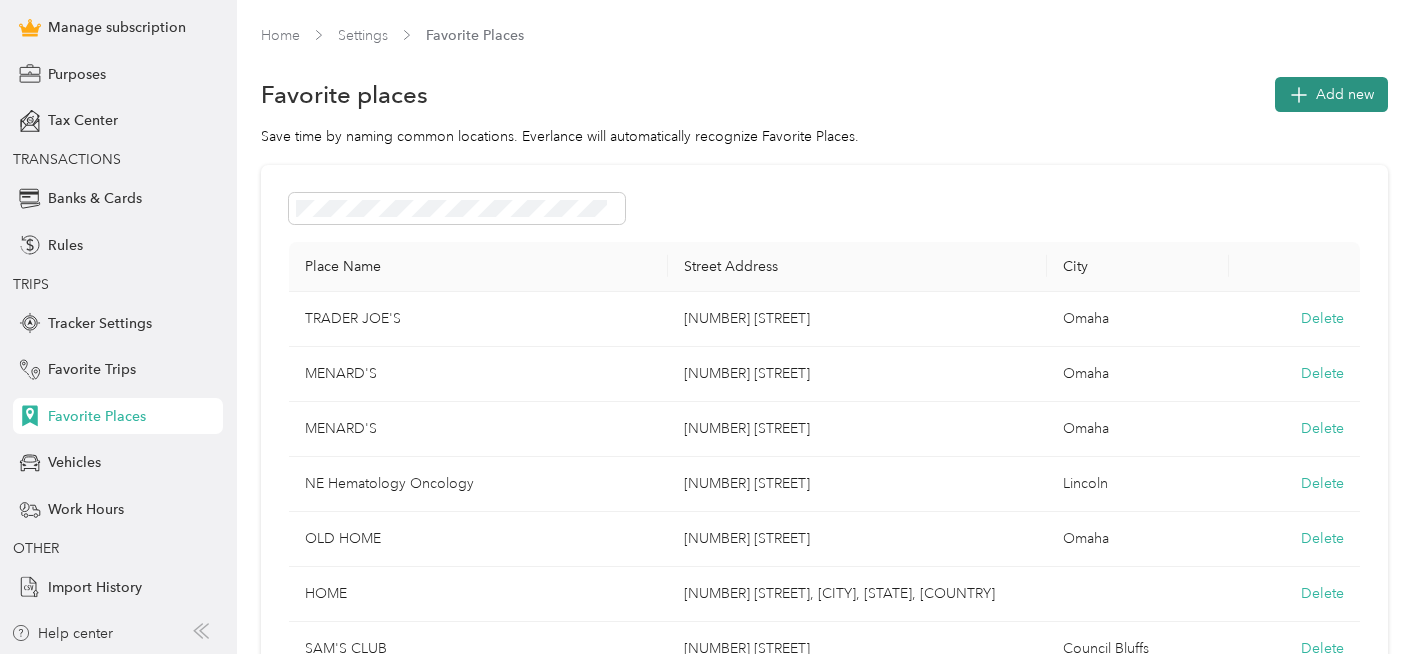 click on "Add new" at bounding box center [1345, 94] 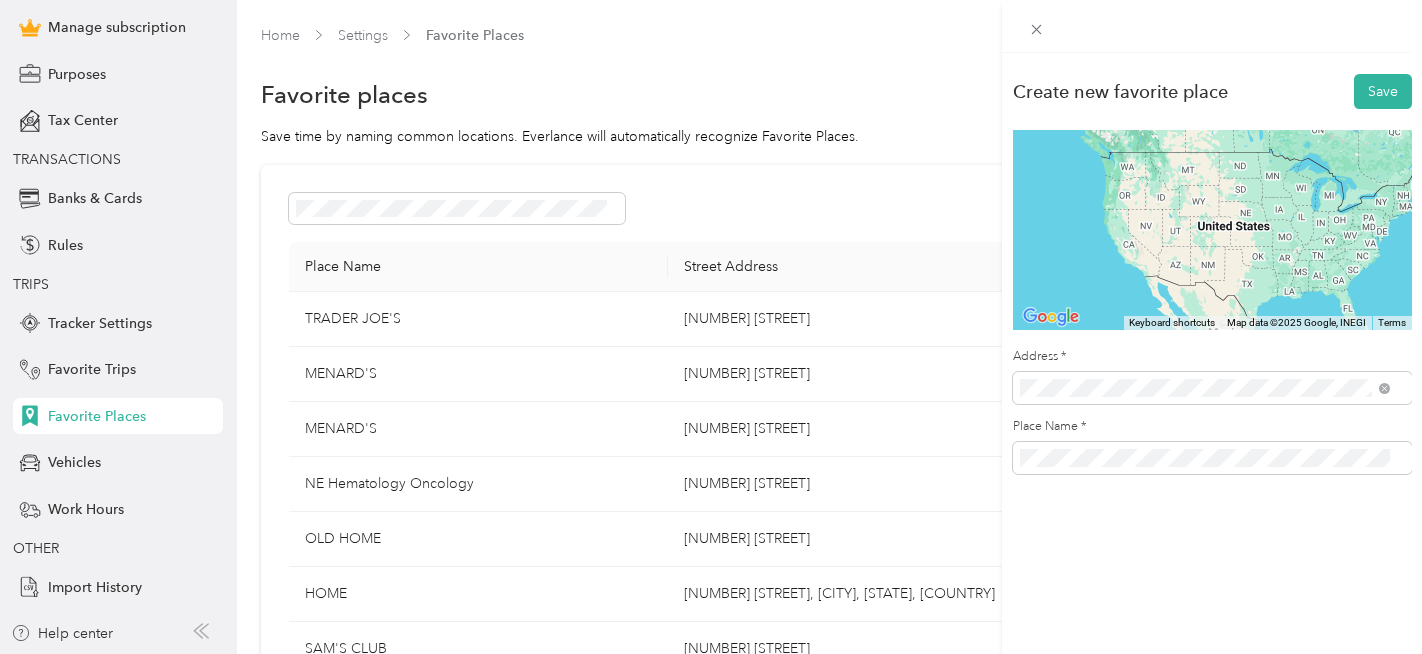 click on "[NUMBER] [STREET]
[CITY], [STATE] [POSTAL_CODE], [COUNTRY]" at bounding box center (1201, 153) 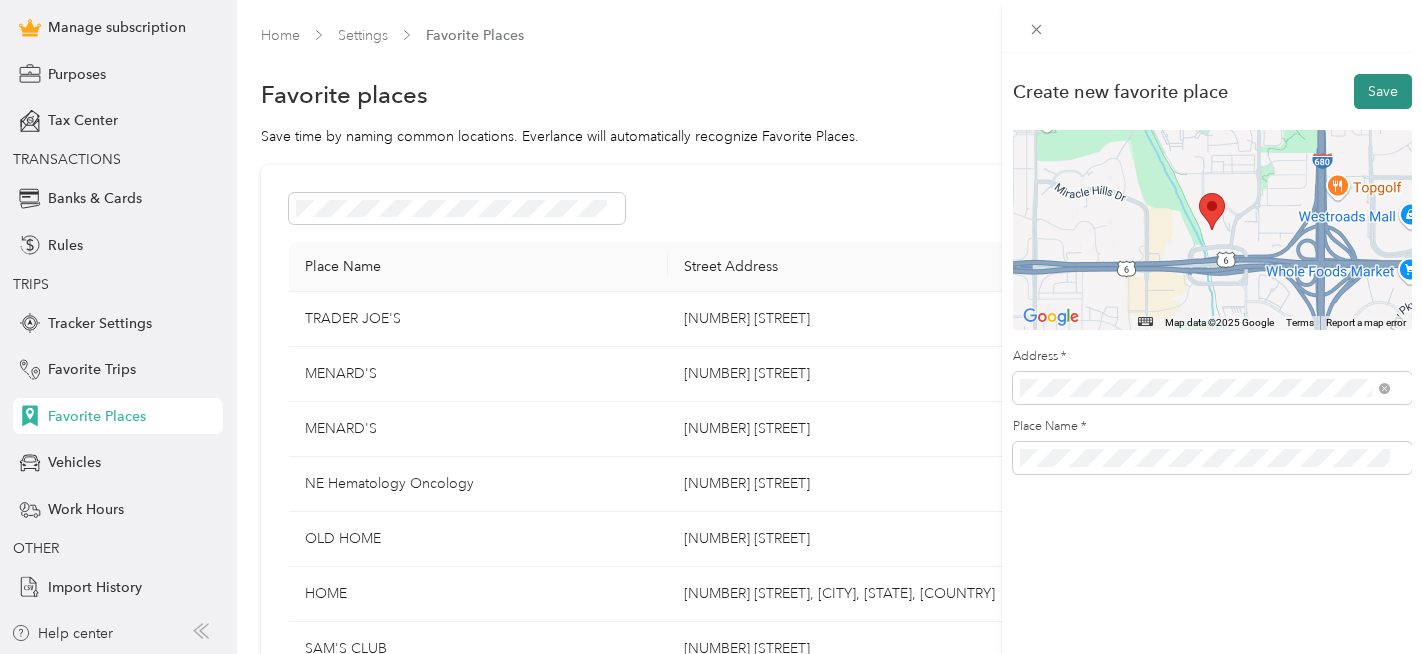 click on "Save" at bounding box center [1383, 91] 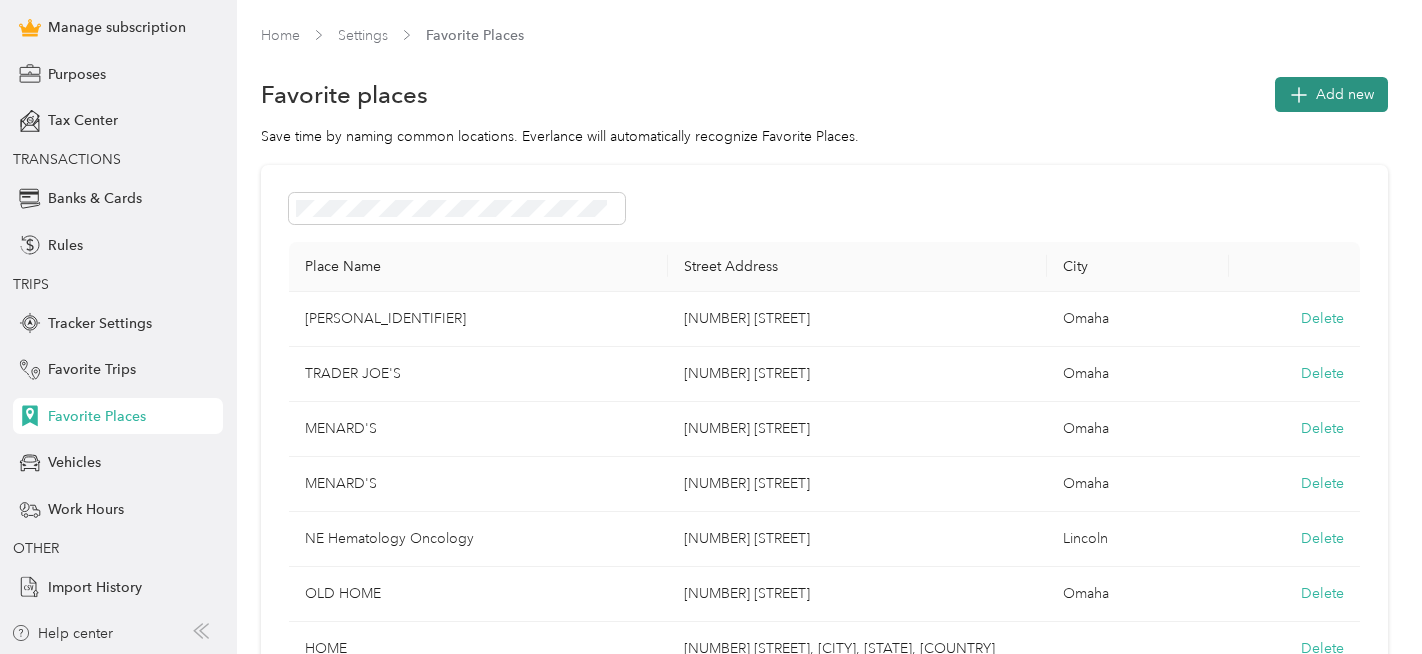 click on "Add new" at bounding box center (1345, 94) 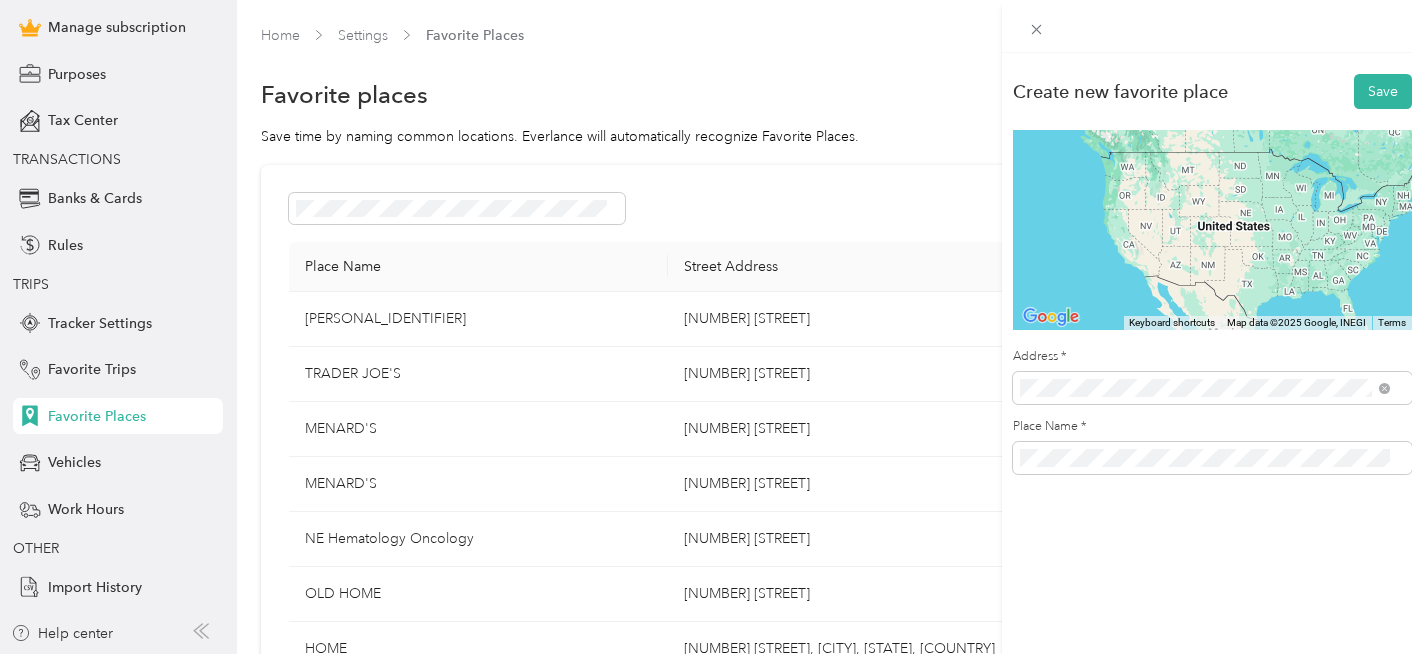 click on "[NUMBER] [STREET]
[CITY], [STATE] [POSTAL_CODE], [COUNTRY]" at bounding box center (1201, 468) 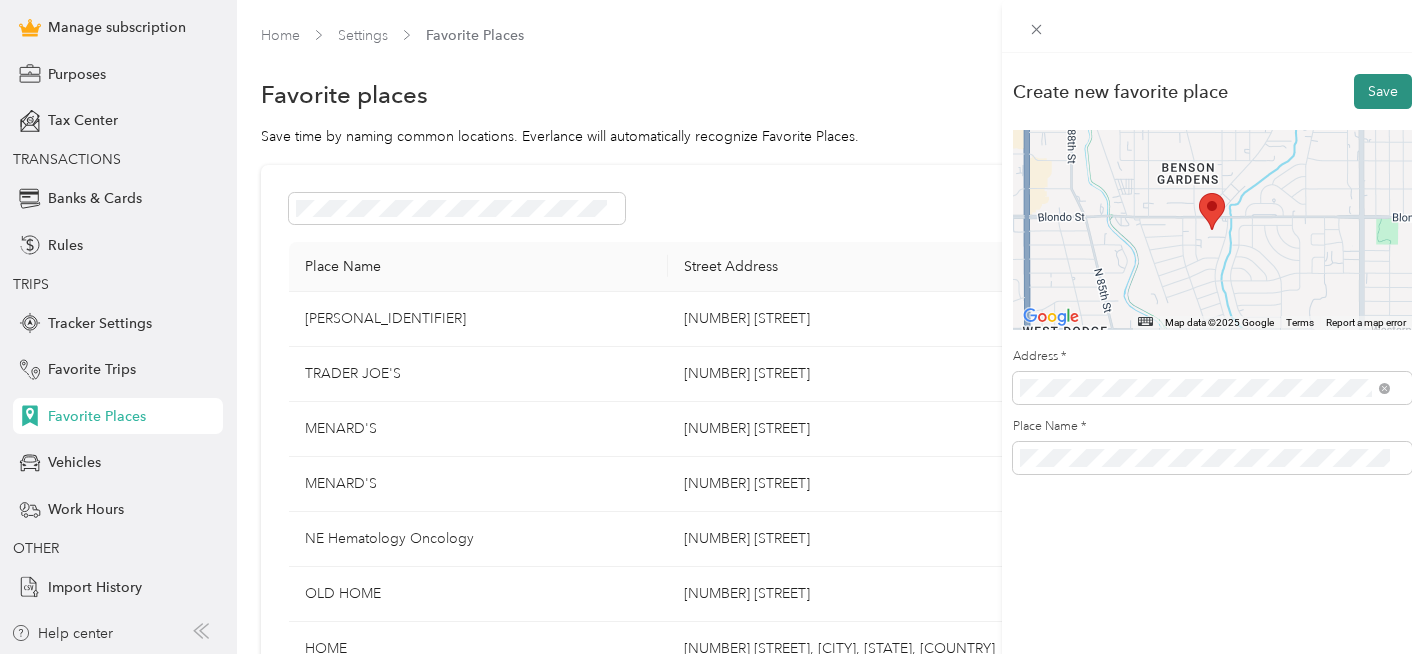click on "Save" at bounding box center (1383, 91) 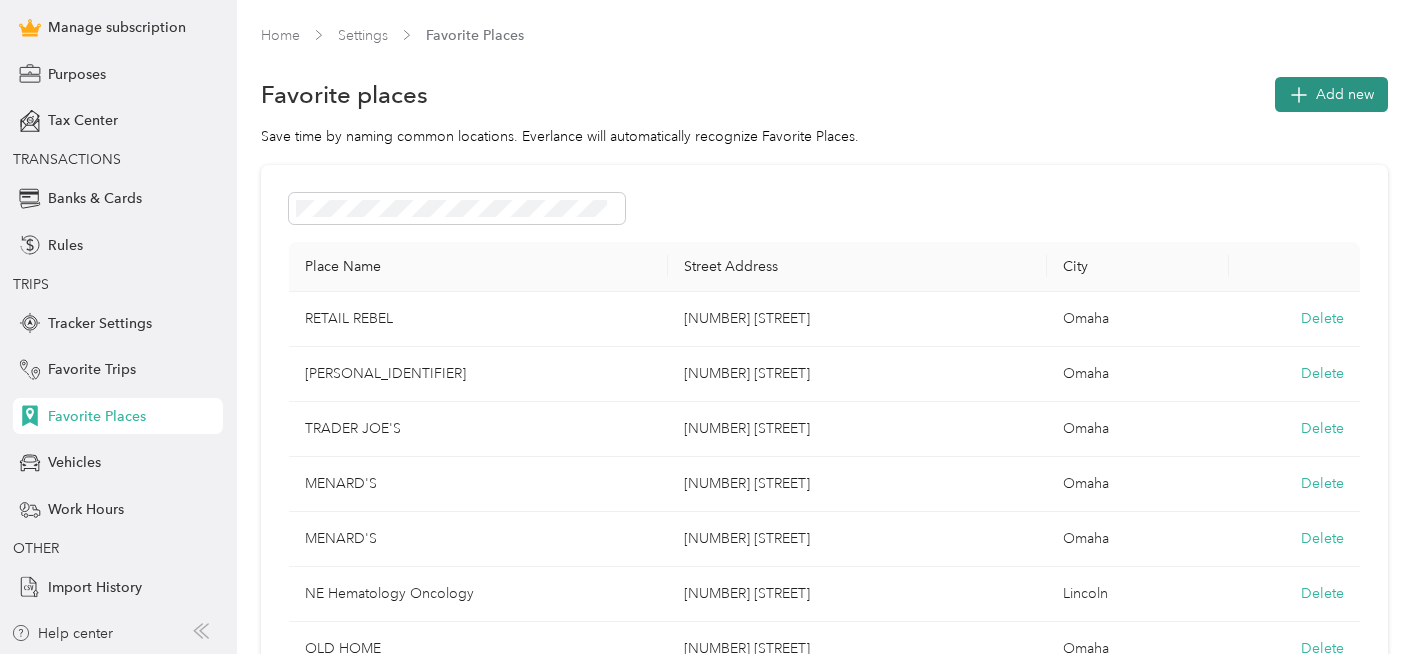 click on "Add new" at bounding box center (1345, 94) 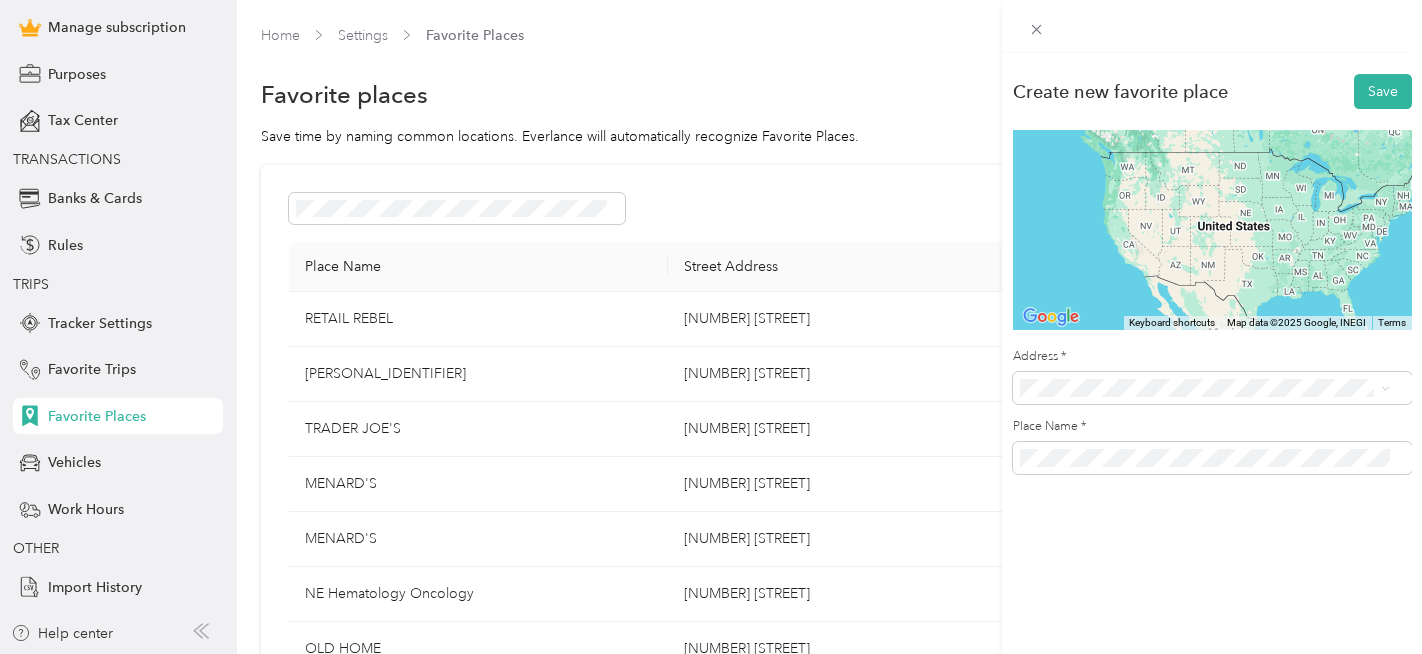 click on "[NUMBER] [STREET]
[CITY], [STATE] [POSTAL_CODE], [COUNTRY]" at bounding box center [1201, 144] 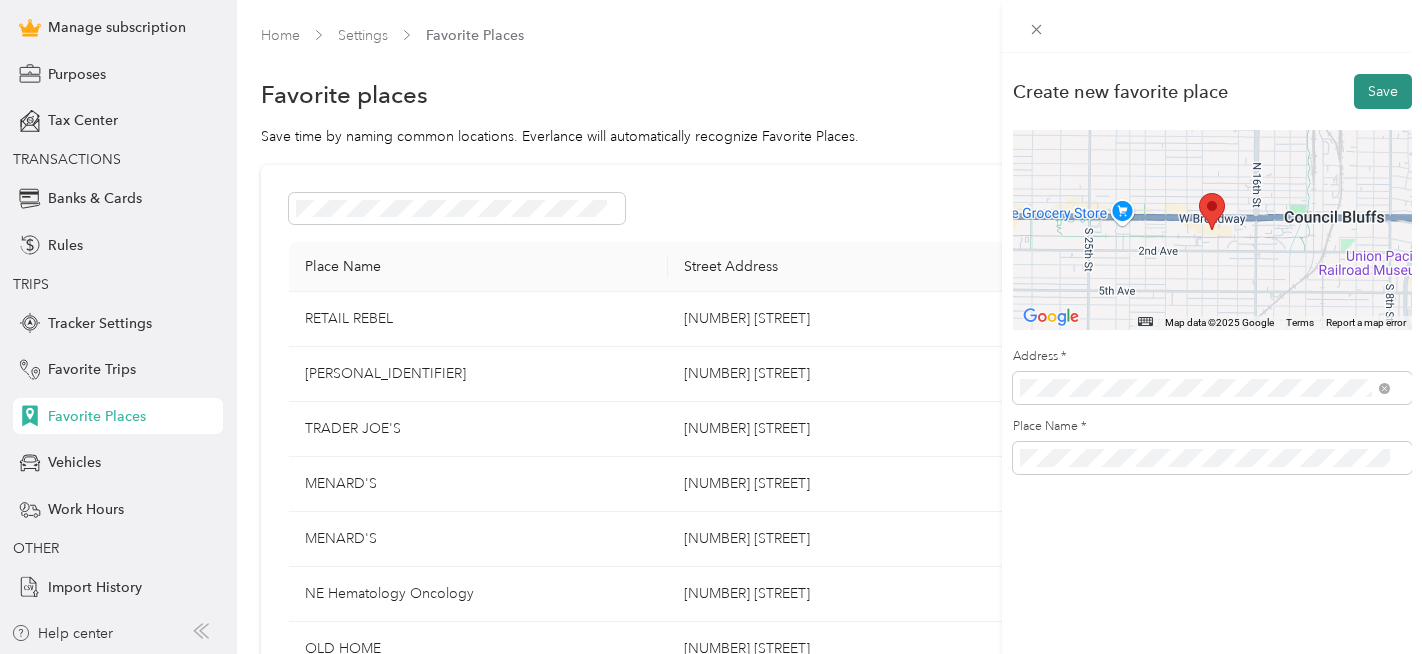 click on "Save" at bounding box center (1383, 91) 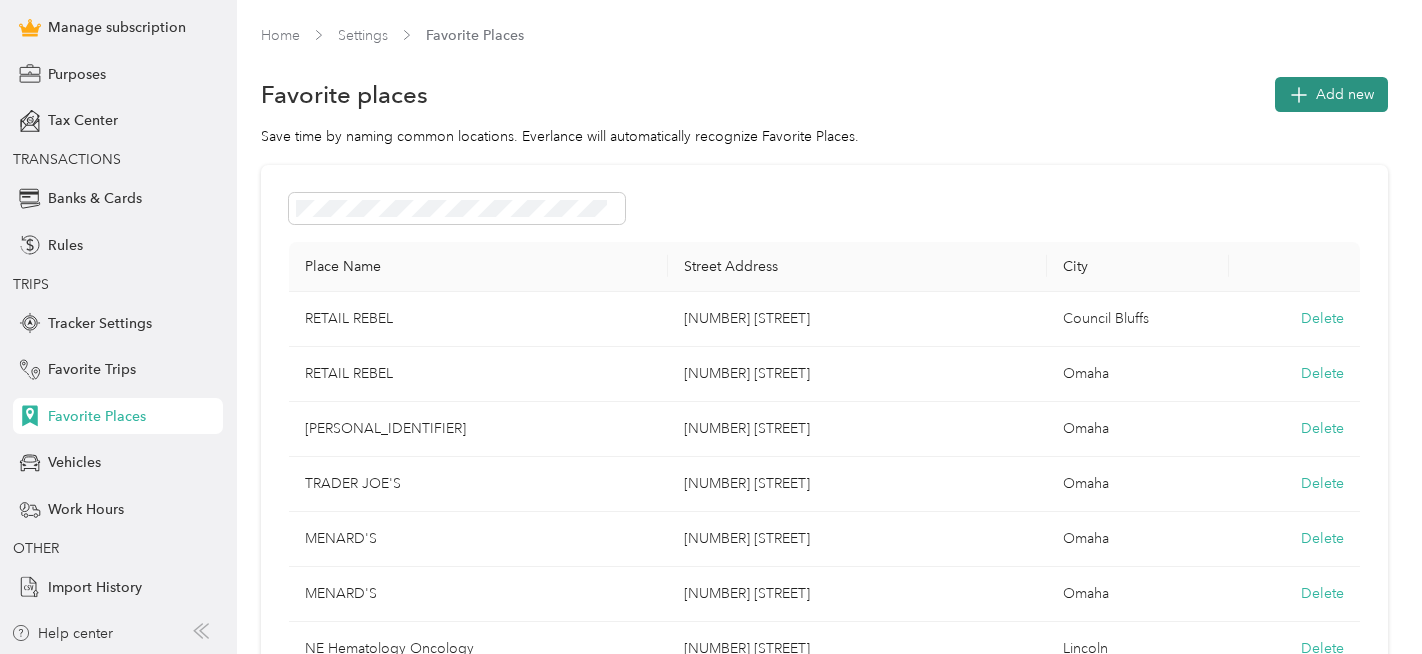 click on "Add new" at bounding box center [1331, 94] 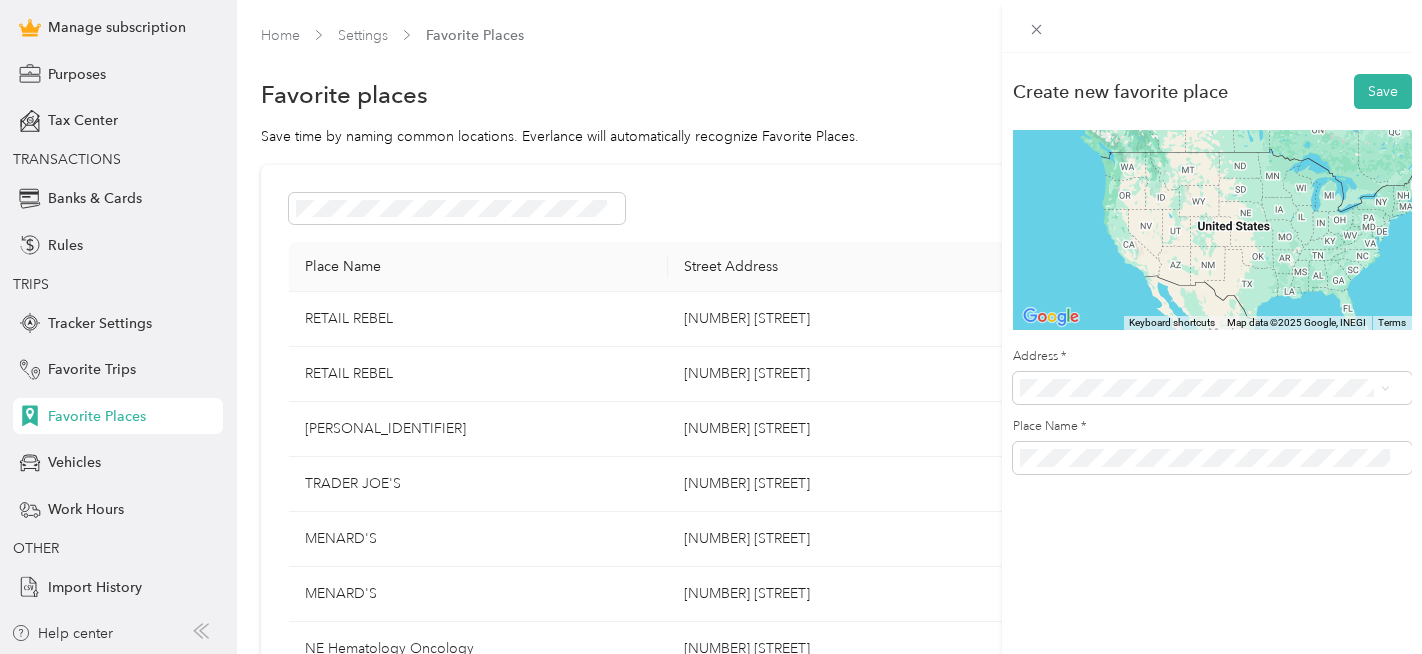 click on "[NUMBER] [STREET]
[CITY], [STATE] [POSTAL_CODE], [COUNTRY]" at bounding box center (1205, 149) 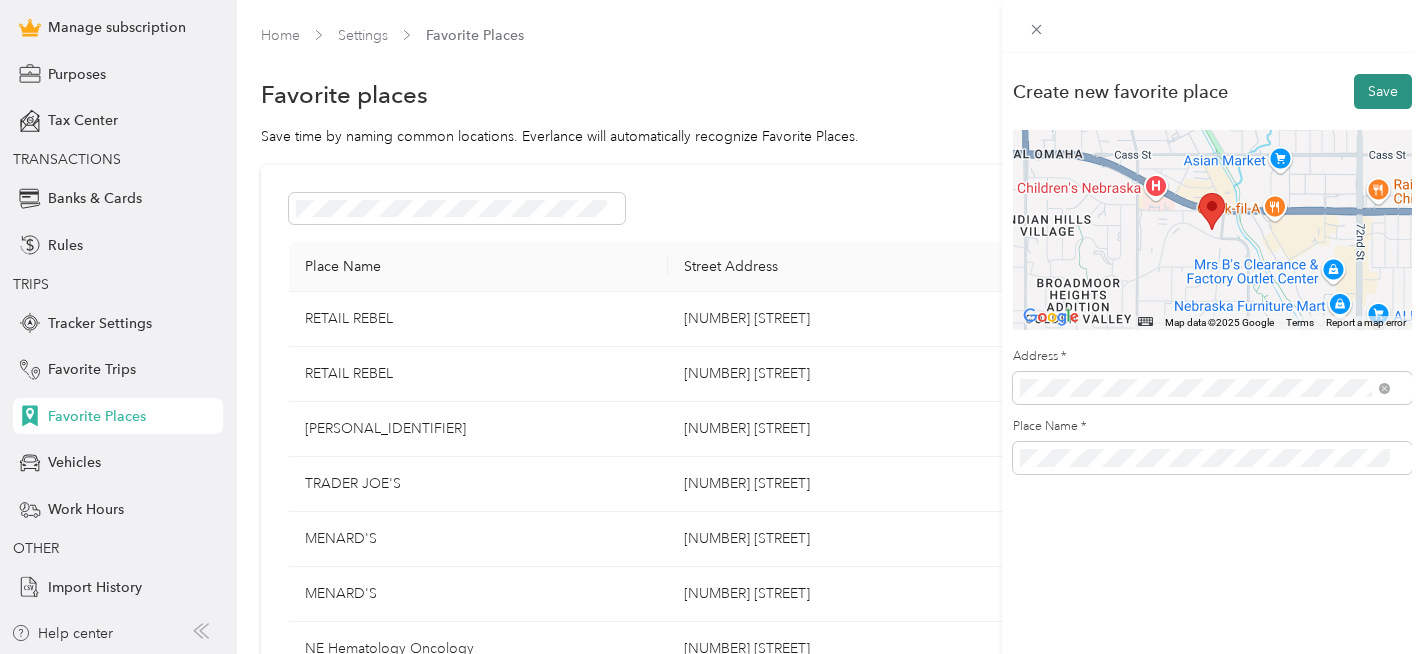 click on "Save" at bounding box center (1383, 91) 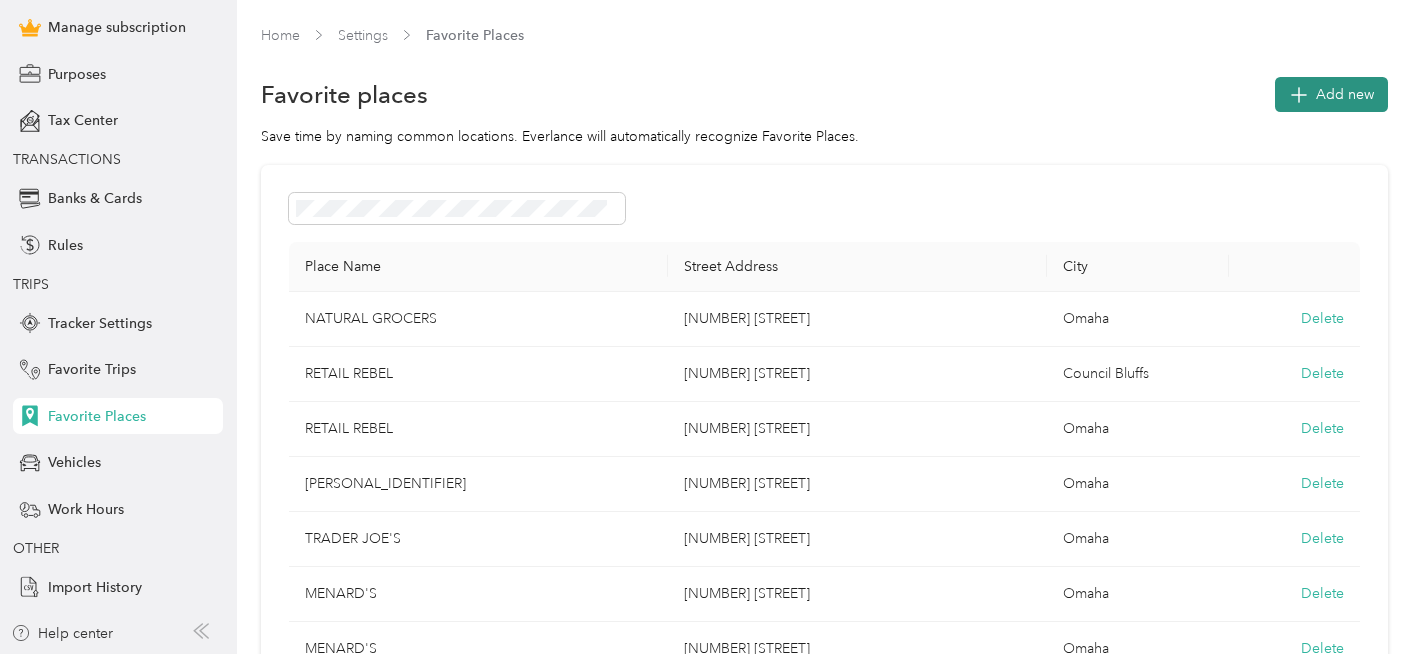 click on "Add new" at bounding box center (1331, 94) 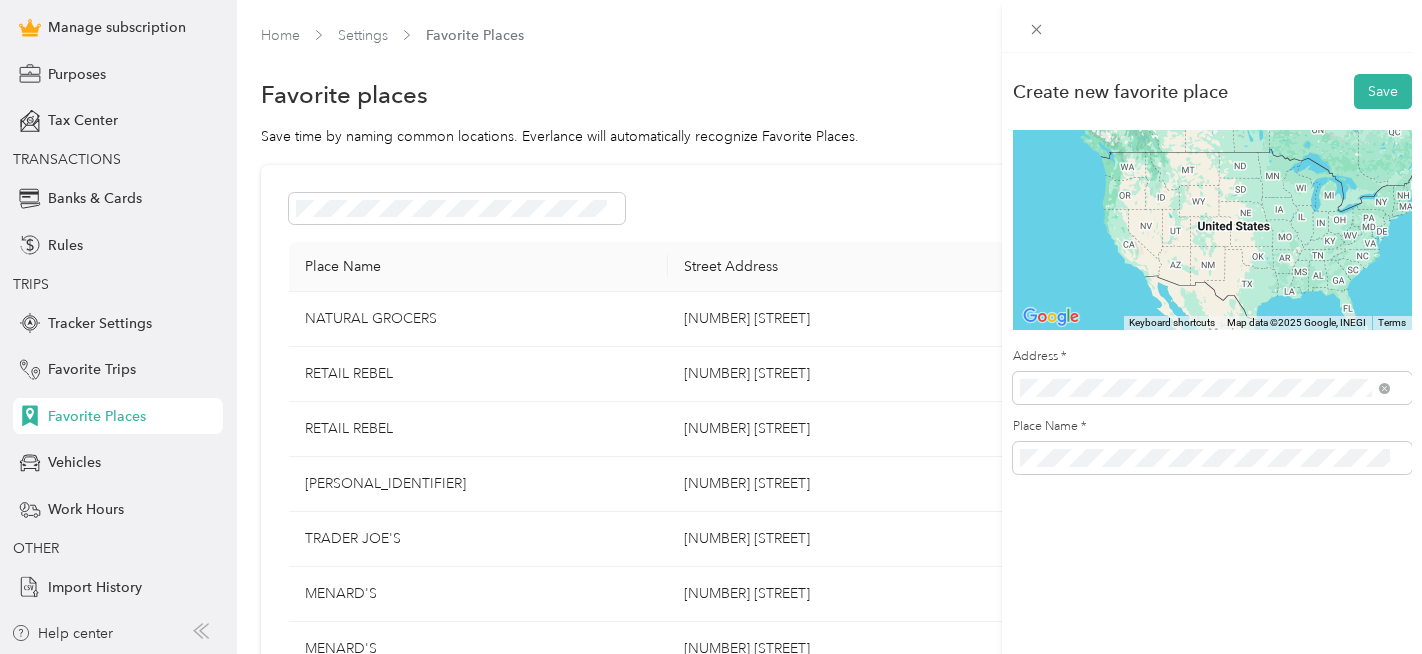 click on "[NUMBER] [STREET]
[CITY], [STATE] [POSTAL_CODE], [COUNTRY]" at bounding box center (1201, 153) 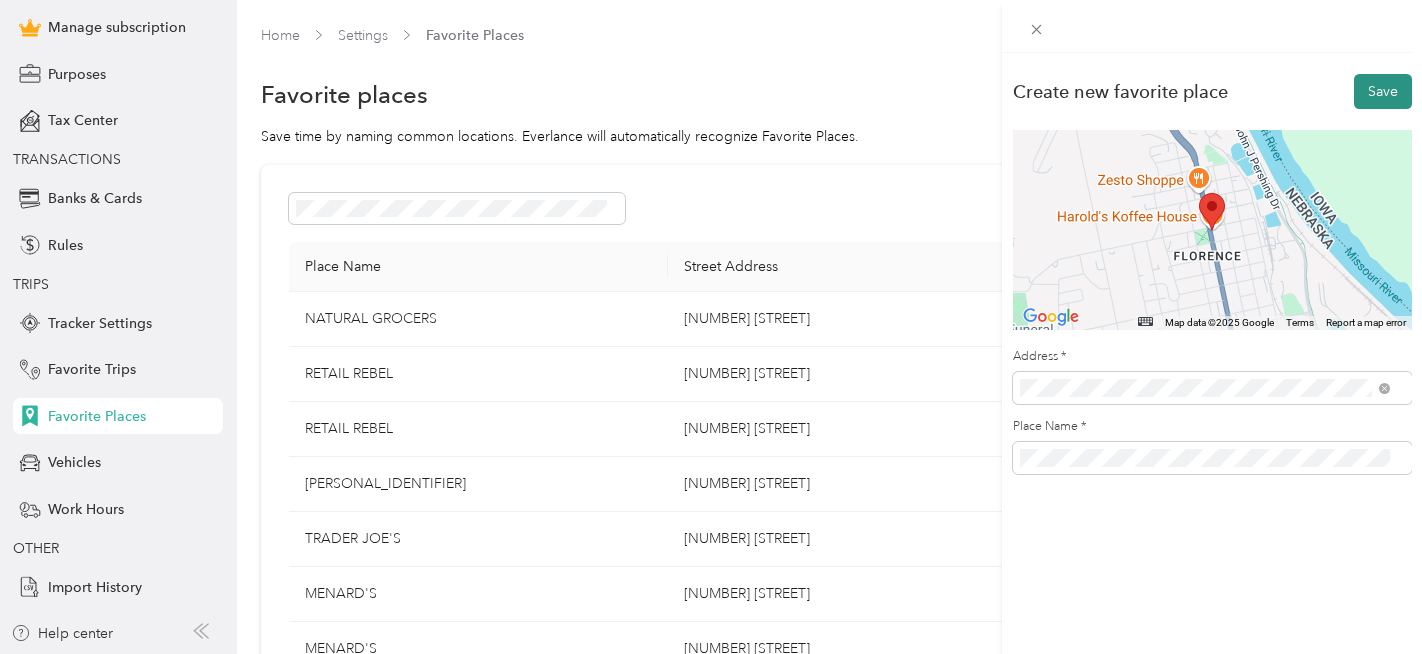 click on "Save" at bounding box center [1383, 91] 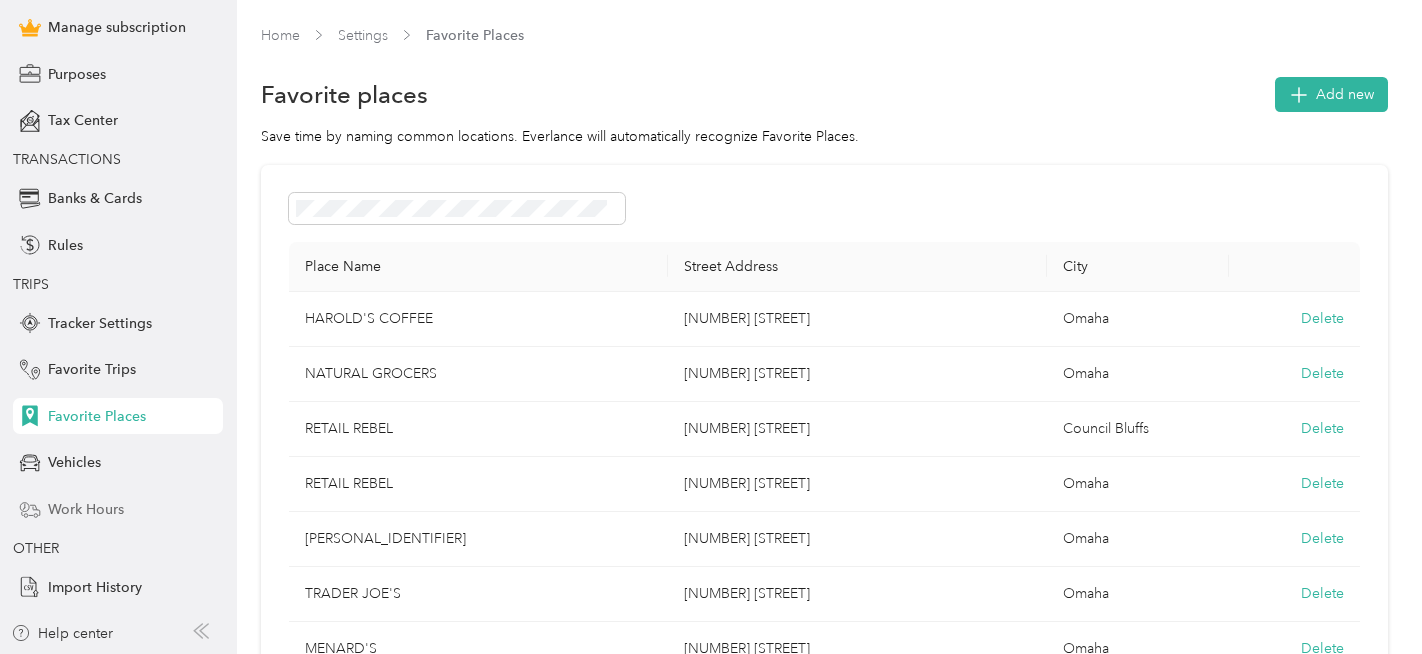 click on "Work Hours" at bounding box center (86, 509) 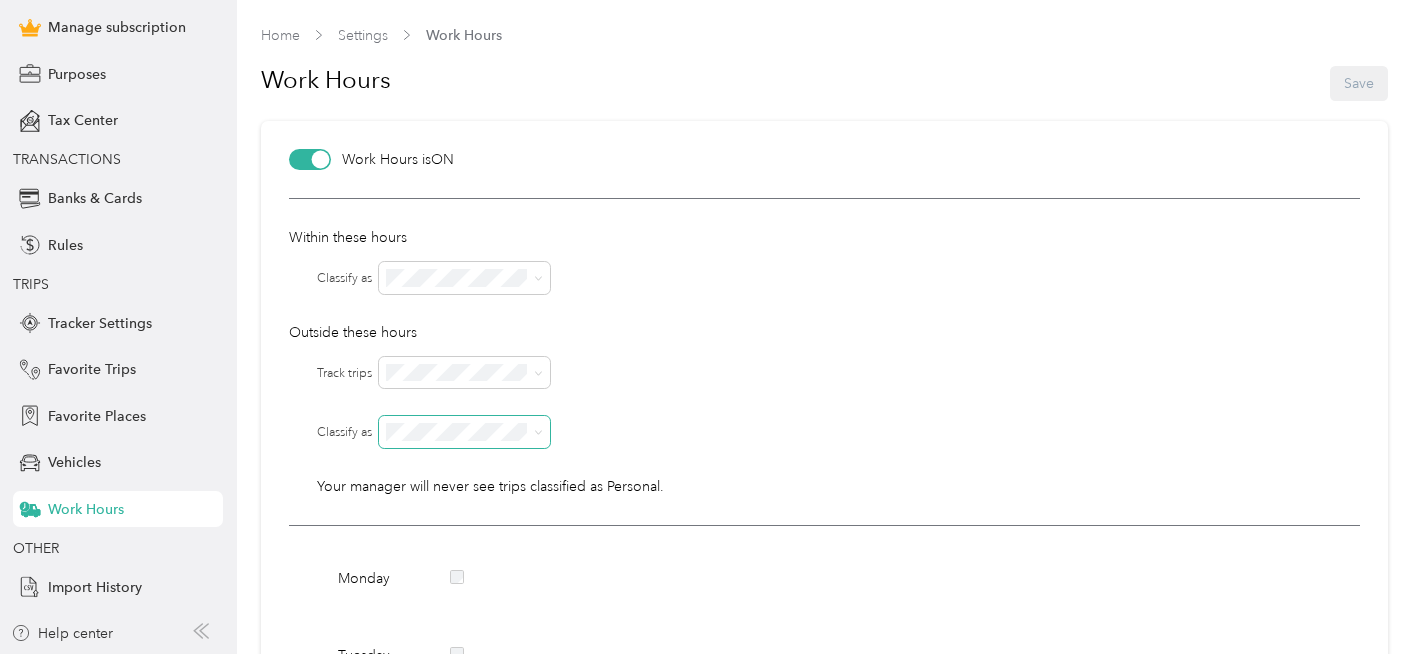 click 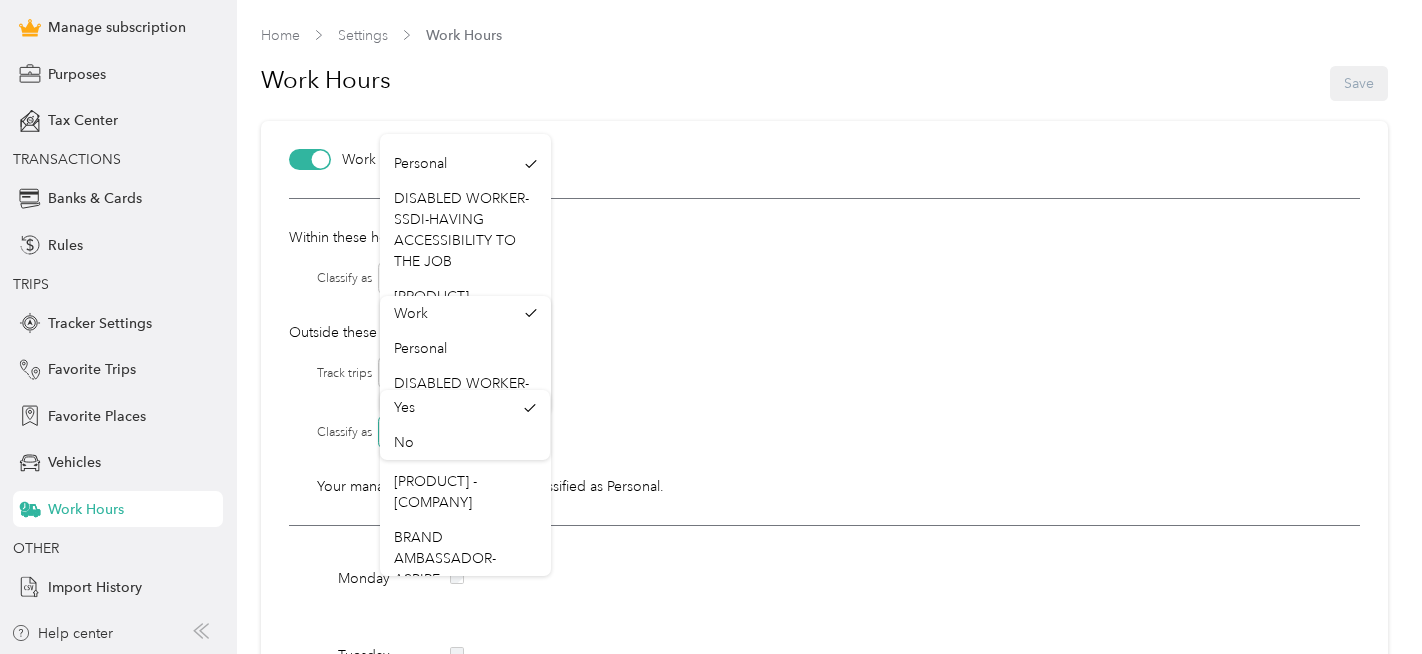 scroll, scrollTop: 46, scrollLeft: 0, axis: vertical 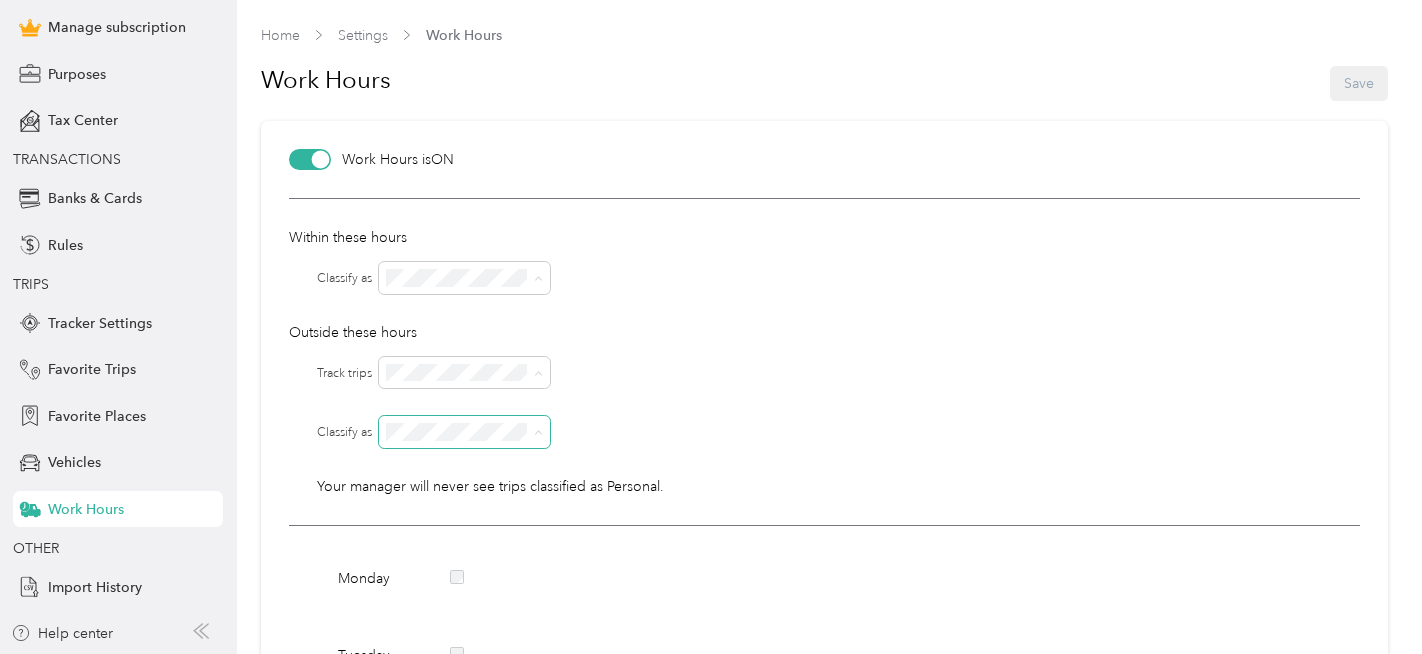 click on "PACKAGE HANDLER-FEDEX" at bounding box center (463, 166) 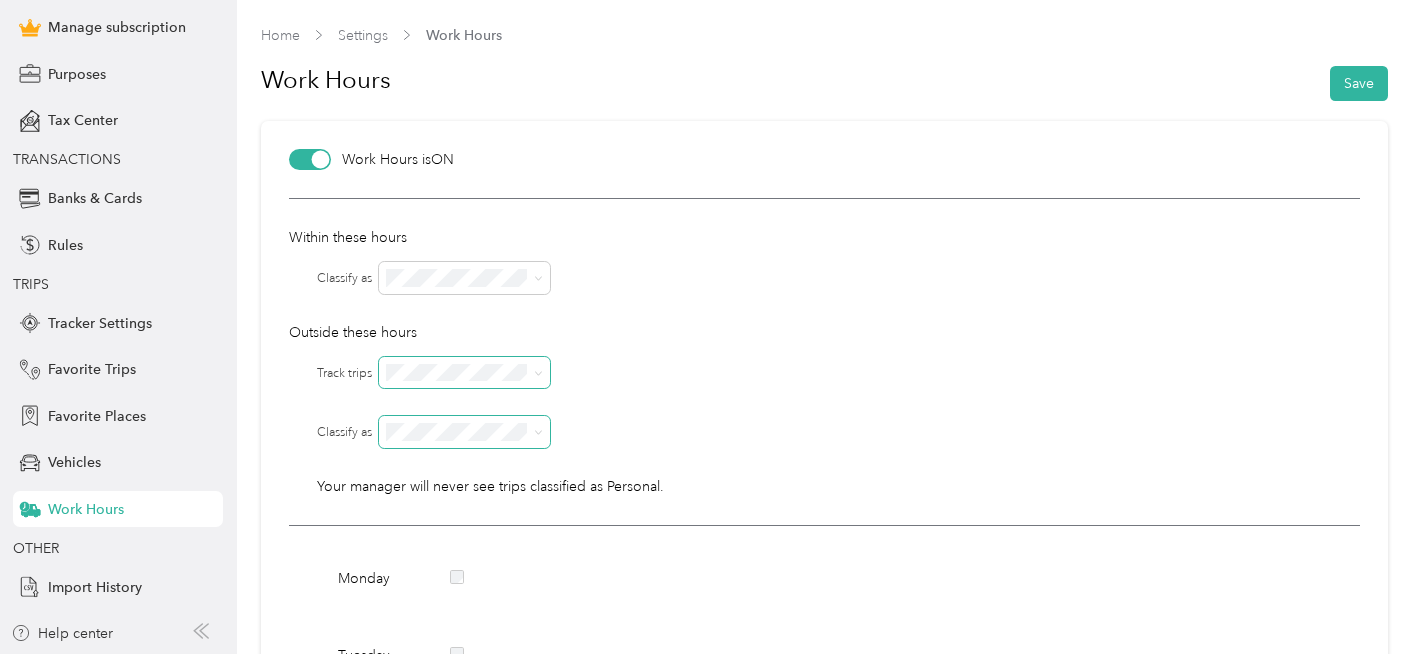 click 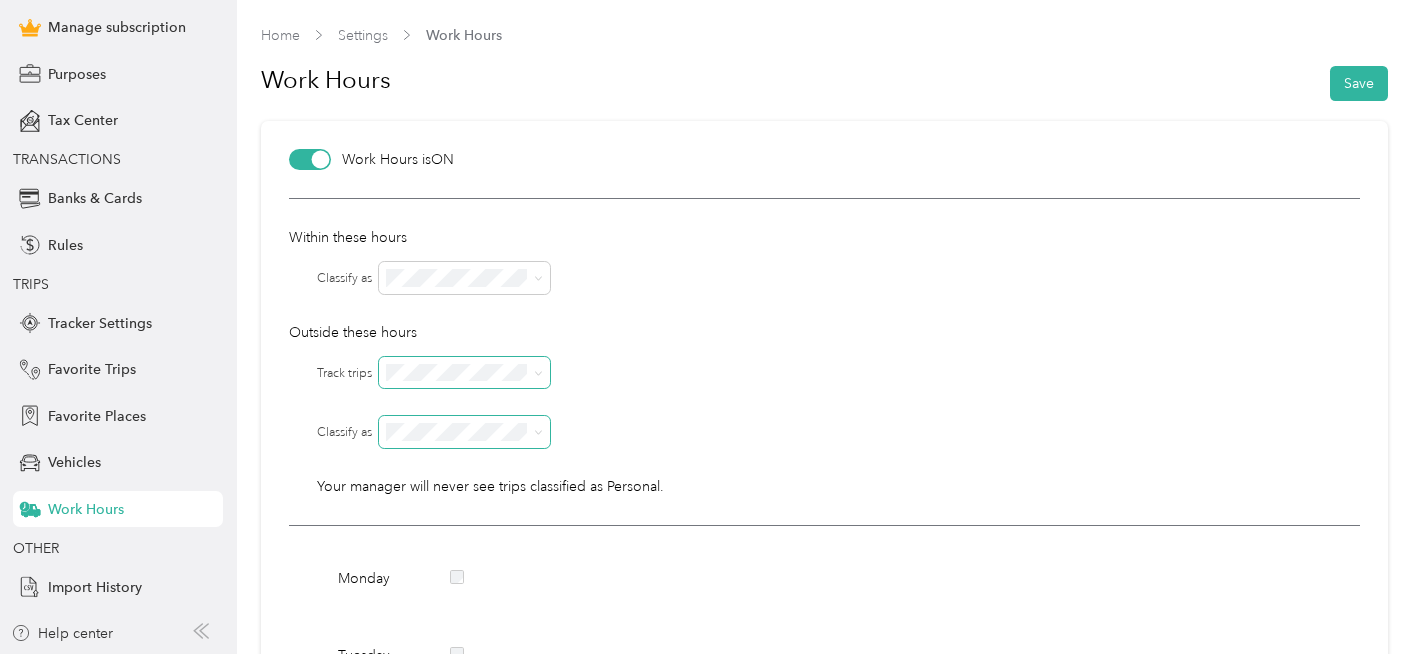 click on "No" at bounding box center [465, 433] 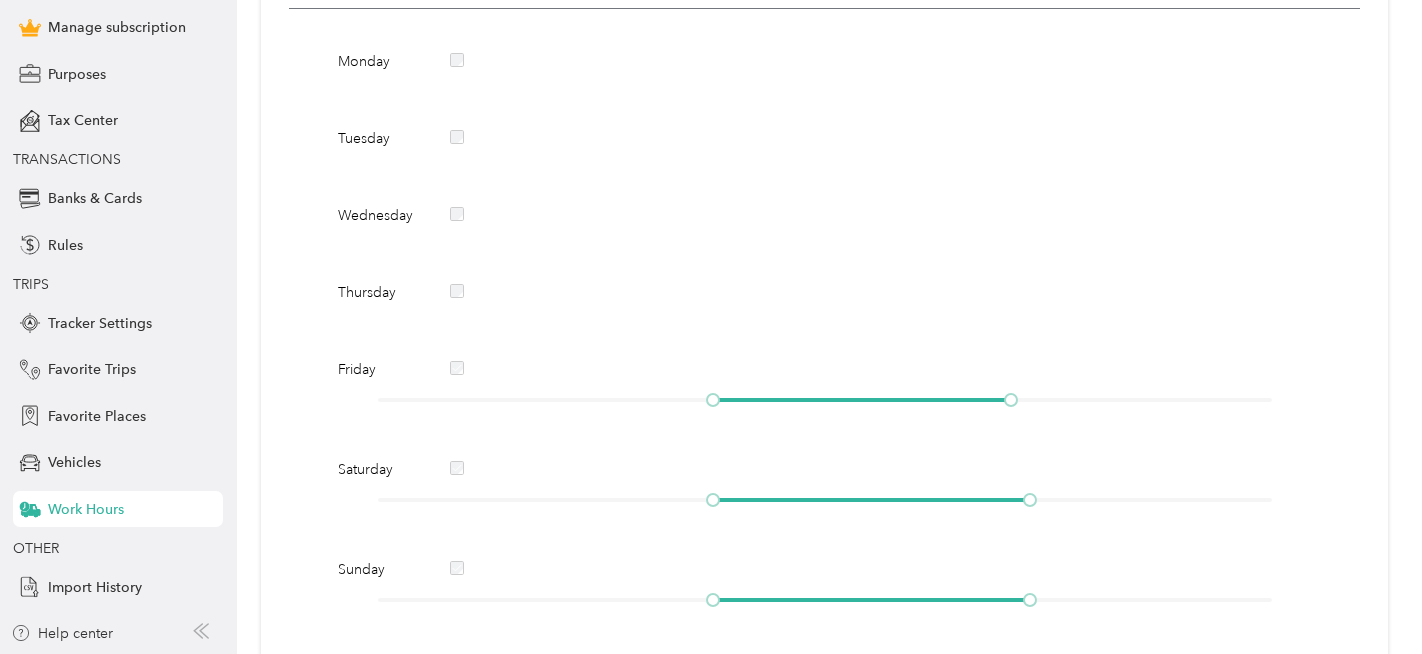 scroll, scrollTop: 465, scrollLeft: 0, axis: vertical 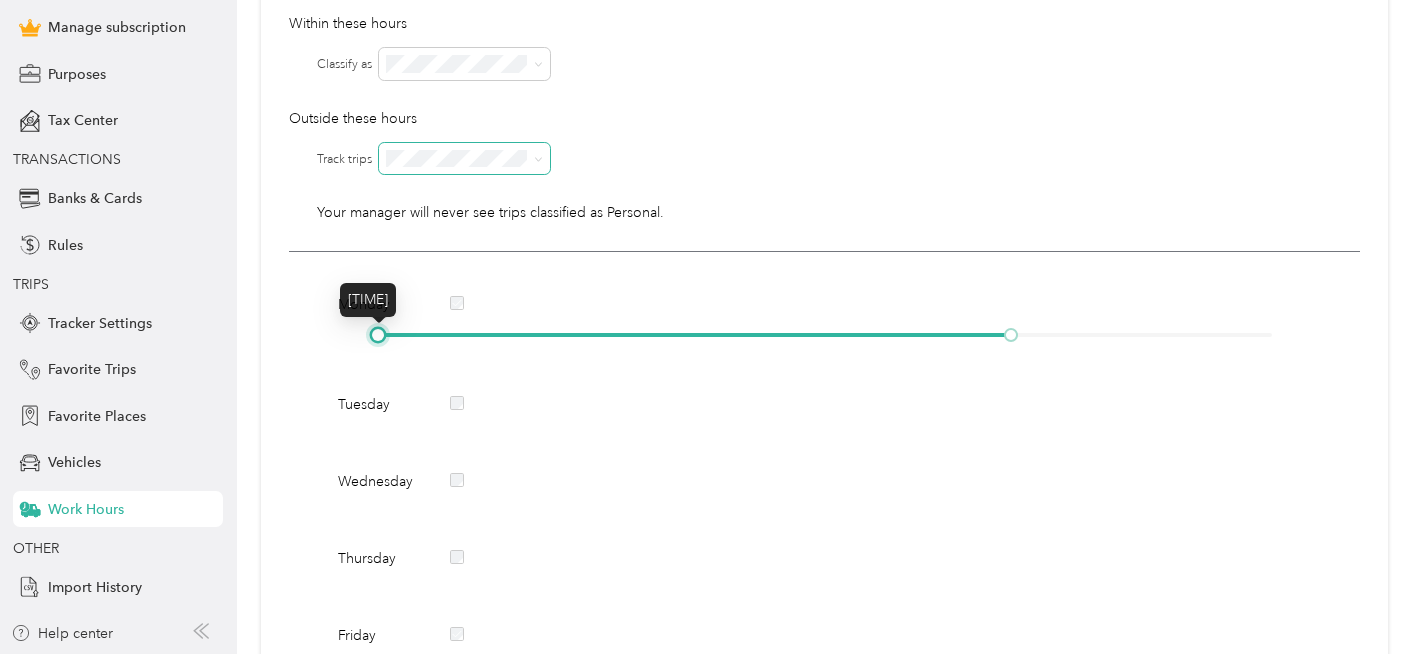 drag, startPoint x: 713, startPoint y: 333, endPoint x: 267, endPoint y: 336, distance: 446.0101 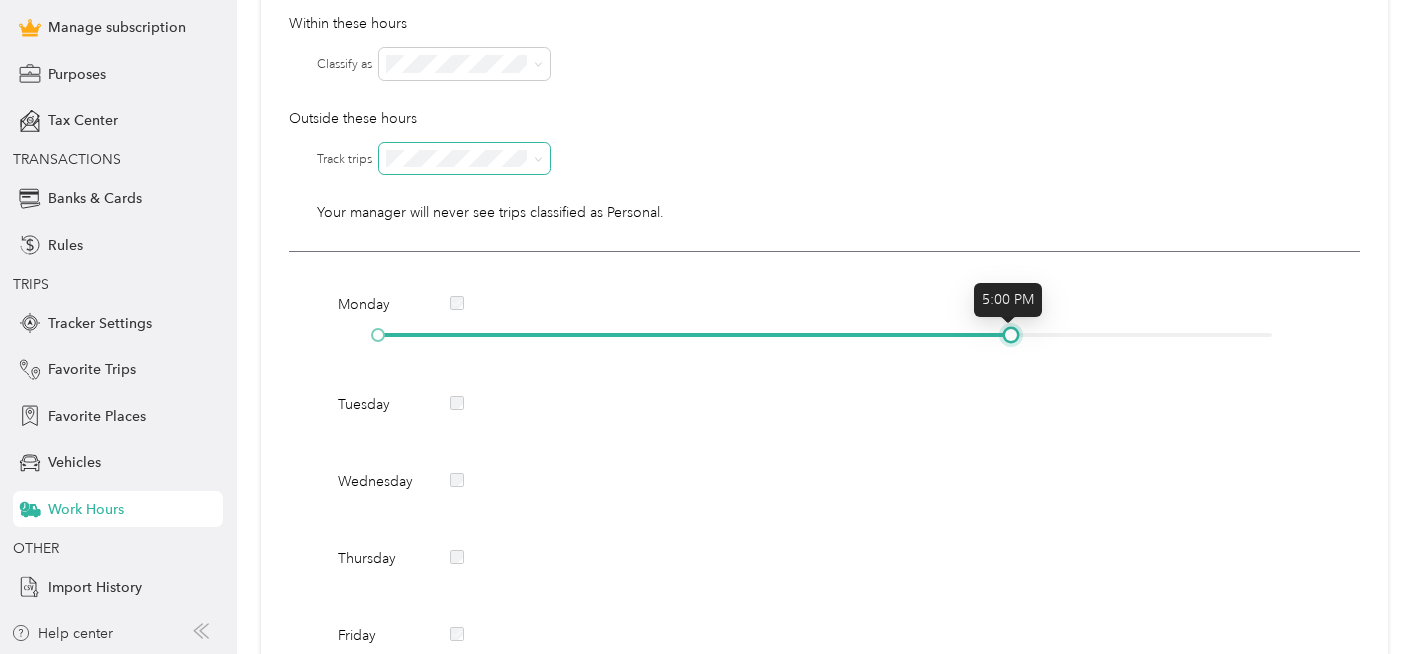 click at bounding box center (1011, 335) 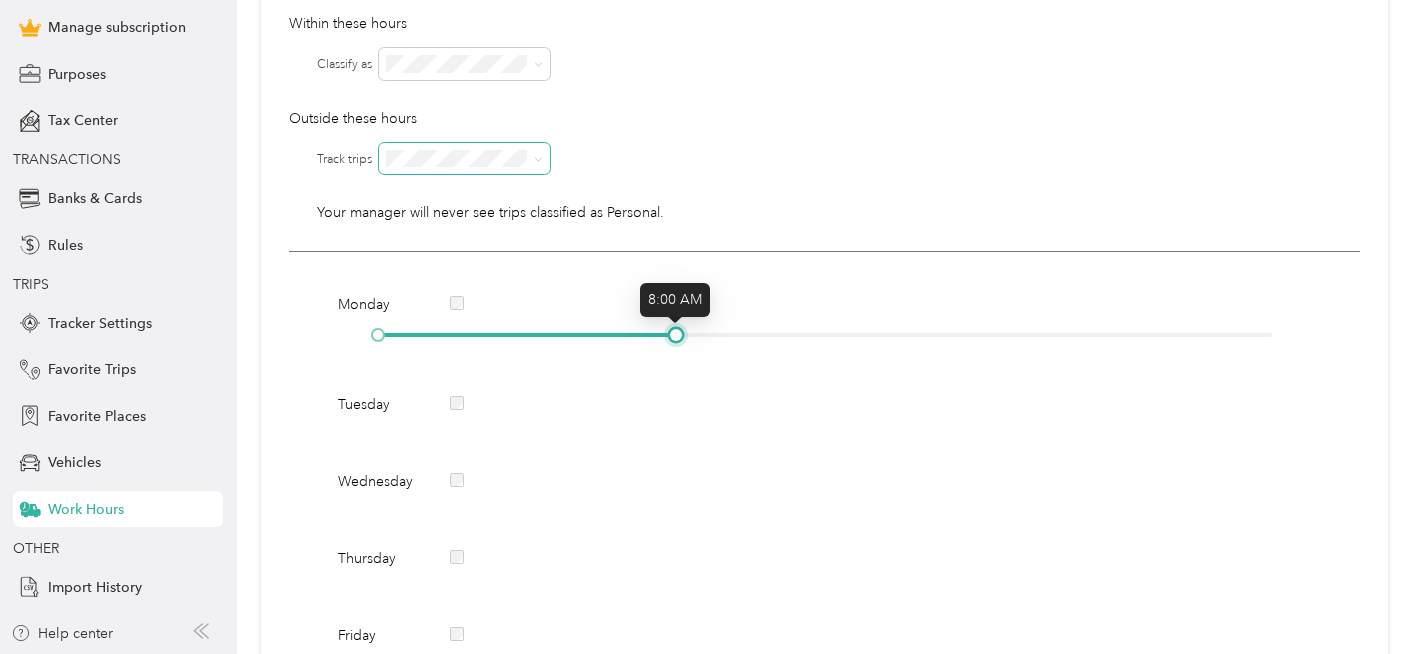 drag, startPoint x: 1008, startPoint y: 333, endPoint x: 677, endPoint y: 329, distance: 331.02417 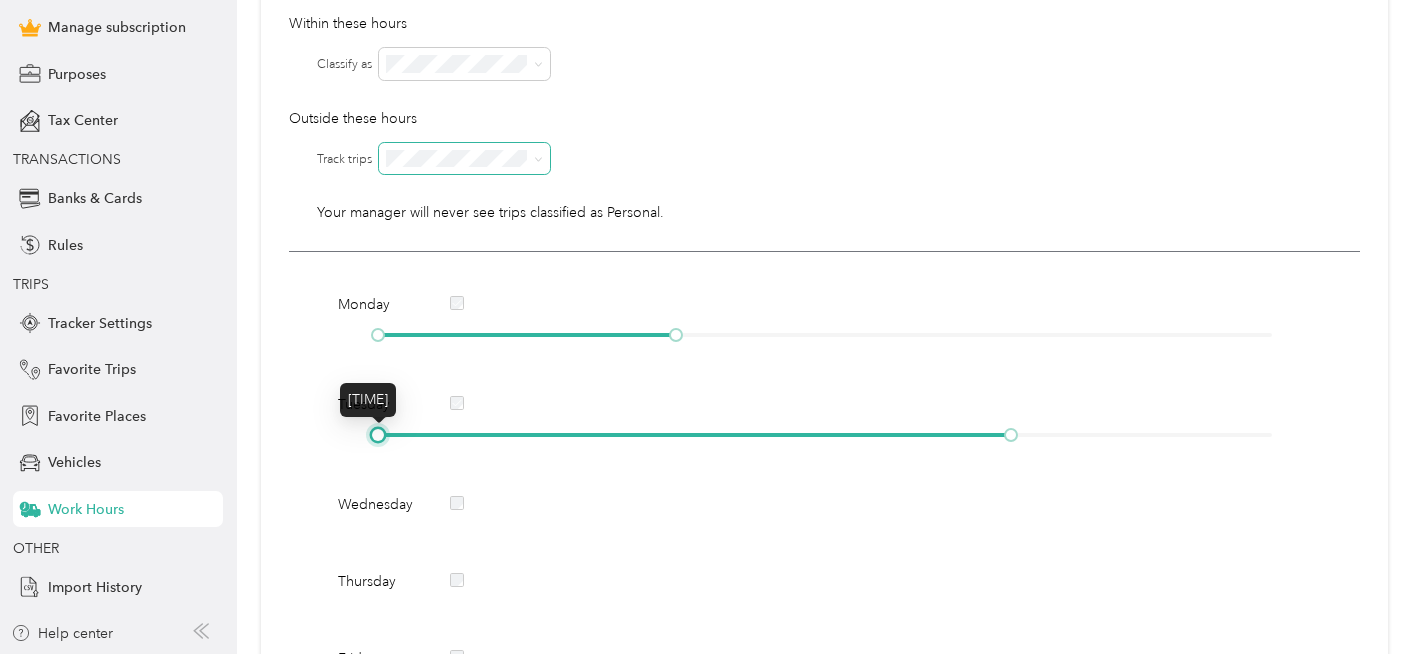 drag, startPoint x: 709, startPoint y: 434, endPoint x: 368, endPoint y: 449, distance: 341.32974 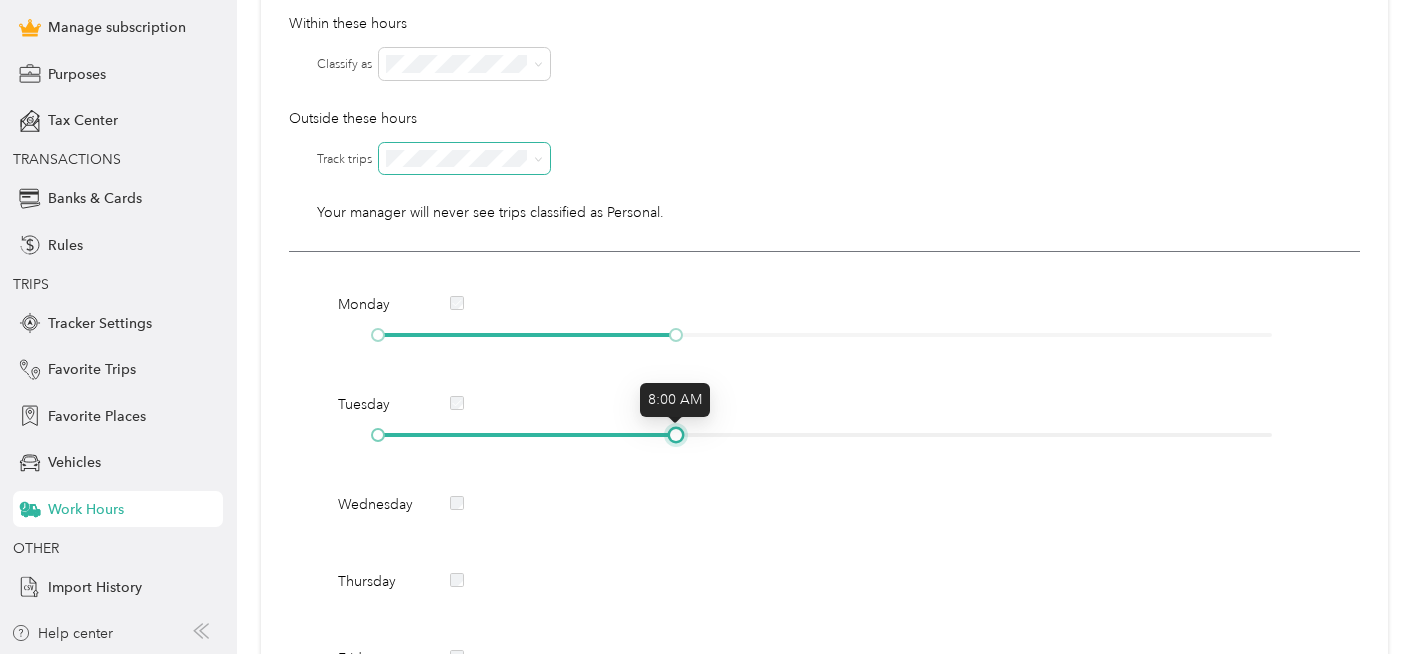 drag, startPoint x: 1006, startPoint y: 431, endPoint x: 679, endPoint y: 433, distance: 327.0061 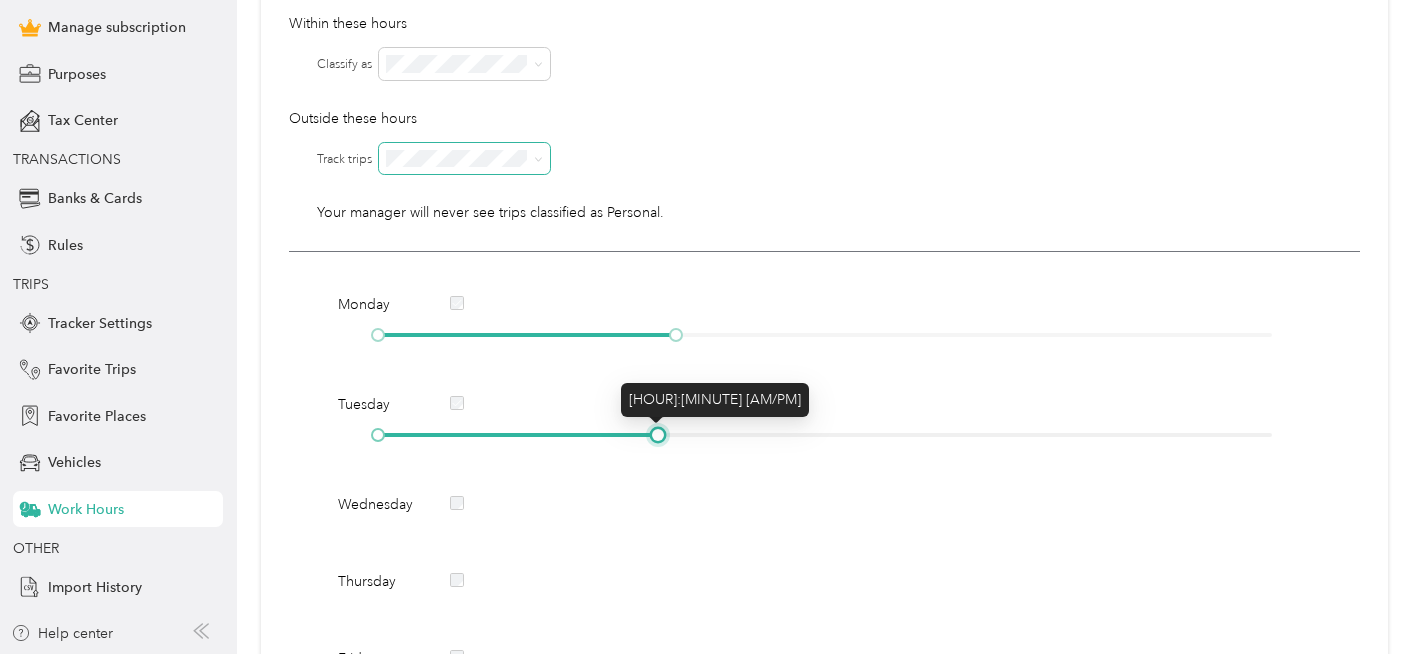 drag, startPoint x: 671, startPoint y: 432, endPoint x: 650, endPoint y: 431, distance: 21.023796 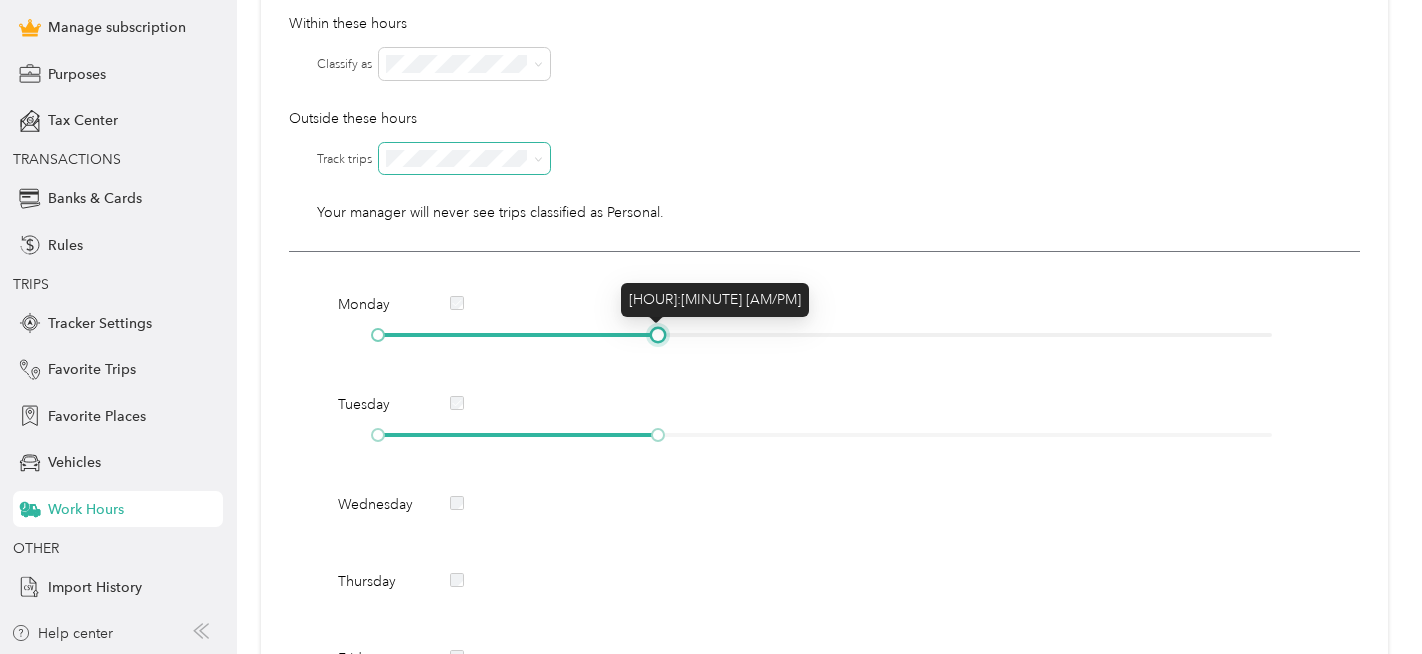 drag, startPoint x: 673, startPoint y: 335, endPoint x: 655, endPoint y: 334, distance: 18.027756 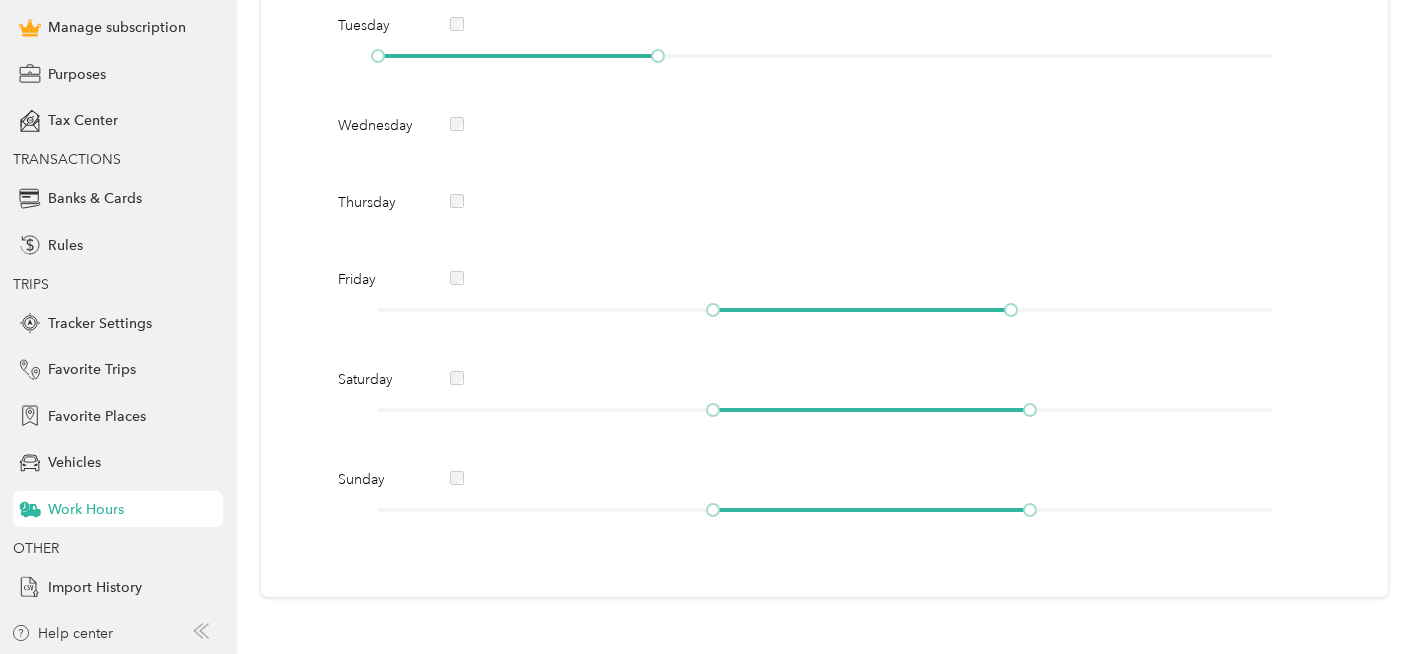 scroll, scrollTop: 652, scrollLeft: 0, axis: vertical 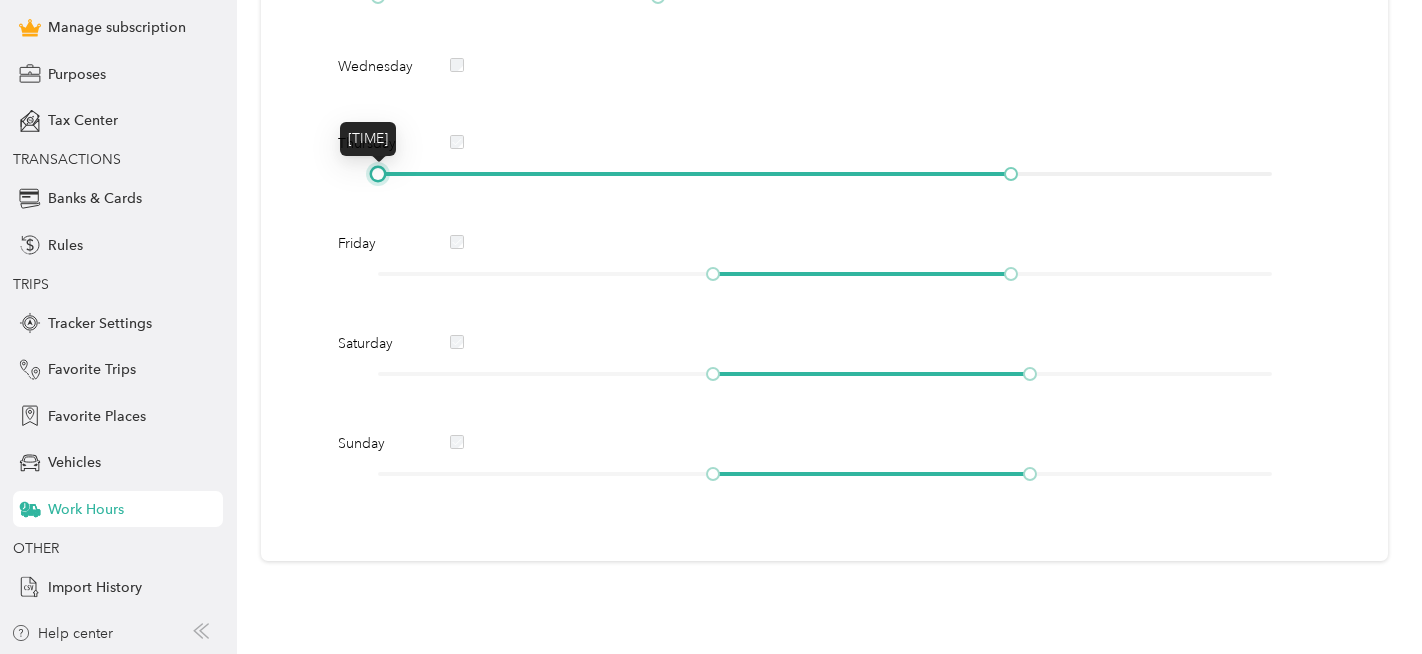 drag, startPoint x: 713, startPoint y: 178, endPoint x: 374, endPoint y: 167, distance: 339.1784 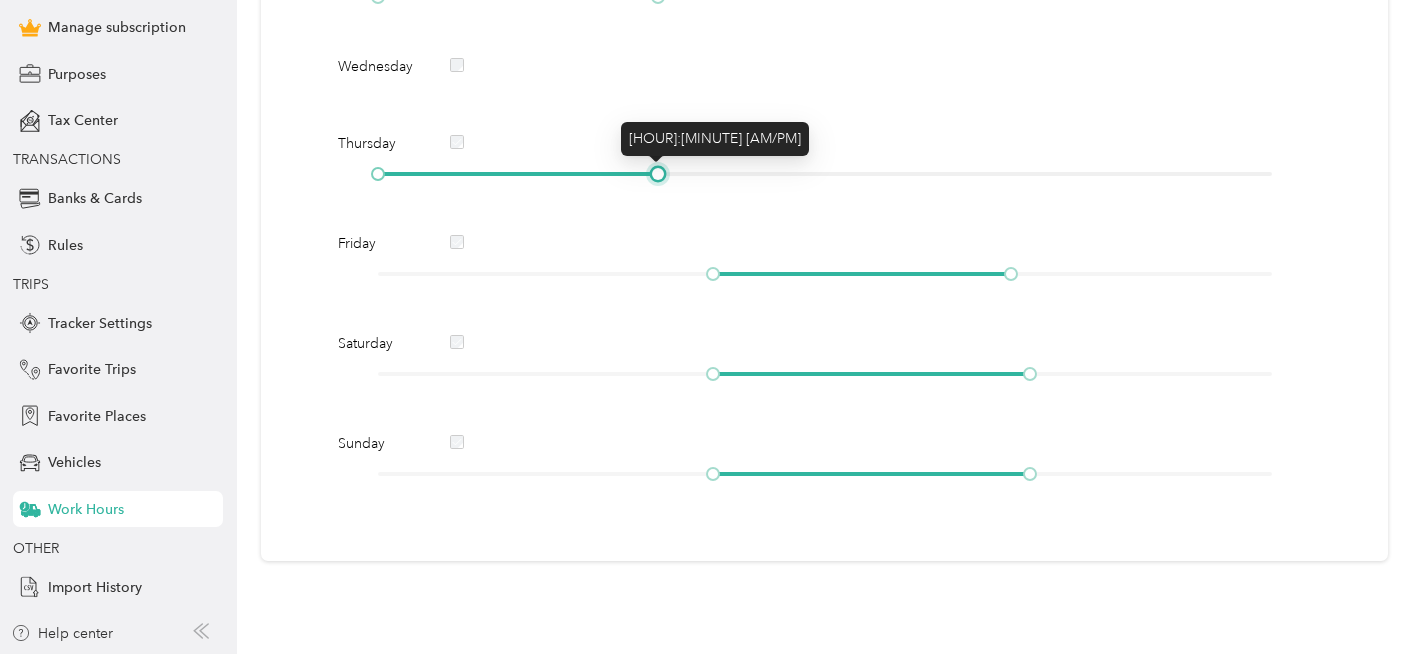 drag, startPoint x: 1007, startPoint y: 174, endPoint x: 662, endPoint y: 169, distance: 345.03622 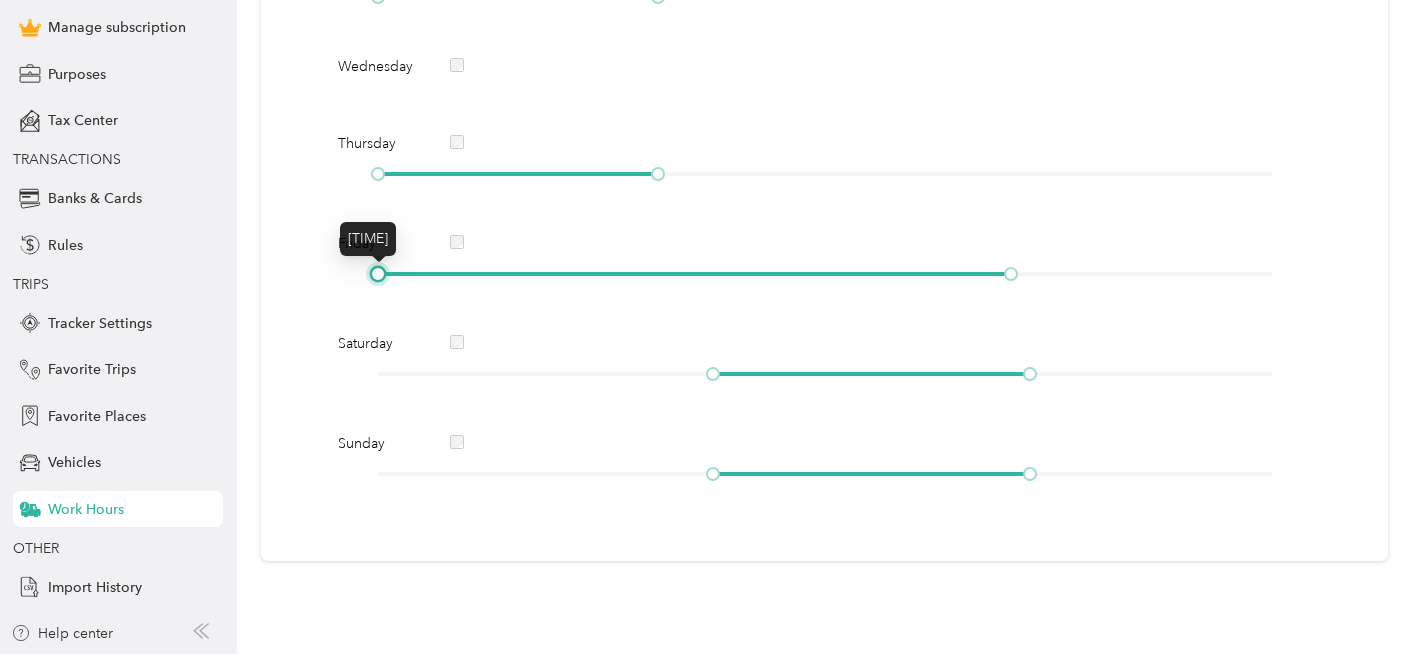 drag, startPoint x: 708, startPoint y: 273, endPoint x: 330, endPoint y: 291, distance: 378.4283 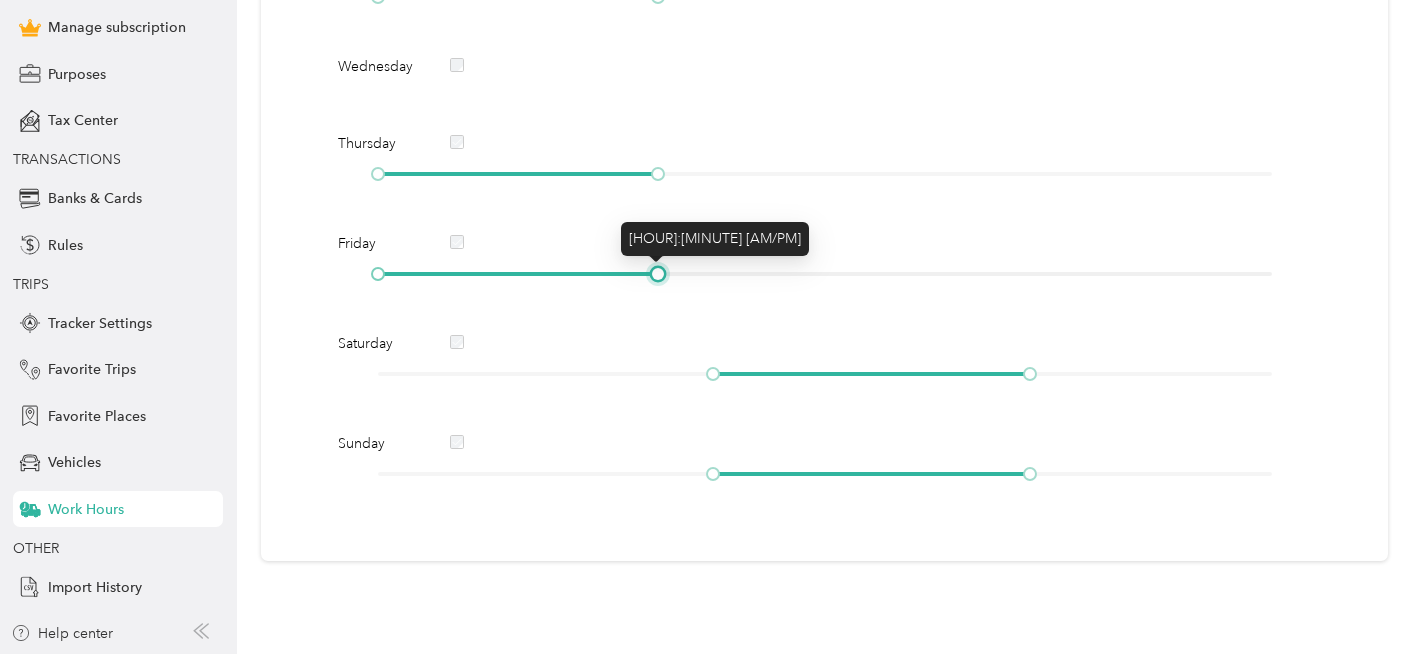 drag, startPoint x: 1008, startPoint y: 269, endPoint x: 658, endPoint y: 271, distance: 350.0057 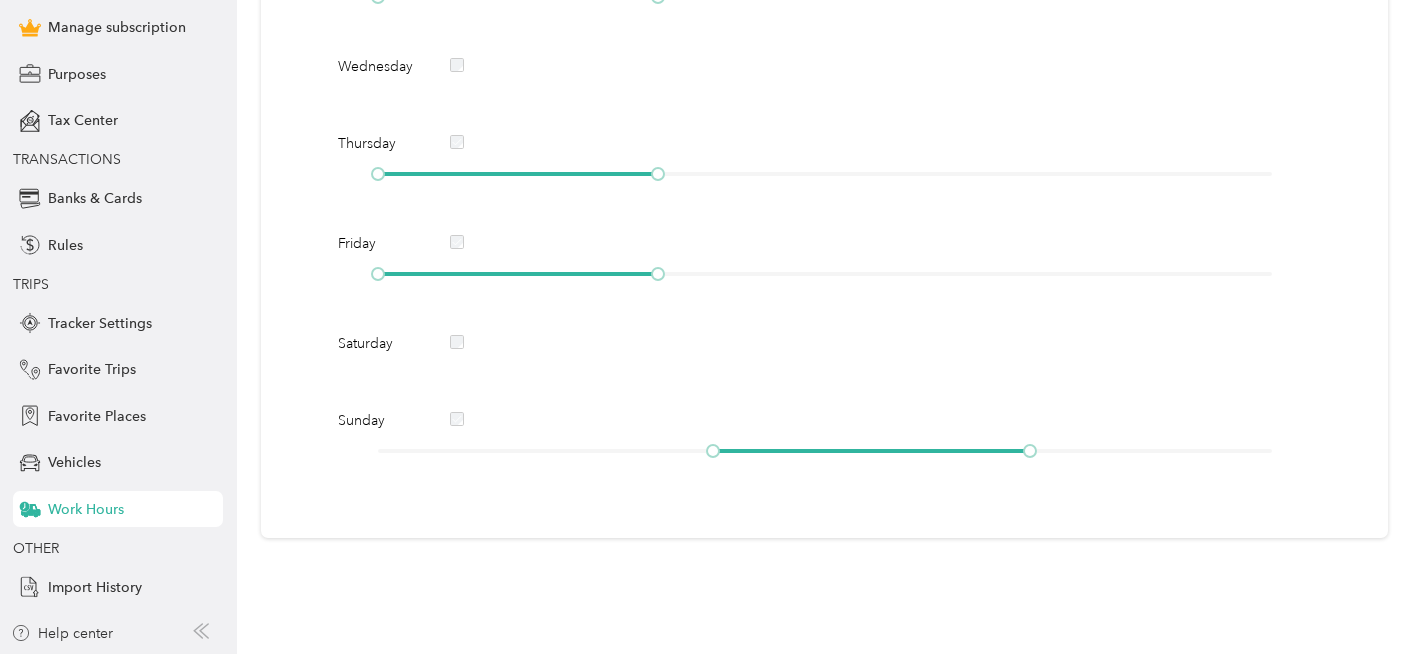 scroll, scrollTop: 635, scrollLeft: 0, axis: vertical 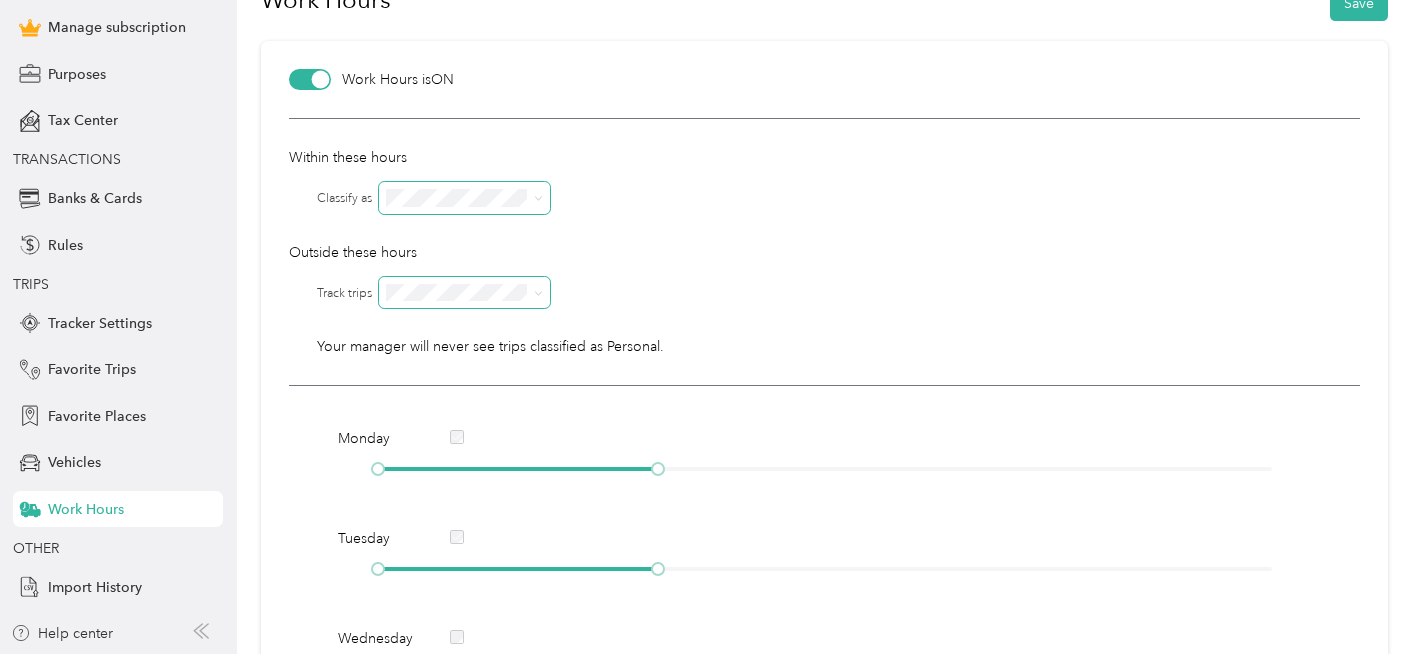 click 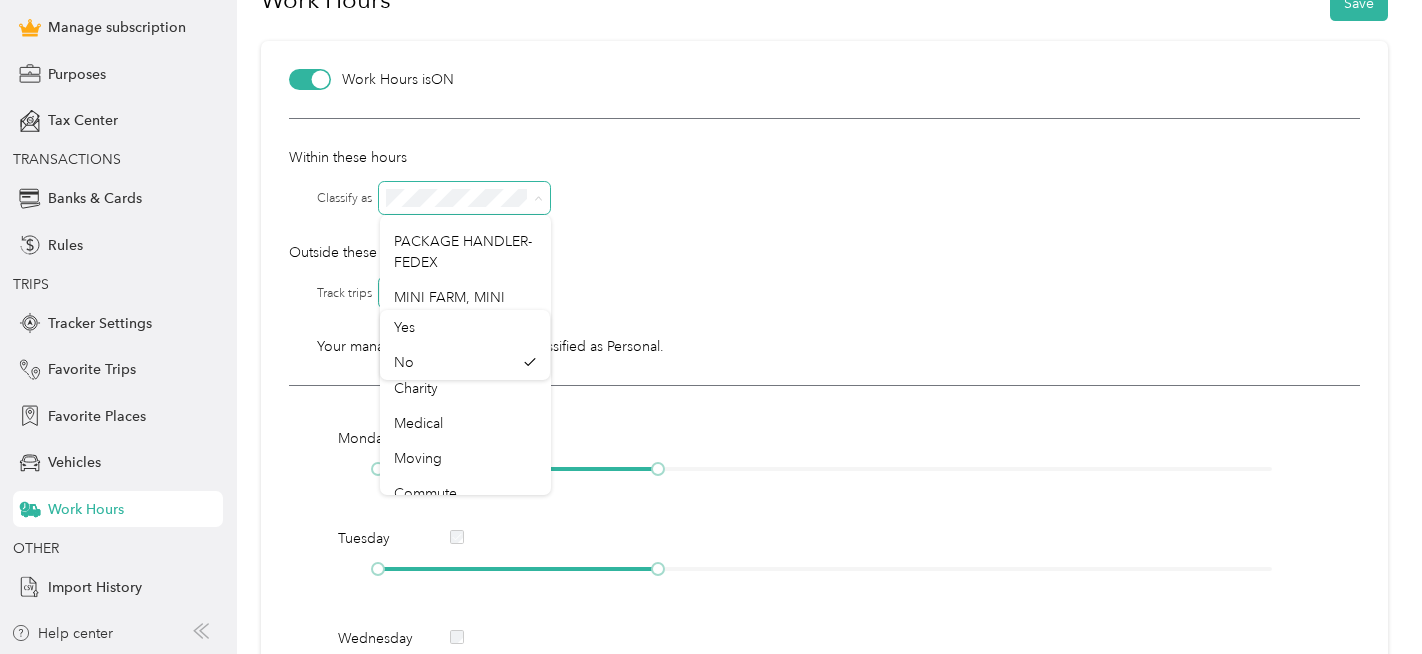 scroll, scrollTop: 350, scrollLeft: 0, axis: vertical 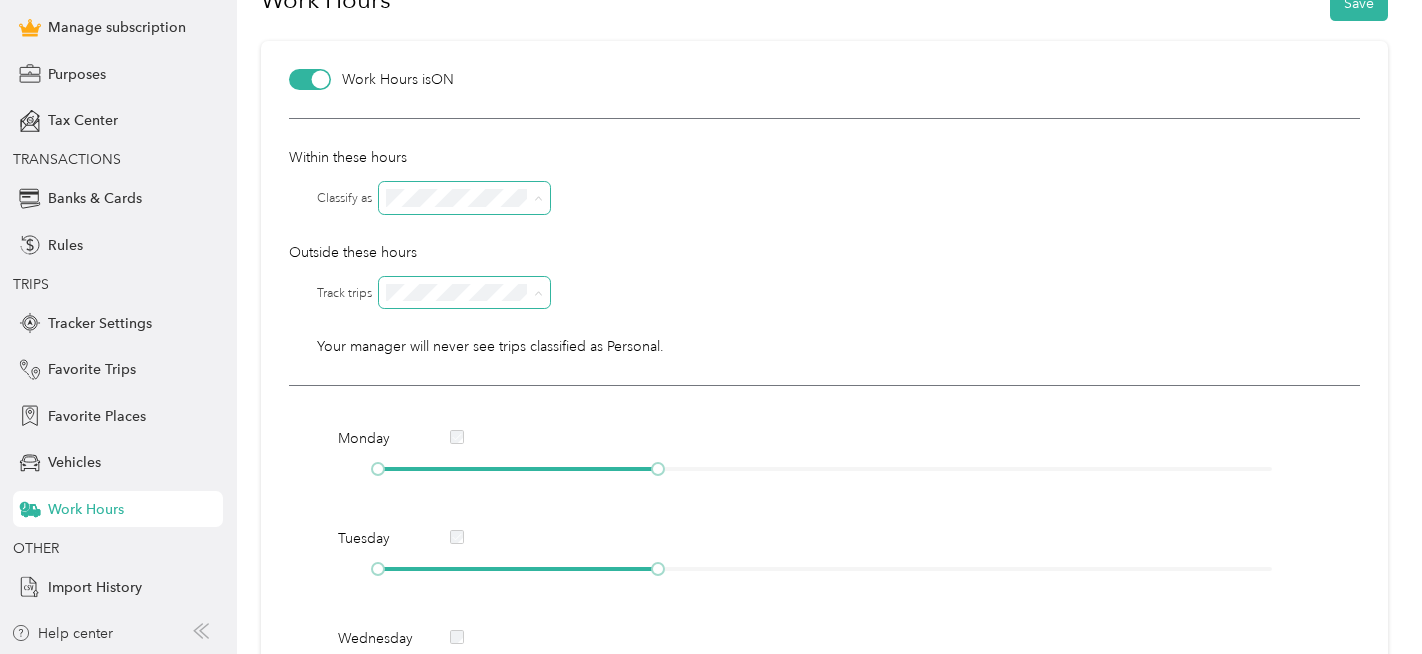 click on "PACKAGE HANDLER-FEDEX" at bounding box center (465, 236) 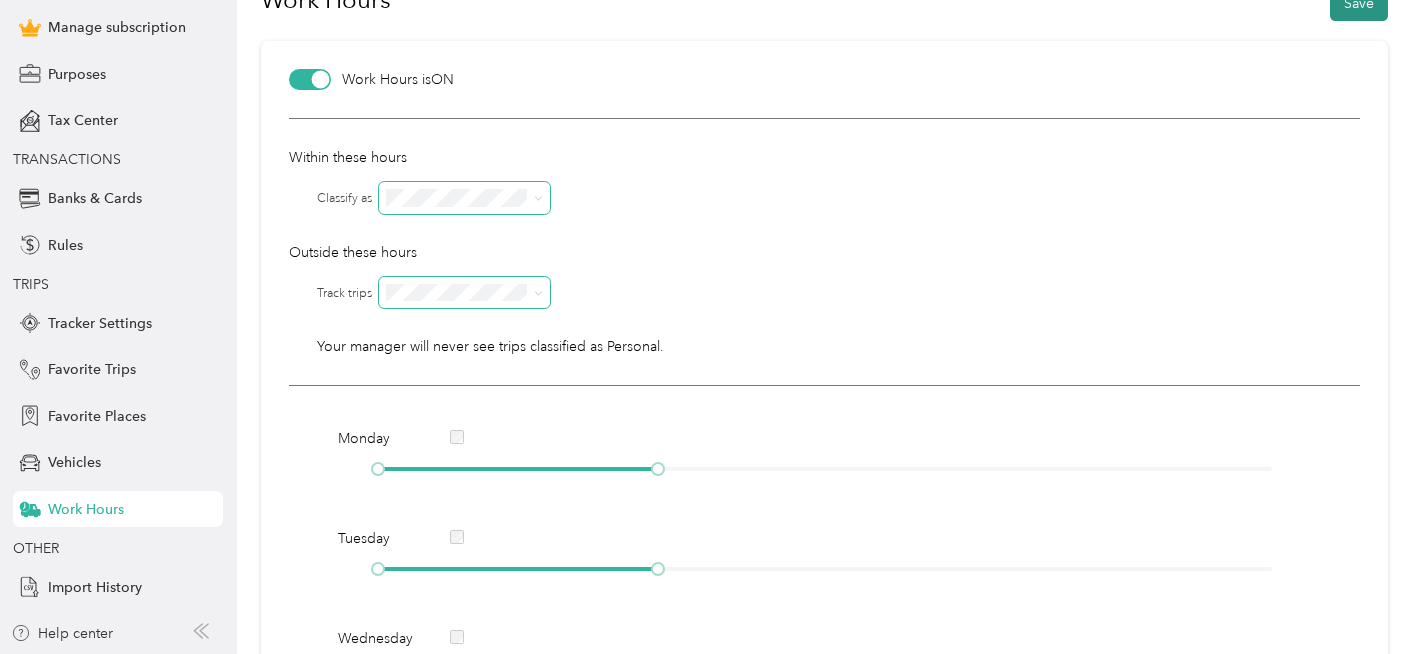 click on "Save" at bounding box center [1359, 3] 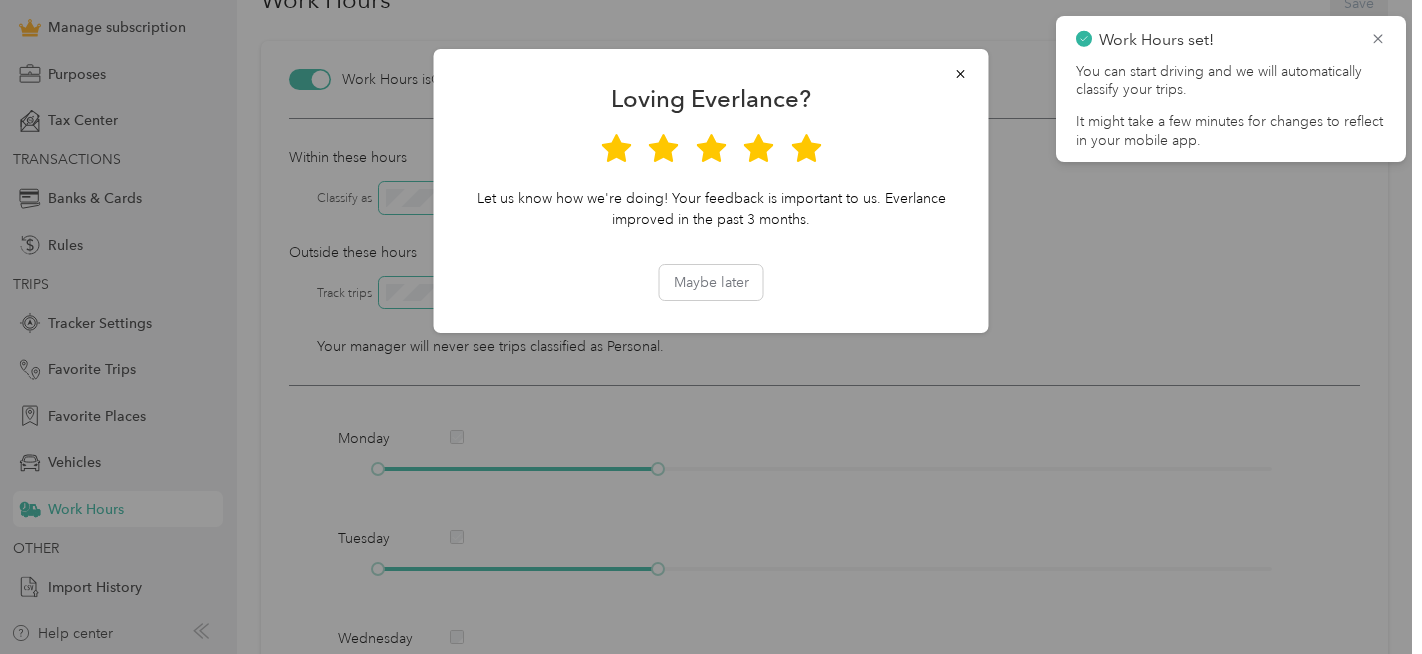 click 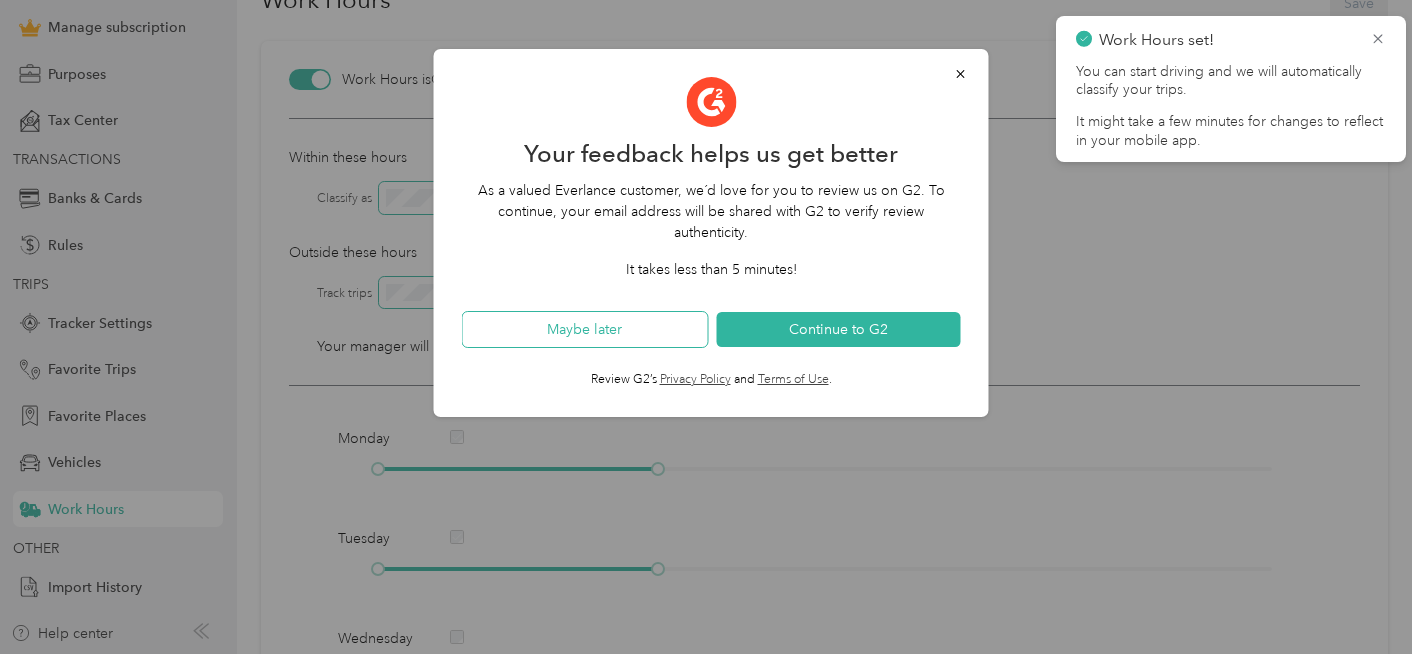click on "Maybe later" at bounding box center (585, 329) 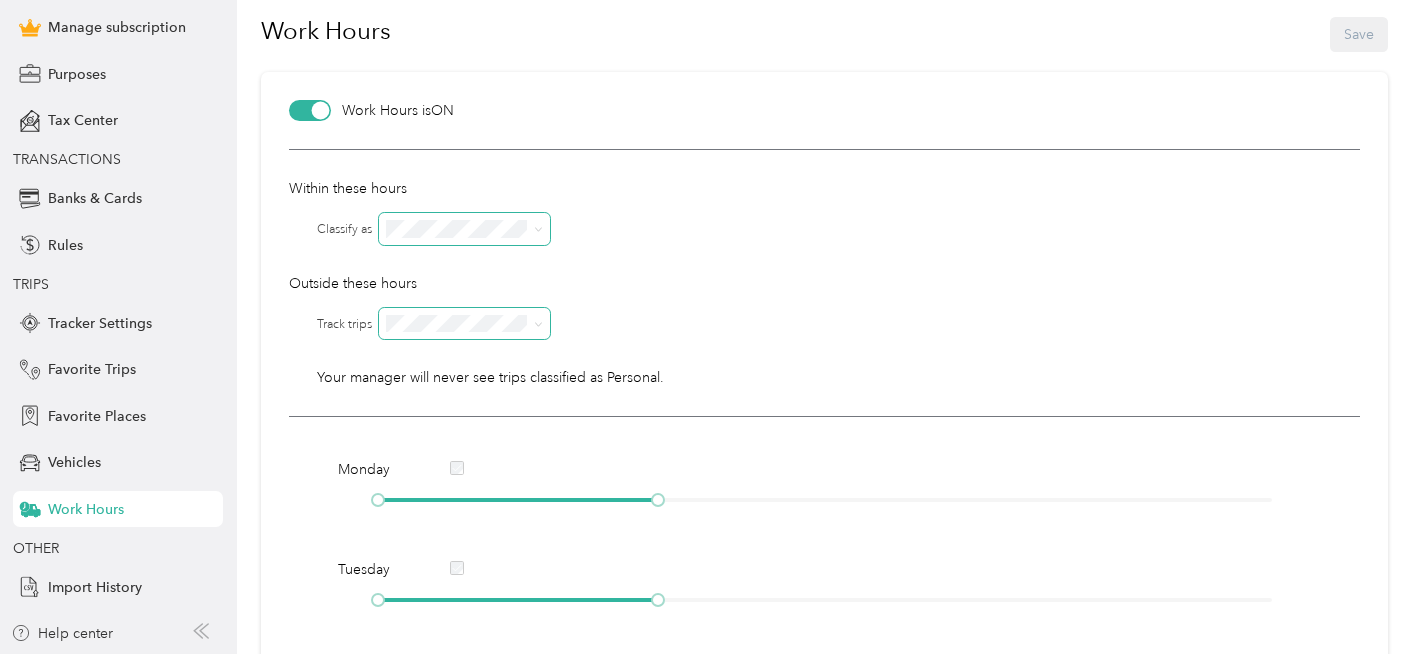 scroll, scrollTop: 0, scrollLeft: 0, axis: both 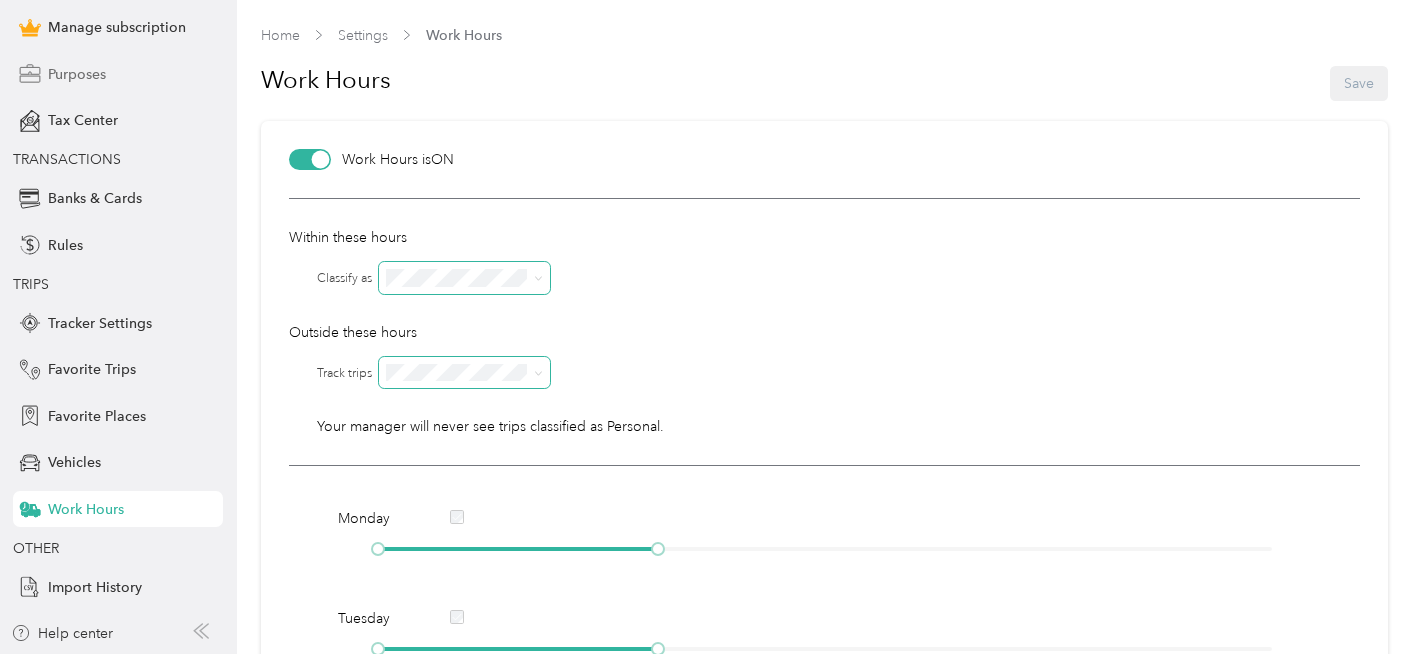 click on "Purposes" at bounding box center (77, 74) 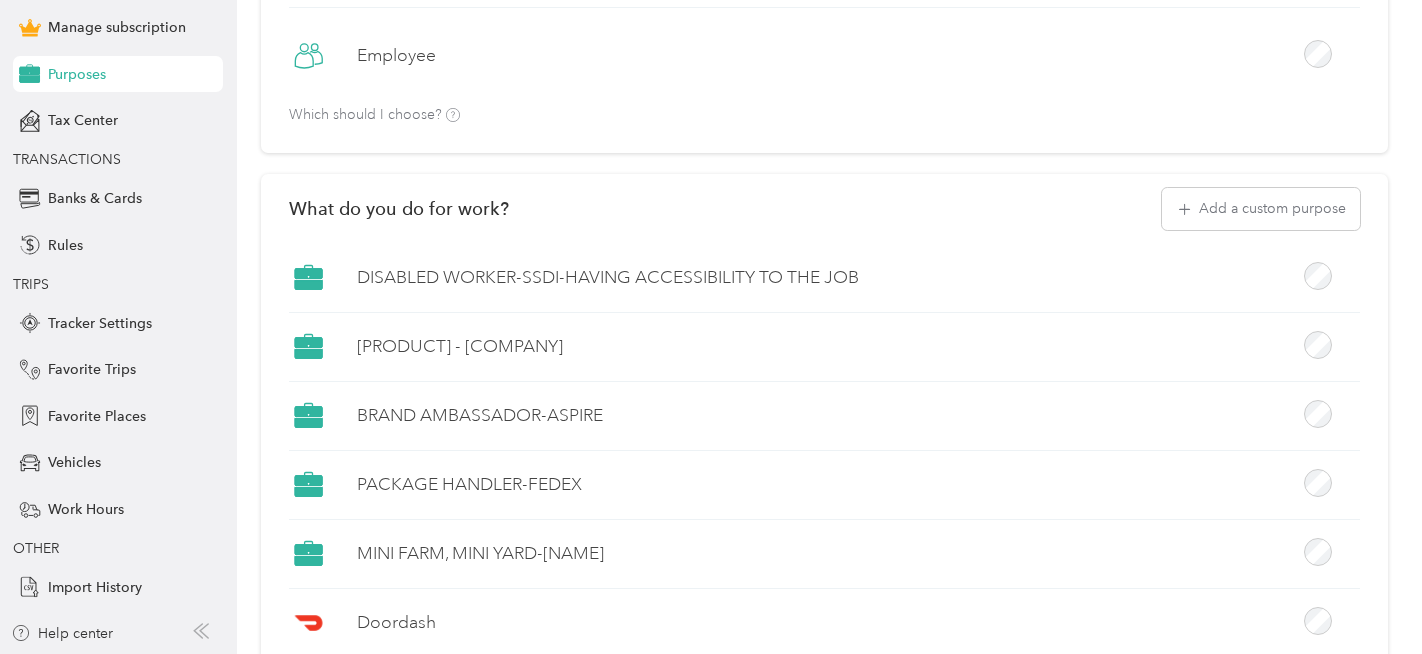 scroll, scrollTop: 323, scrollLeft: 0, axis: vertical 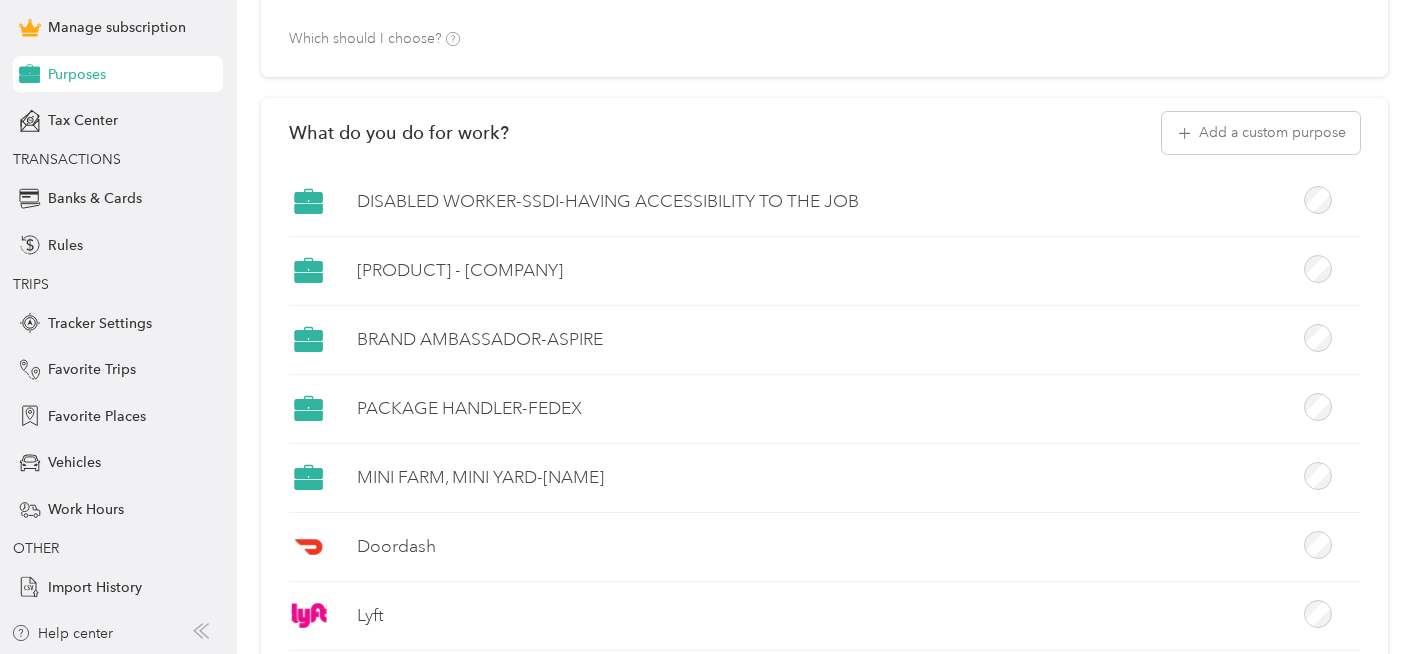 click on "DISABLED WORKER-SSDI-HAVING ACCESSIBILITY TO THE JOB" at bounding box center [608, 201] 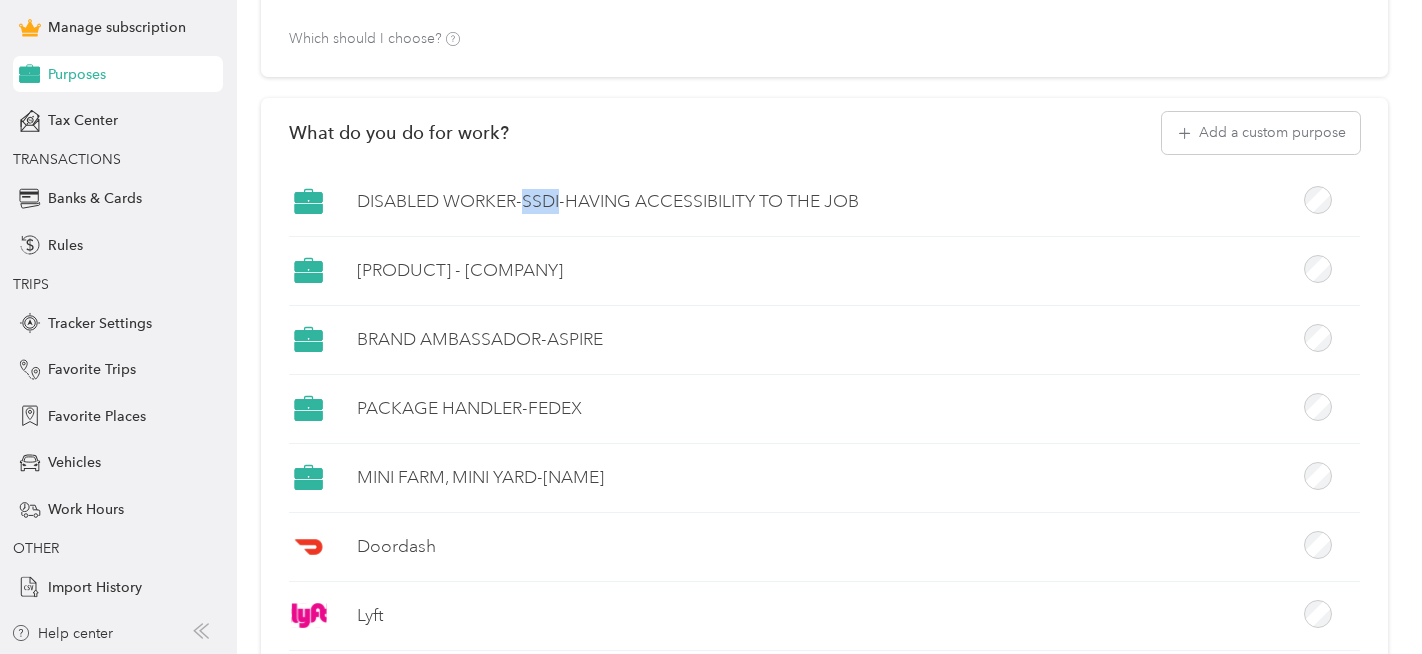 click on "DISABLED WORKER-SSDI-HAVING ACCESSIBILITY TO THE JOB" at bounding box center (608, 201) 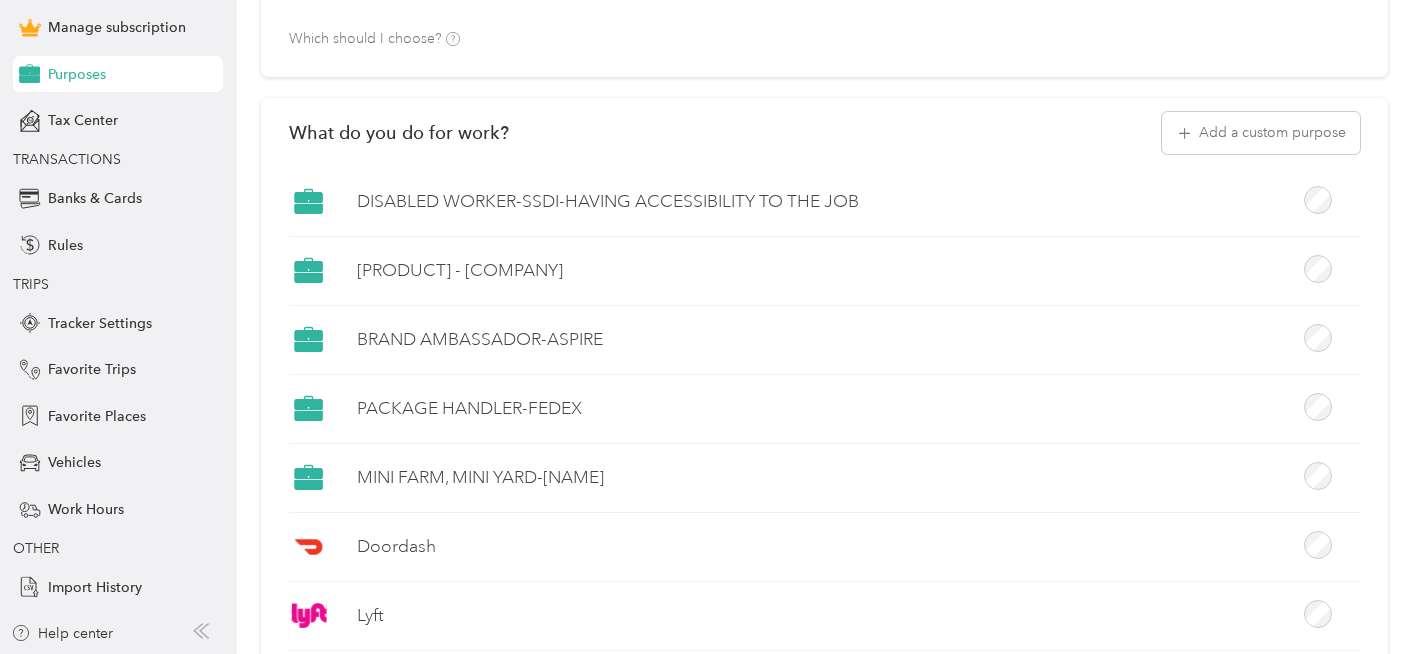 click 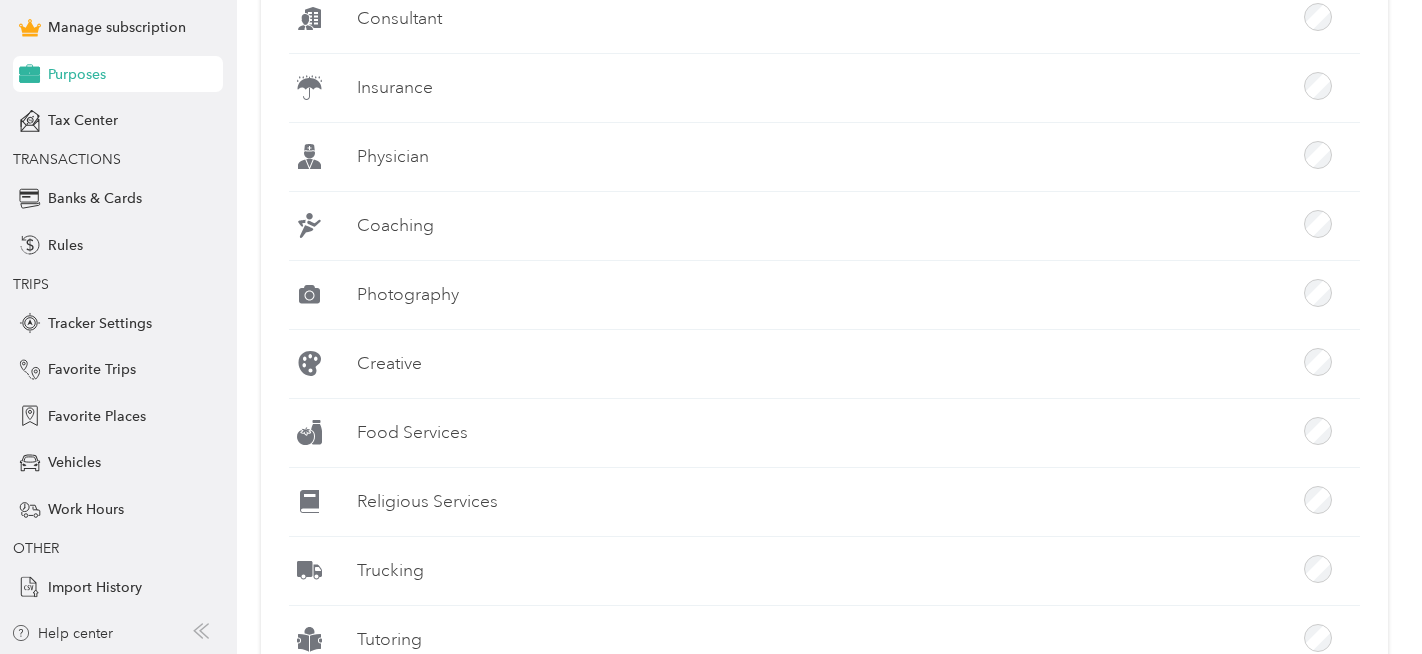 scroll, scrollTop: 2299, scrollLeft: 0, axis: vertical 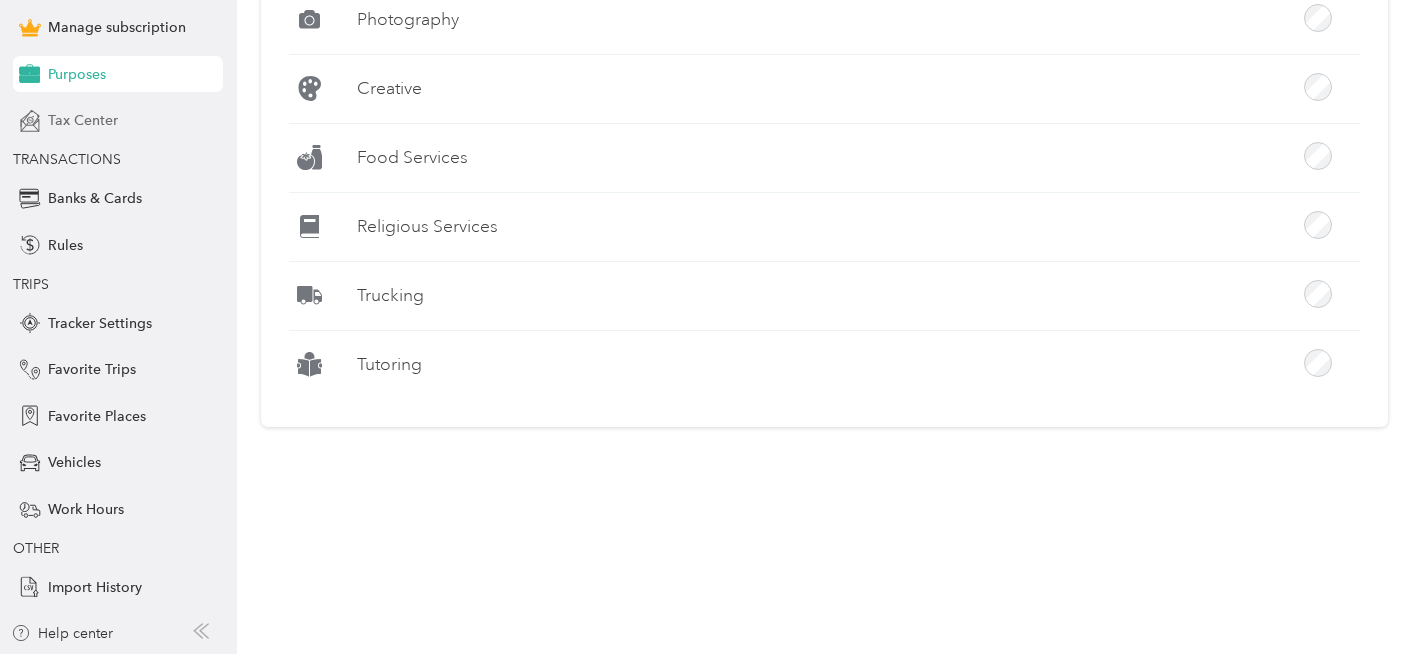 click on "Tax Center" at bounding box center (83, 120) 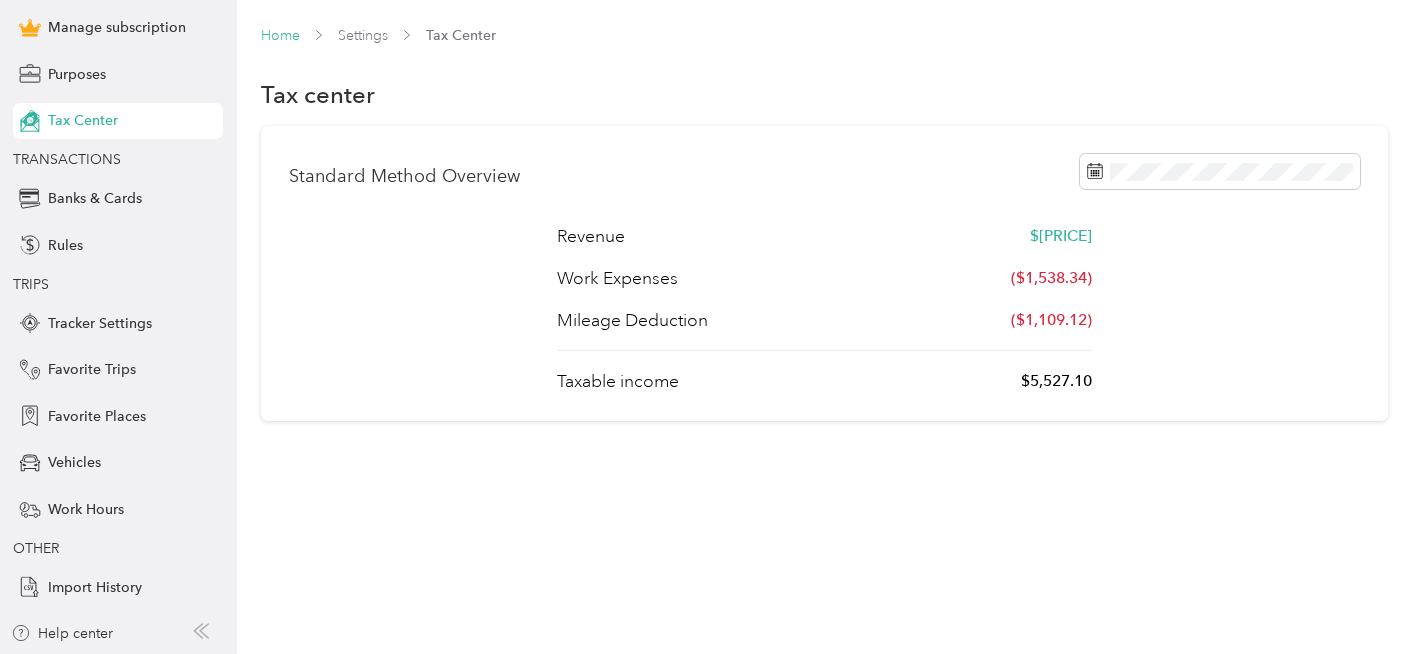 click on "Home" at bounding box center [280, 35] 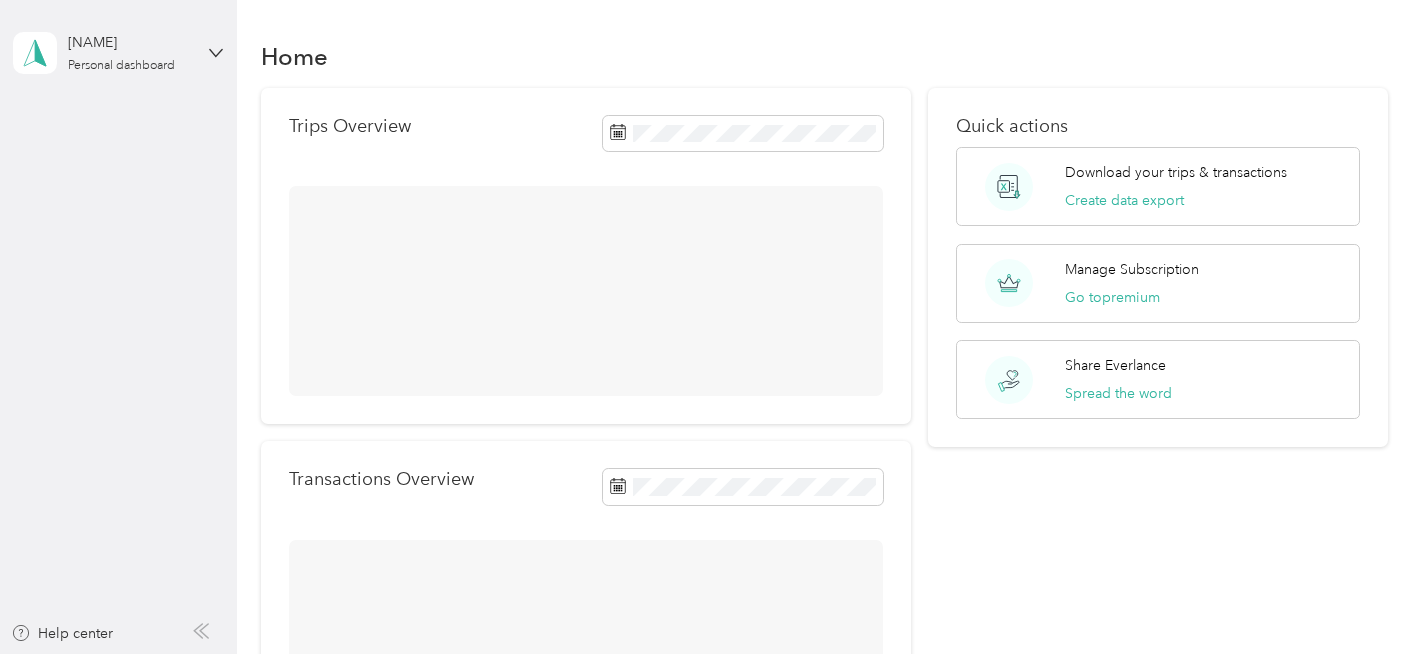 scroll, scrollTop: 0, scrollLeft: 0, axis: both 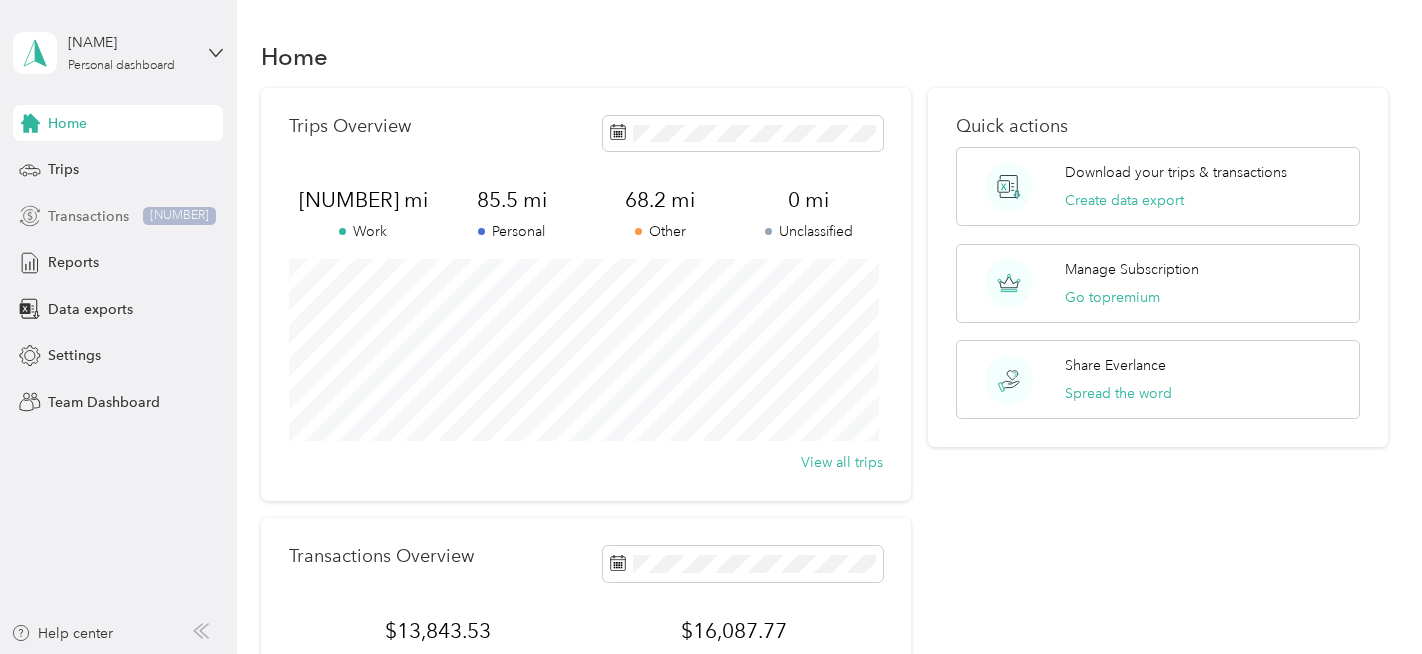 click on "Transactions" at bounding box center [88, 216] 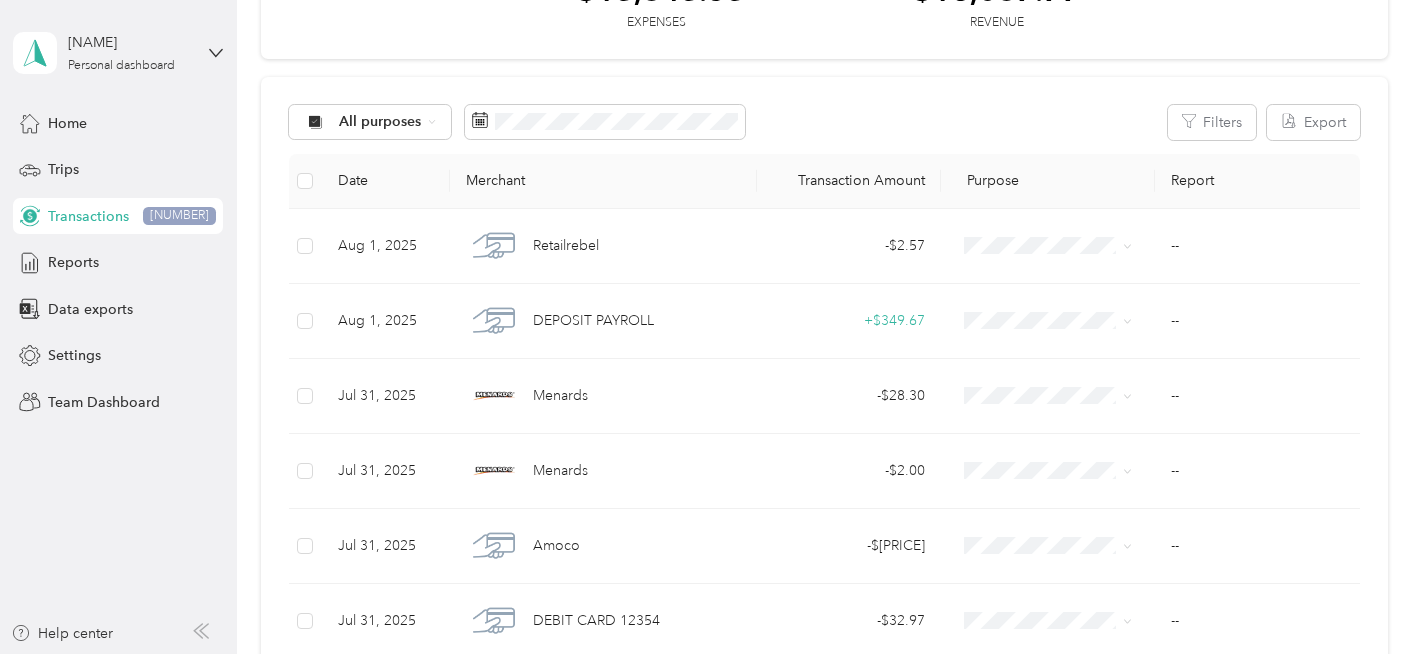 scroll, scrollTop: 147, scrollLeft: 0, axis: vertical 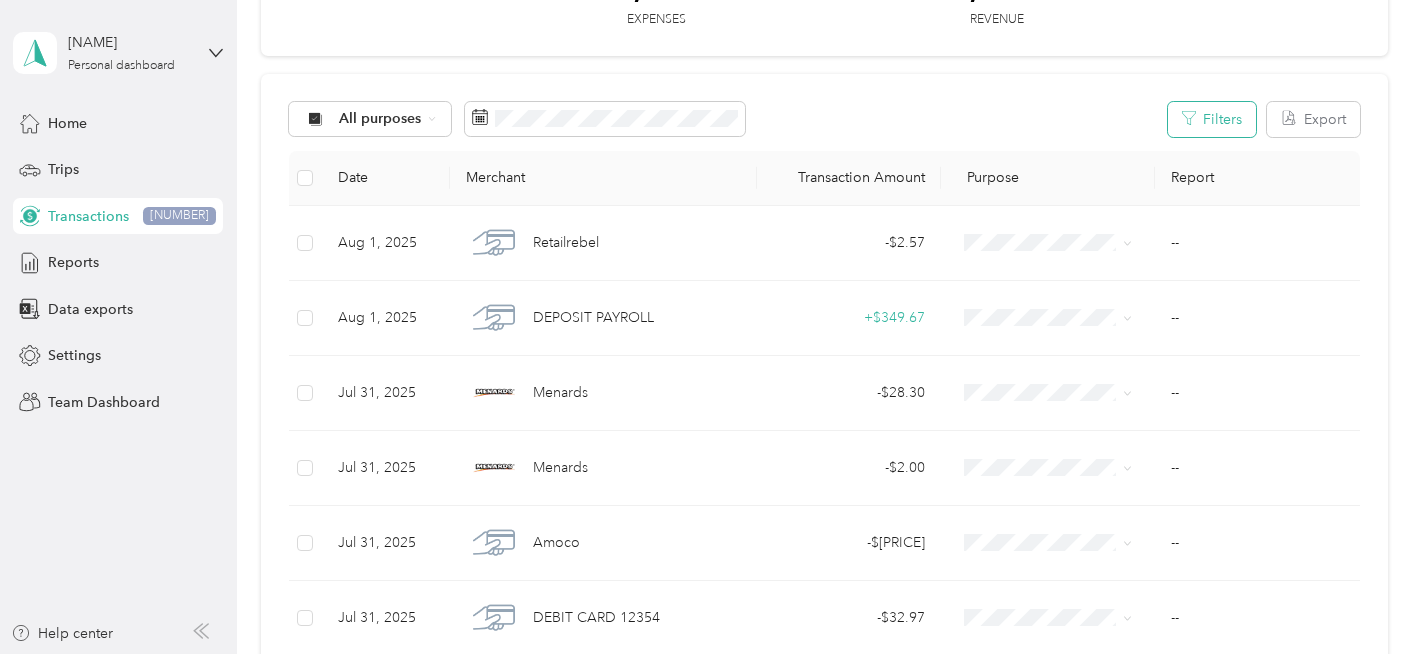 click on "Filters" at bounding box center (1212, 119) 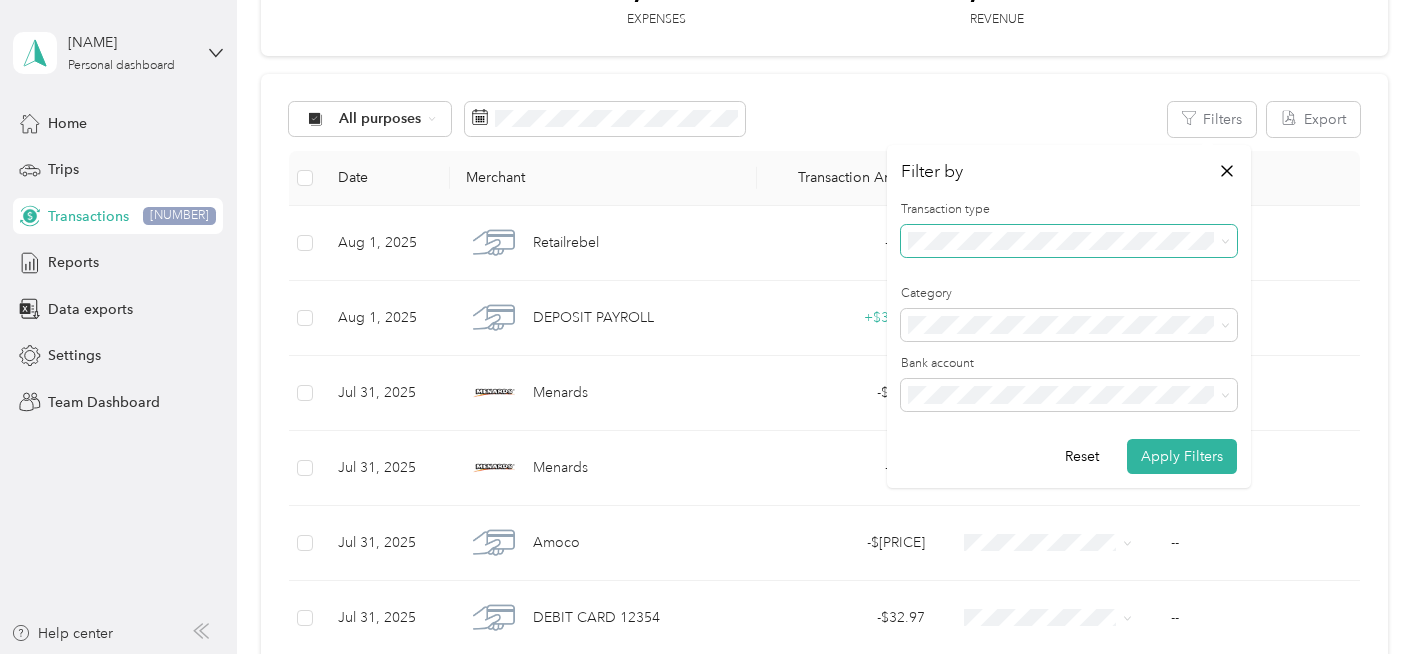 click 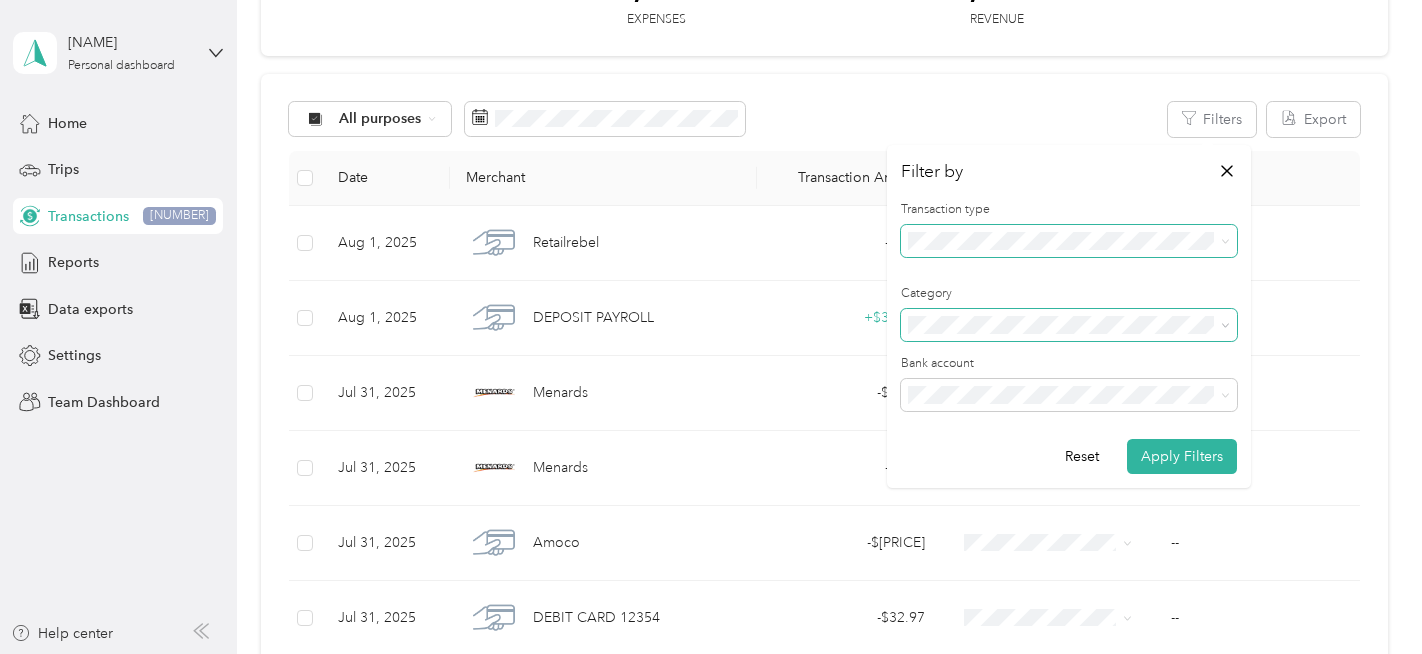 click 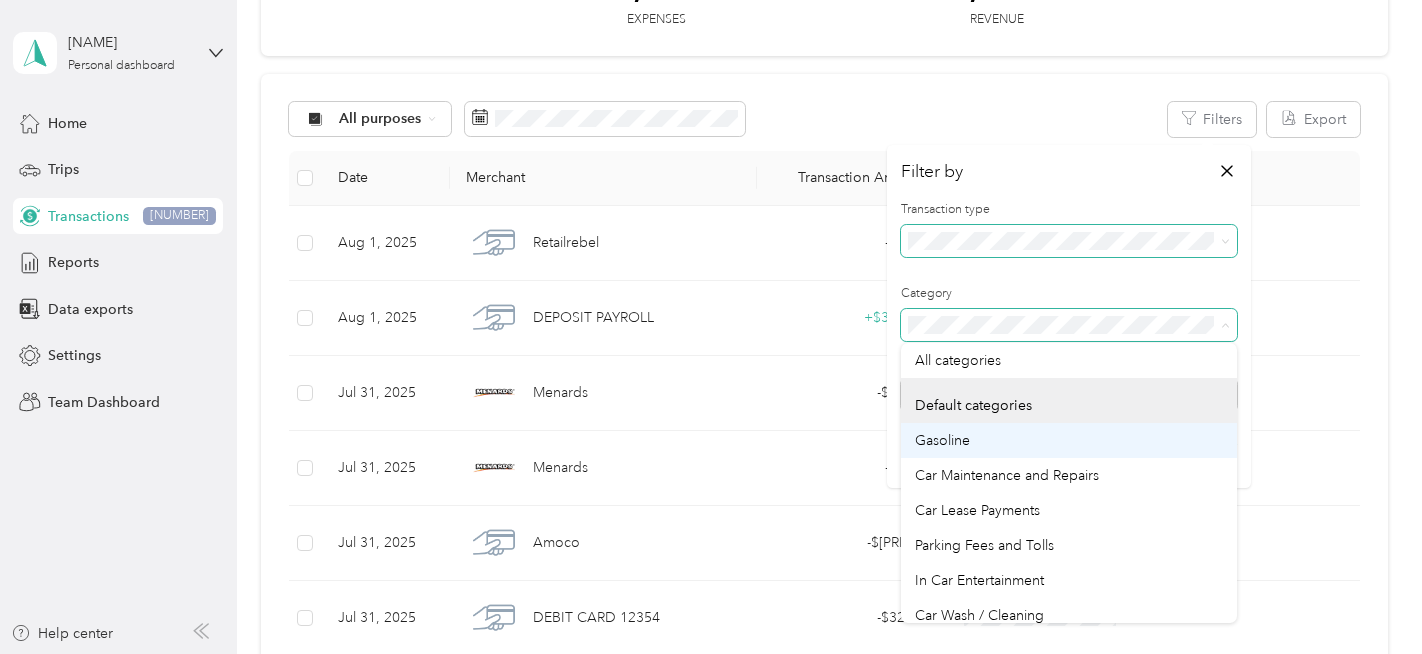 click on "Gasoline" at bounding box center (1069, 440) 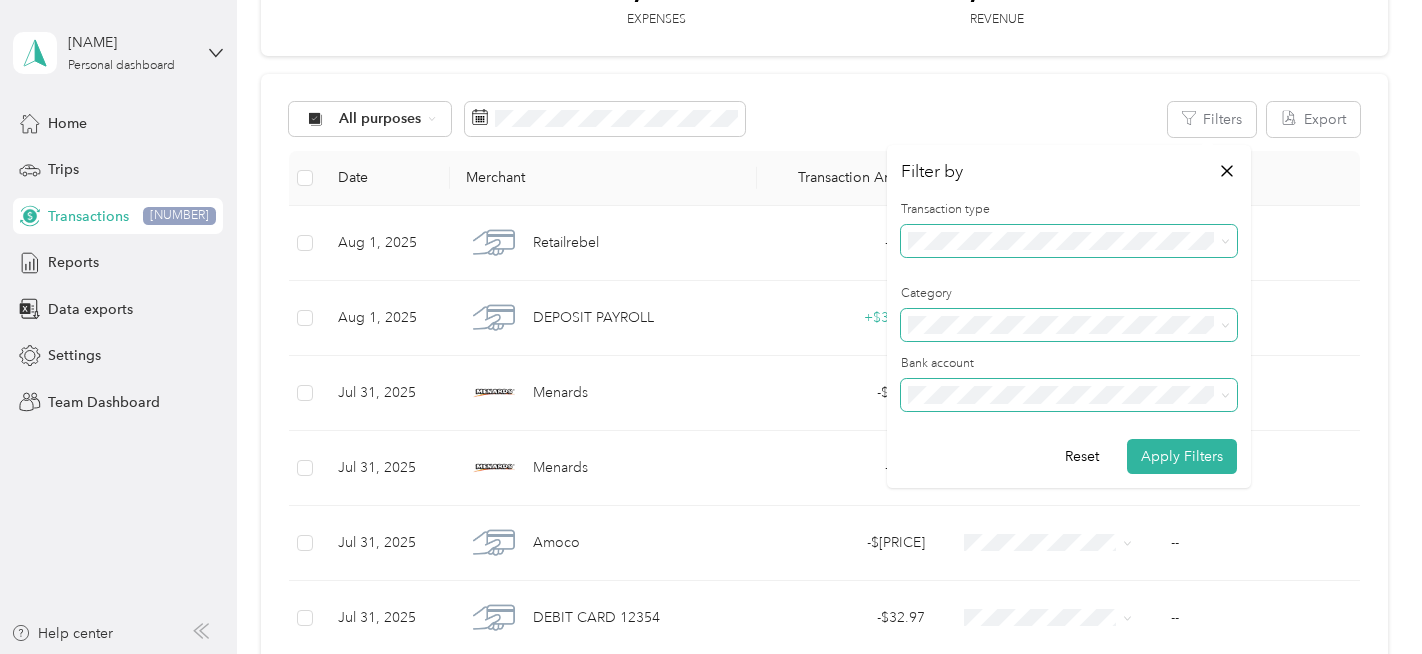 click at bounding box center (1069, 395) 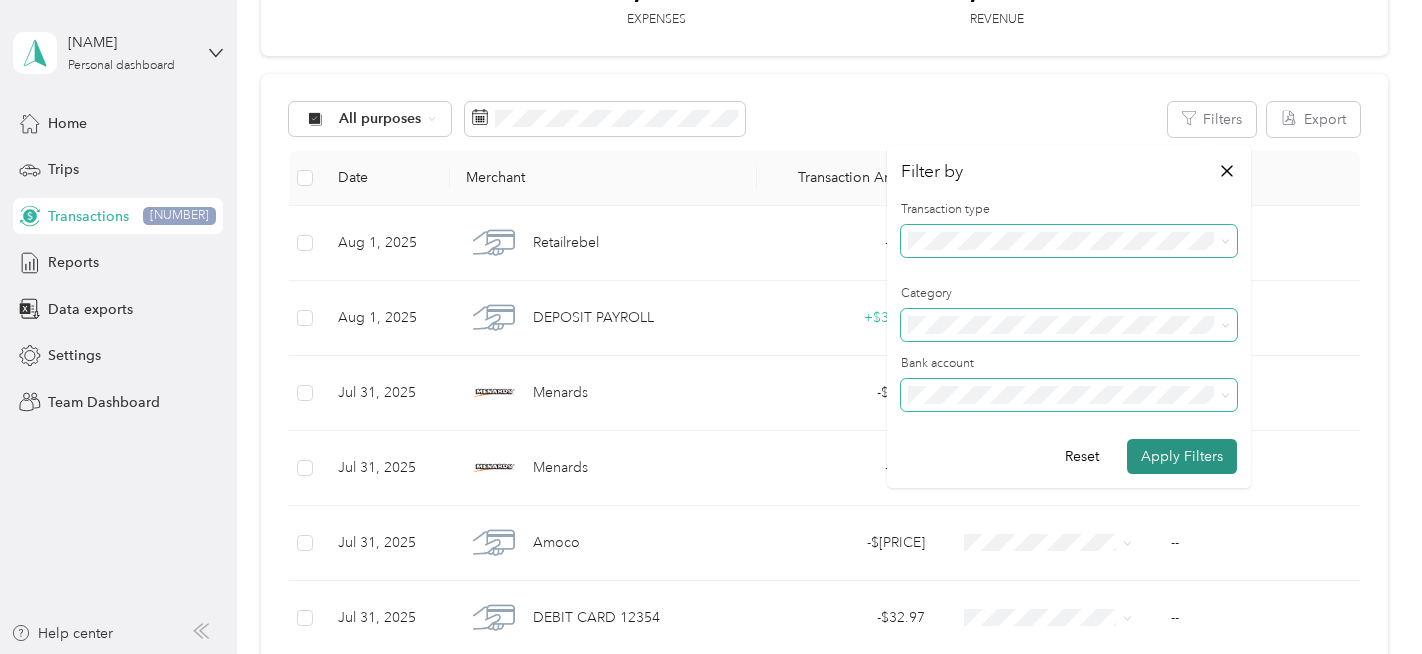 click on "Apply Filters" at bounding box center [1182, 456] 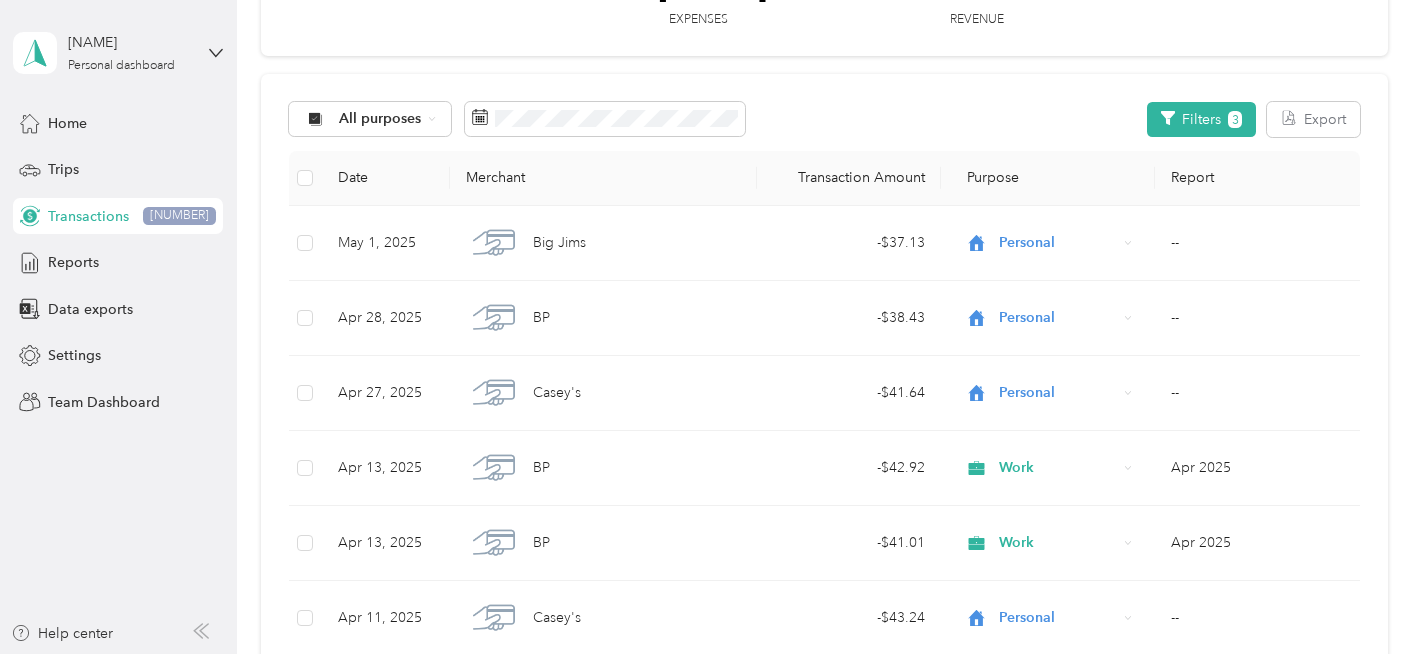 click on "Transactions" at bounding box center (88, 216) 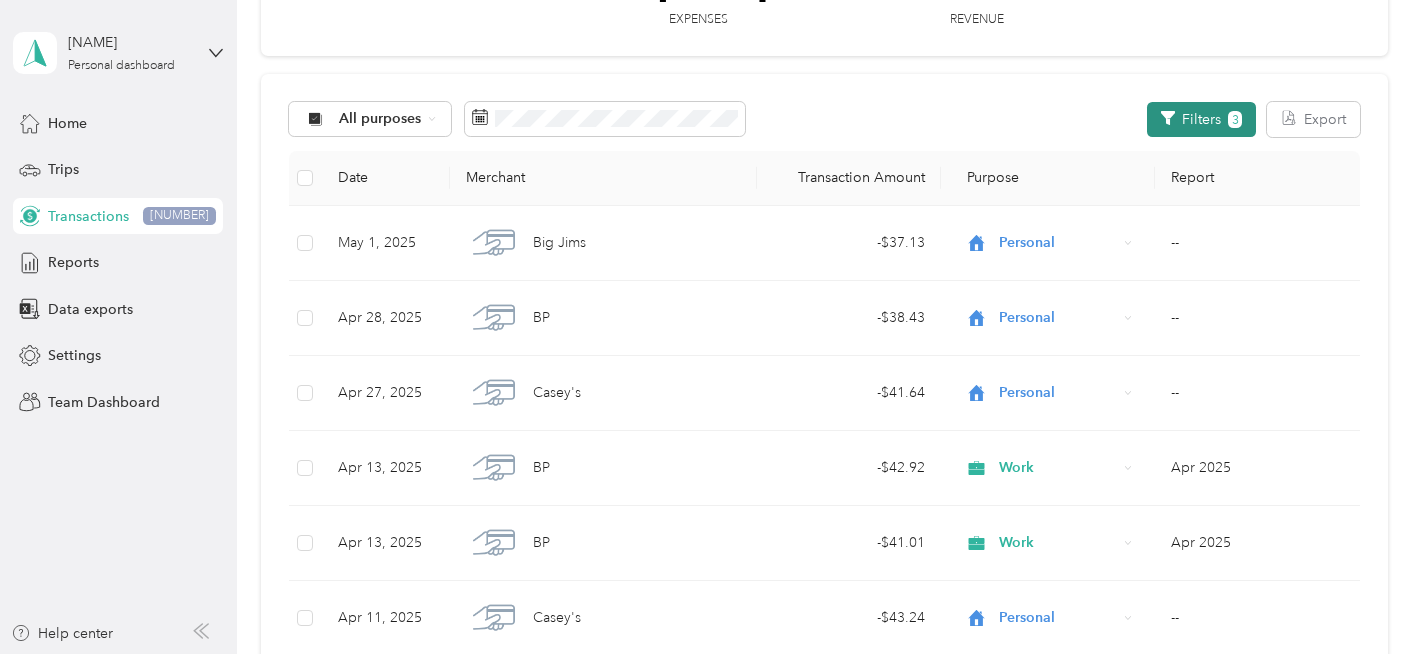 click on "Filters 3" at bounding box center [1201, 119] 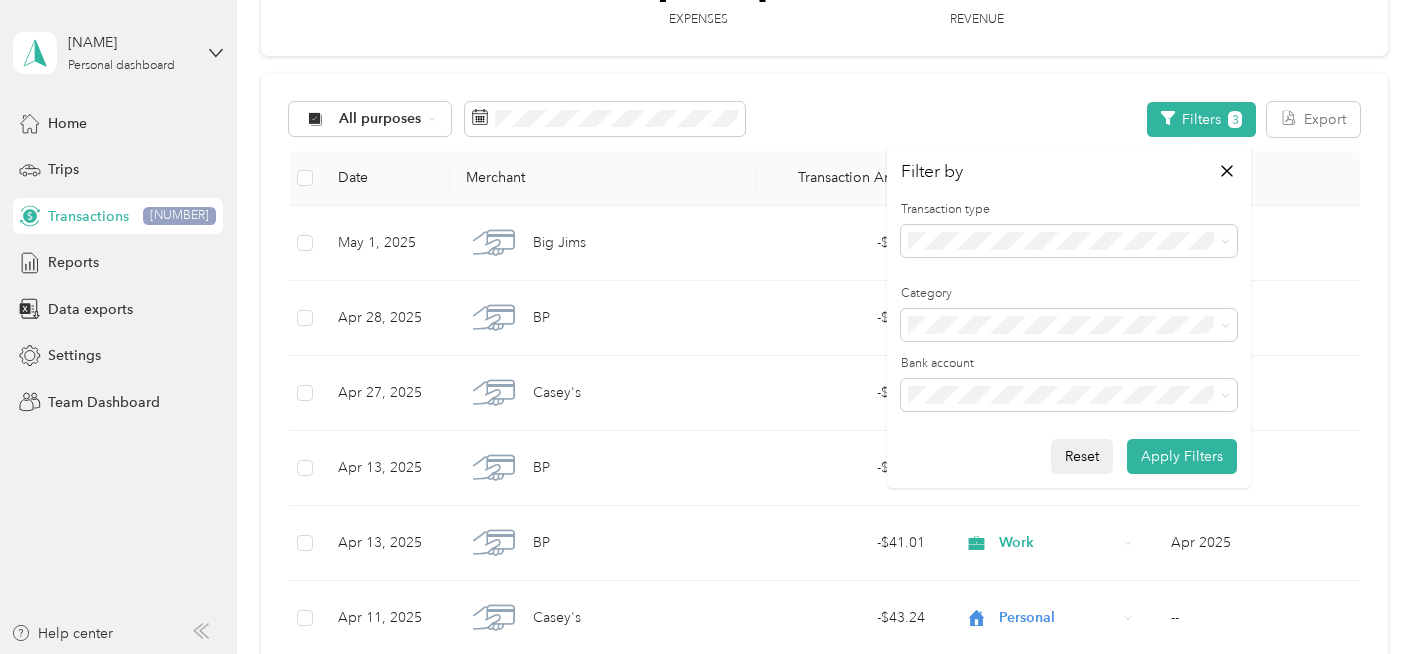 click on "Reset" at bounding box center [1082, 456] 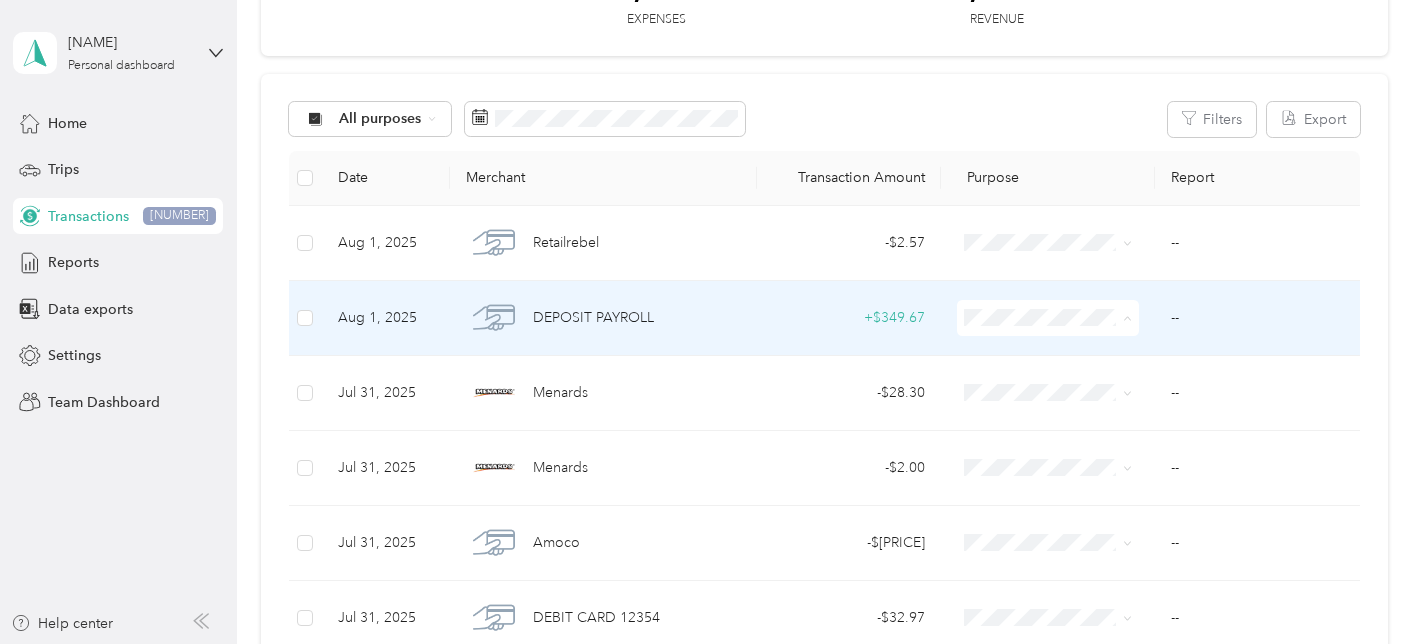 click on "PACKAGE HANDLER-FEDEX" at bounding box center [1213, 530] 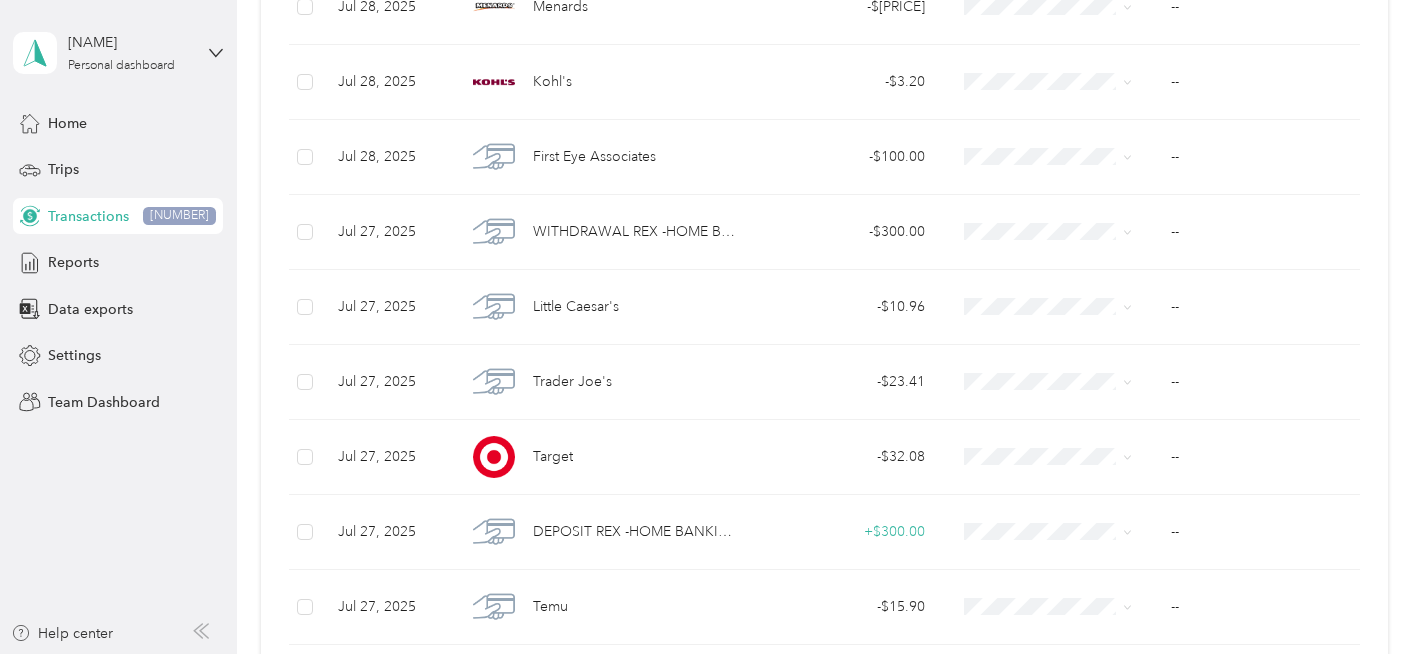 scroll, scrollTop: 1364, scrollLeft: 0, axis: vertical 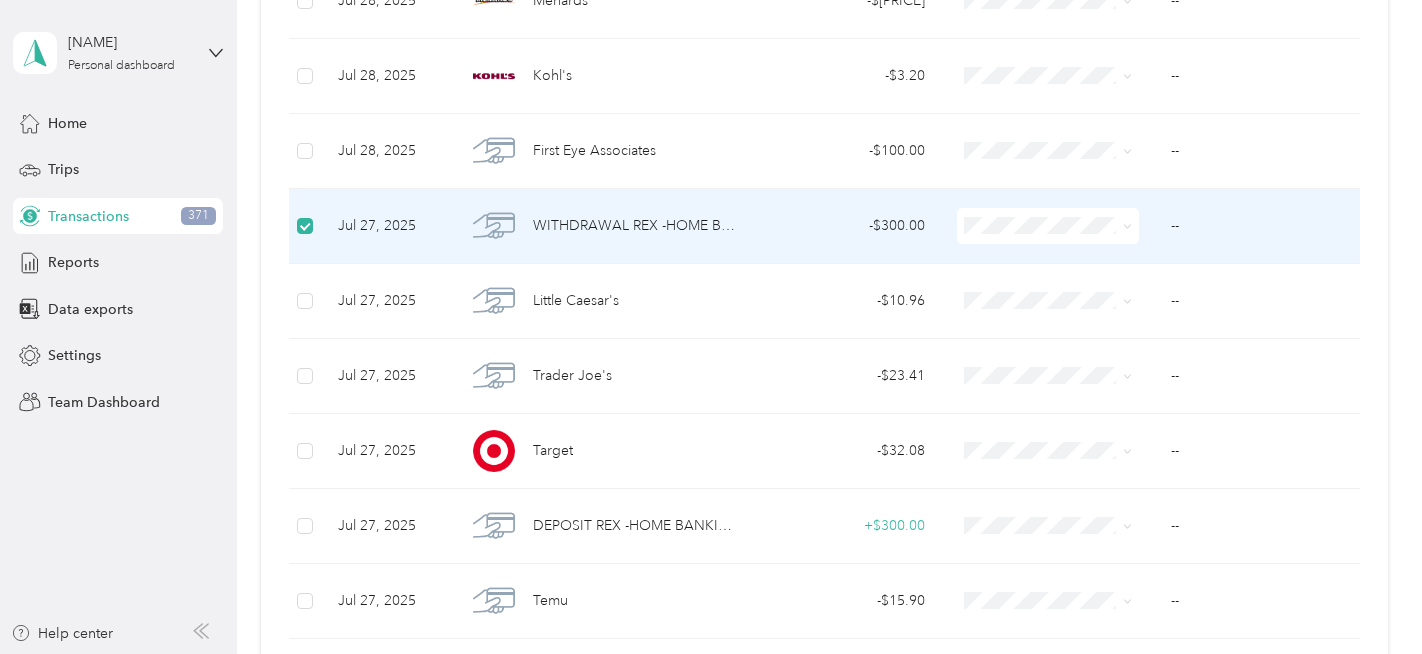 click on "--" at bounding box center [1257, 226] 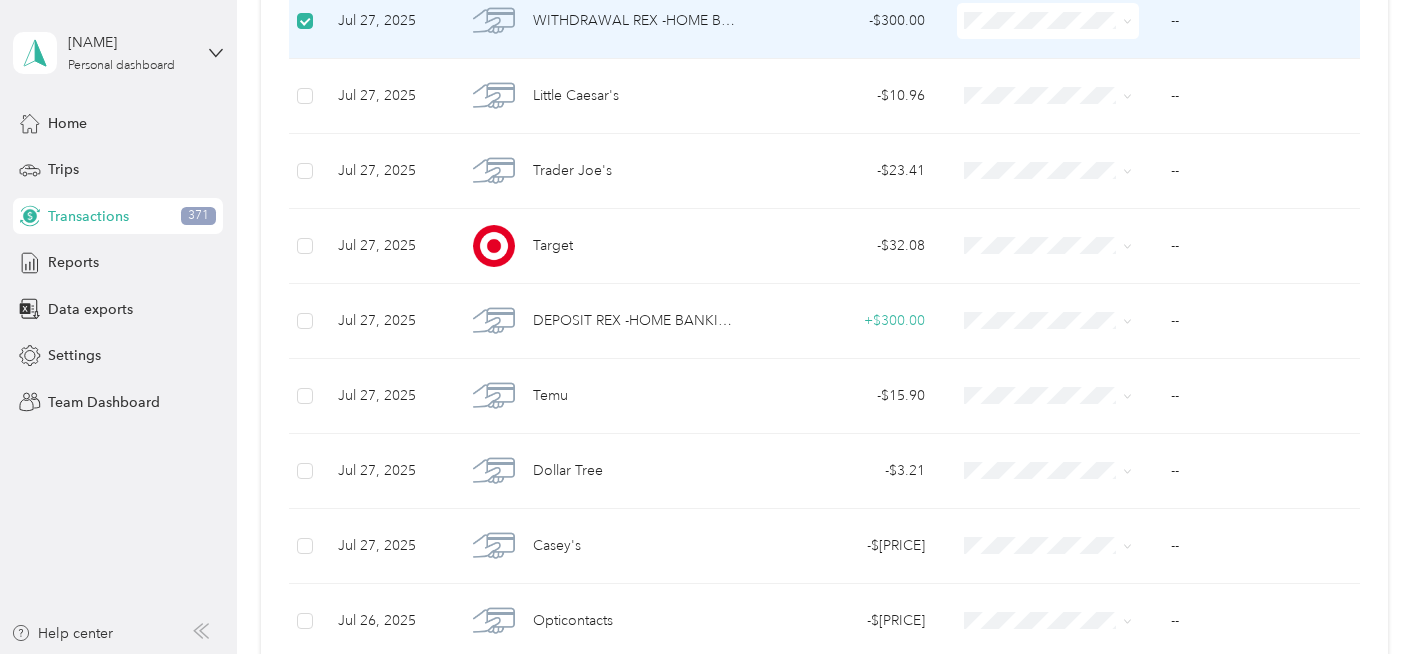 scroll, scrollTop: 1546, scrollLeft: 0, axis: vertical 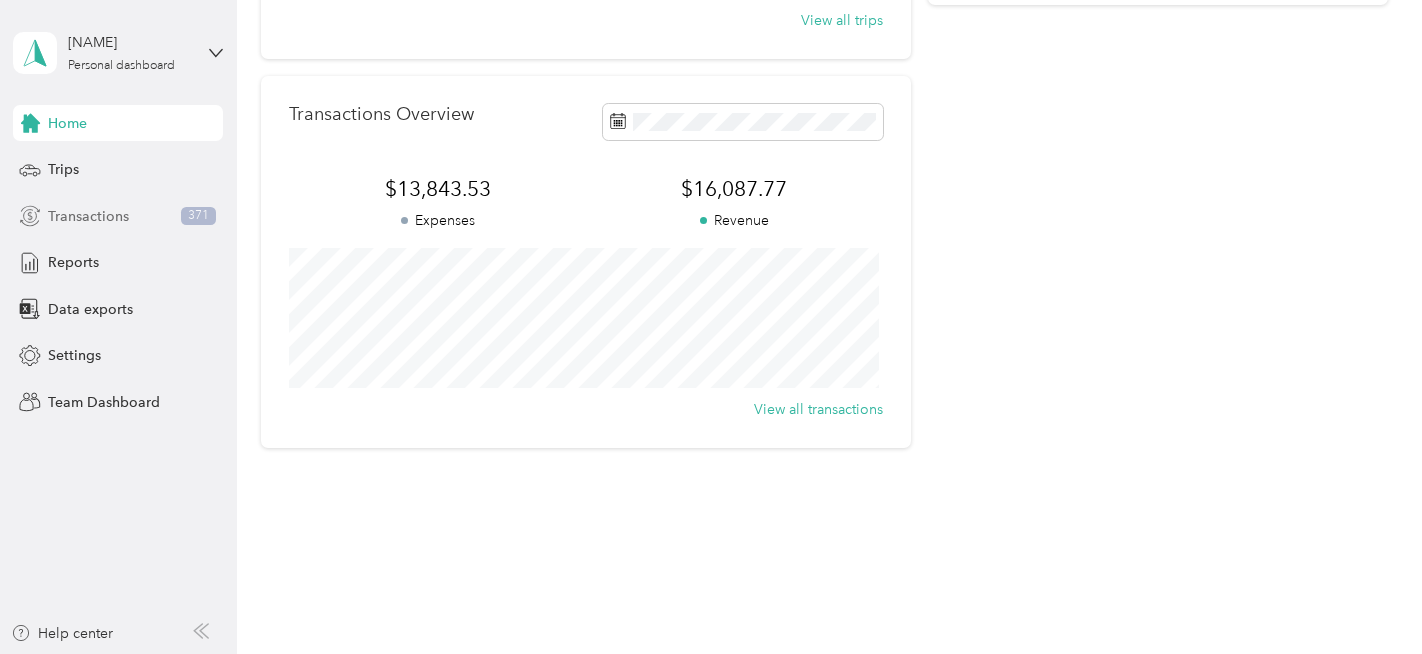 click on "Transactions" at bounding box center [88, 216] 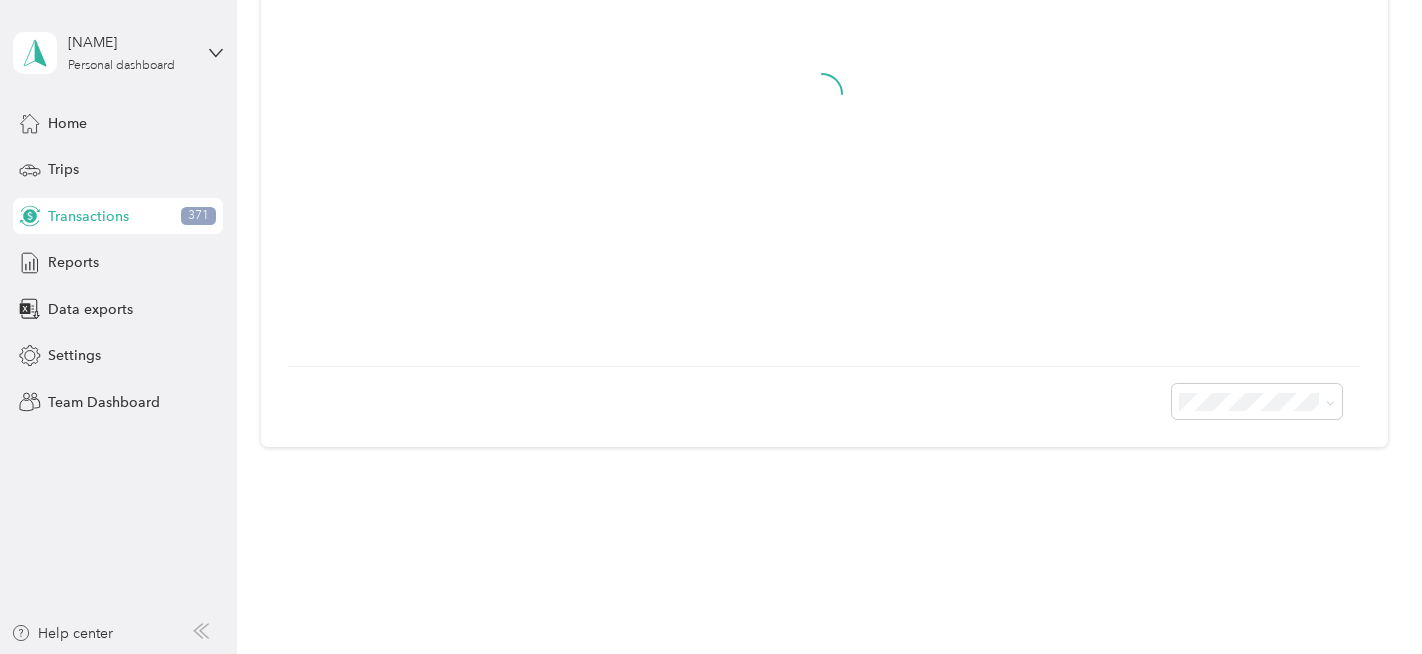 scroll, scrollTop: 1546, scrollLeft: 0, axis: vertical 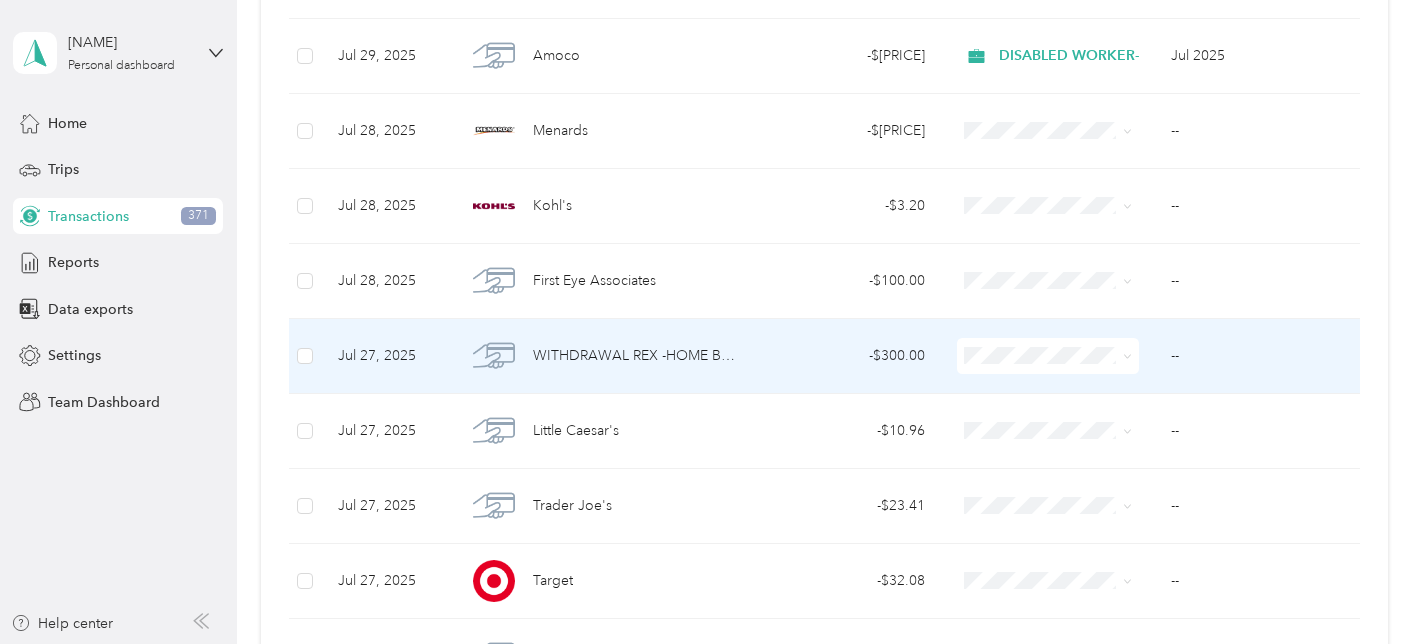 click on "PACKAGE HANDLER-FEDEX" at bounding box center [1213, 248] 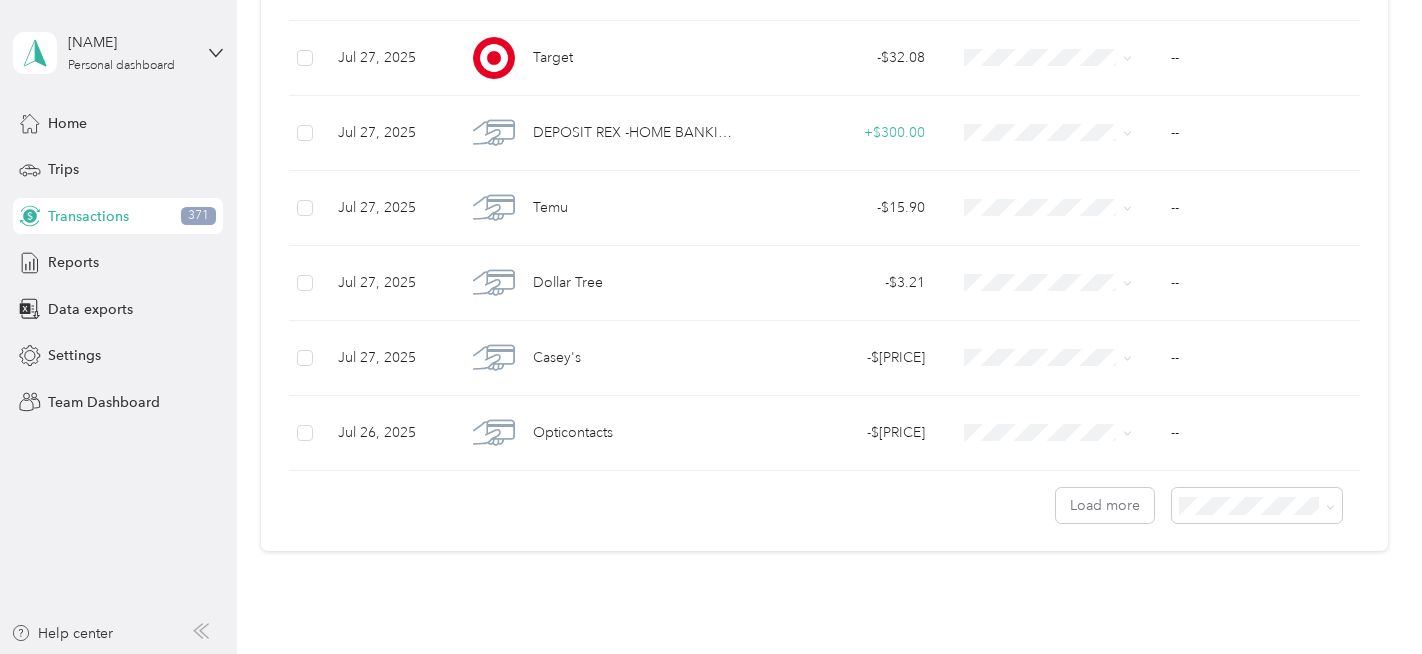 scroll, scrollTop: 1767, scrollLeft: 0, axis: vertical 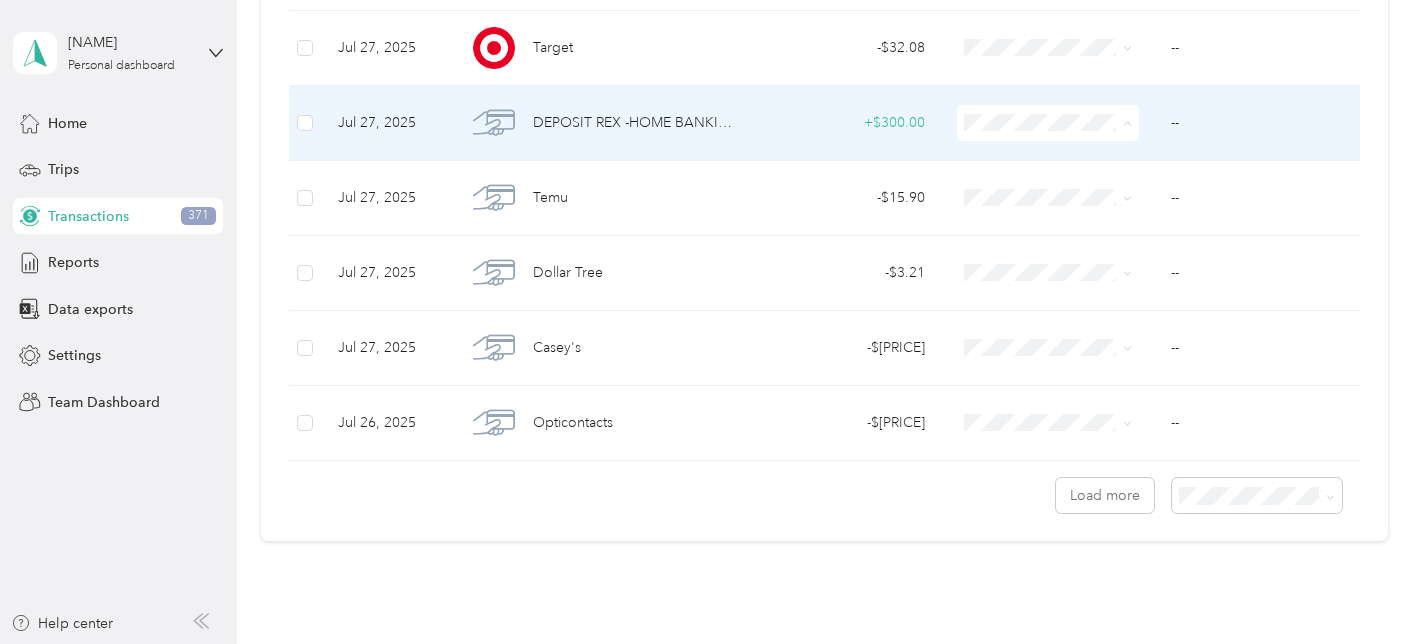 click on "PACKAGE HANDLER-FEDEX" at bounding box center (1213, 334) 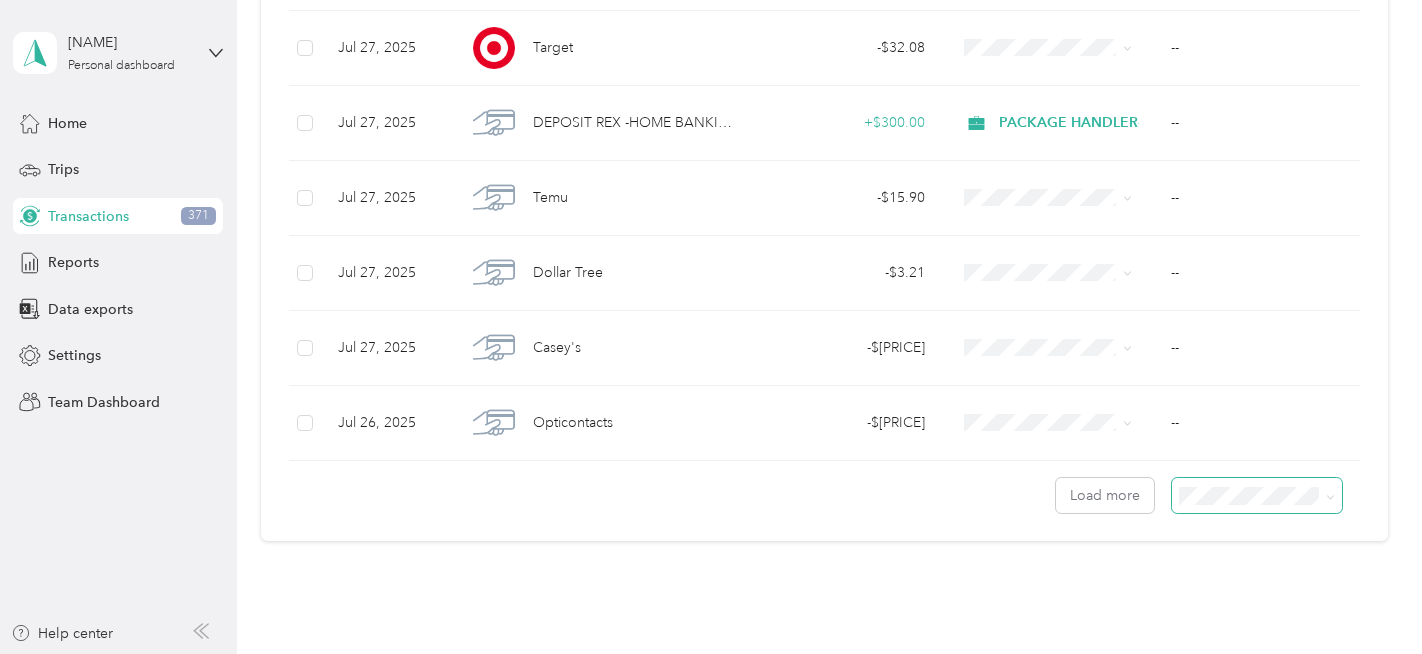 click at bounding box center (1257, 495) 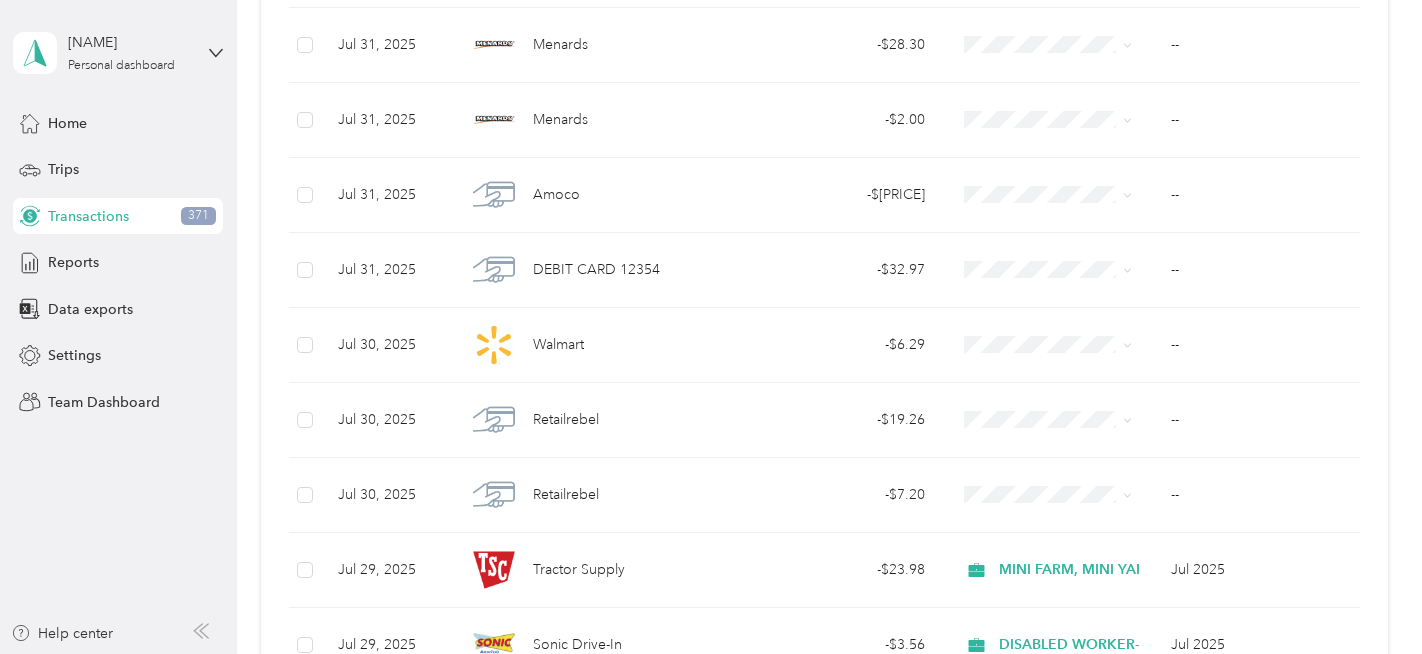 scroll, scrollTop: 1767, scrollLeft: 0, axis: vertical 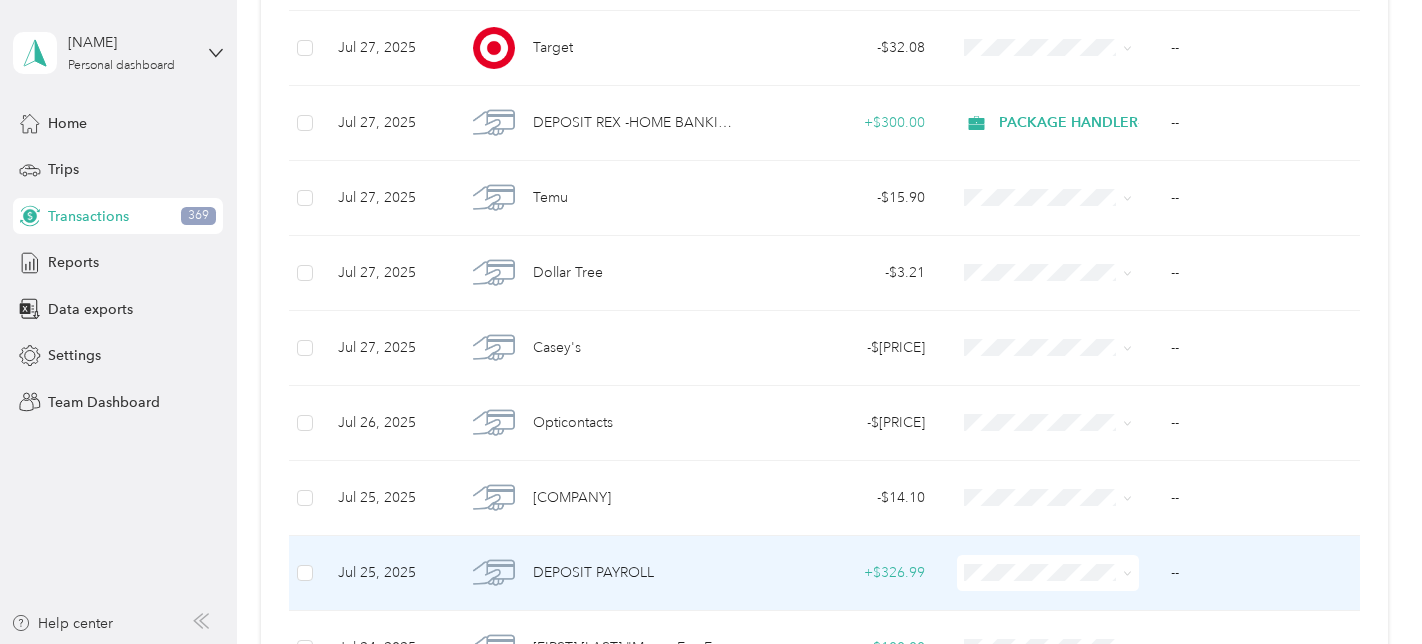 click on "PACKAGE HANDLER-FEDEX" at bounding box center [1213, 458] 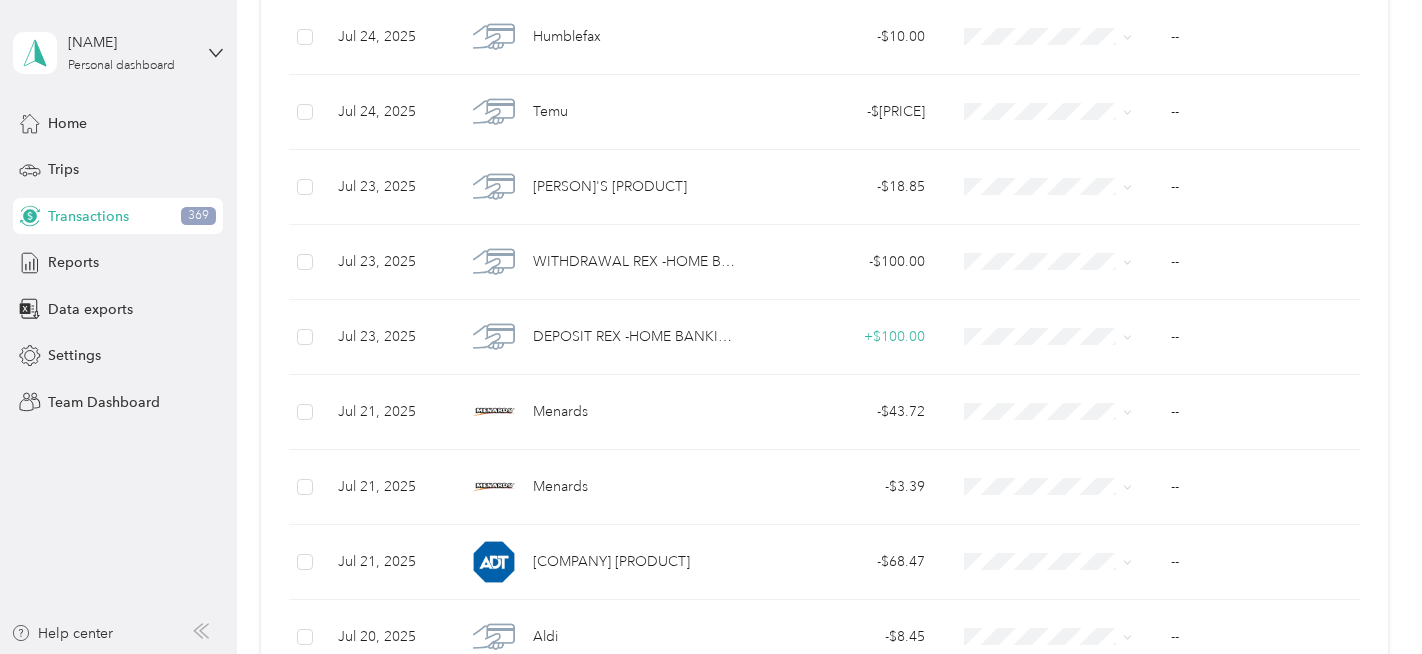 scroll, scrollTop: 2698, scrollLeft: 0, axis: vertical 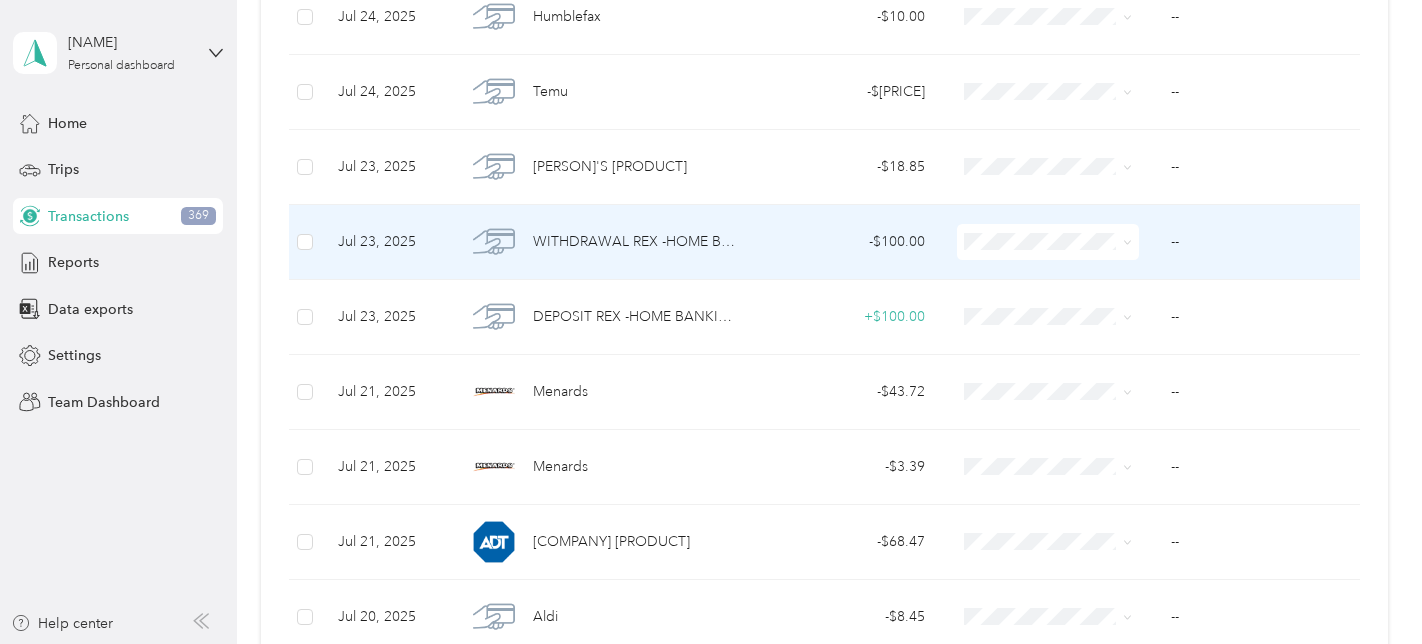 click on "PACKAGE HANDLER-FEDEX" at bounding box center [1196, 454] 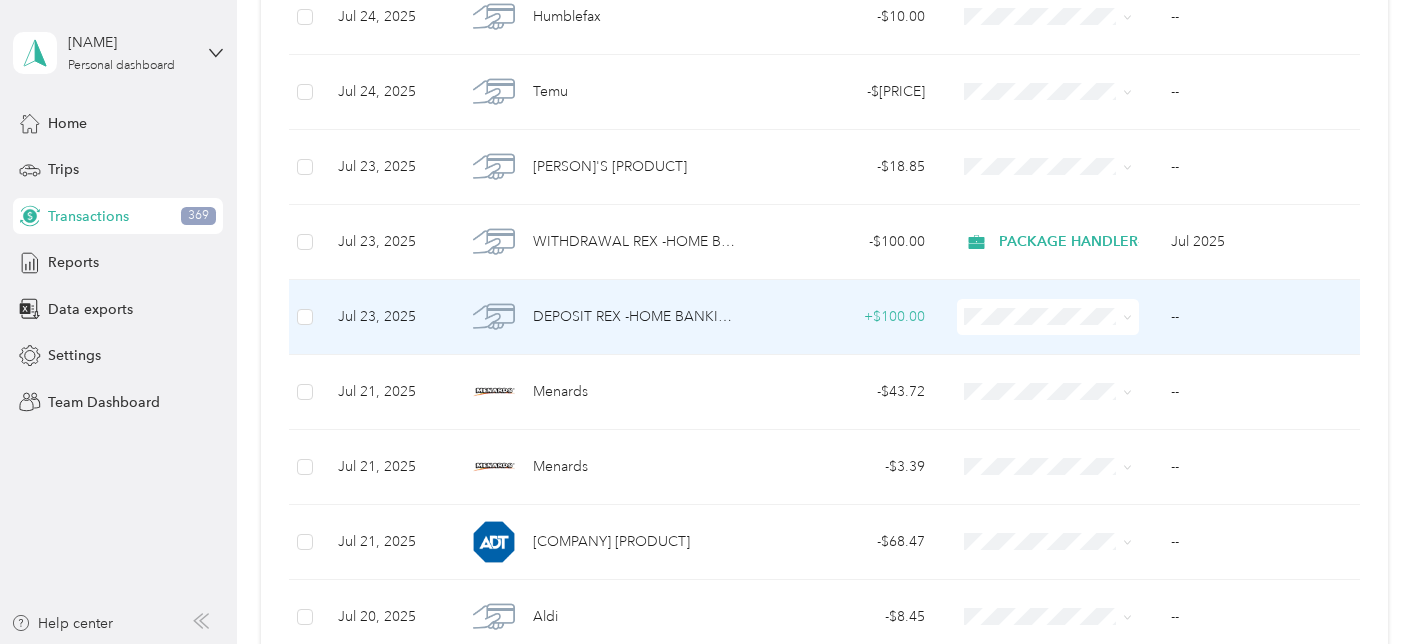 click on "PACKAGE HANDLER-FEDEX" at bounding box center (1213, 519) 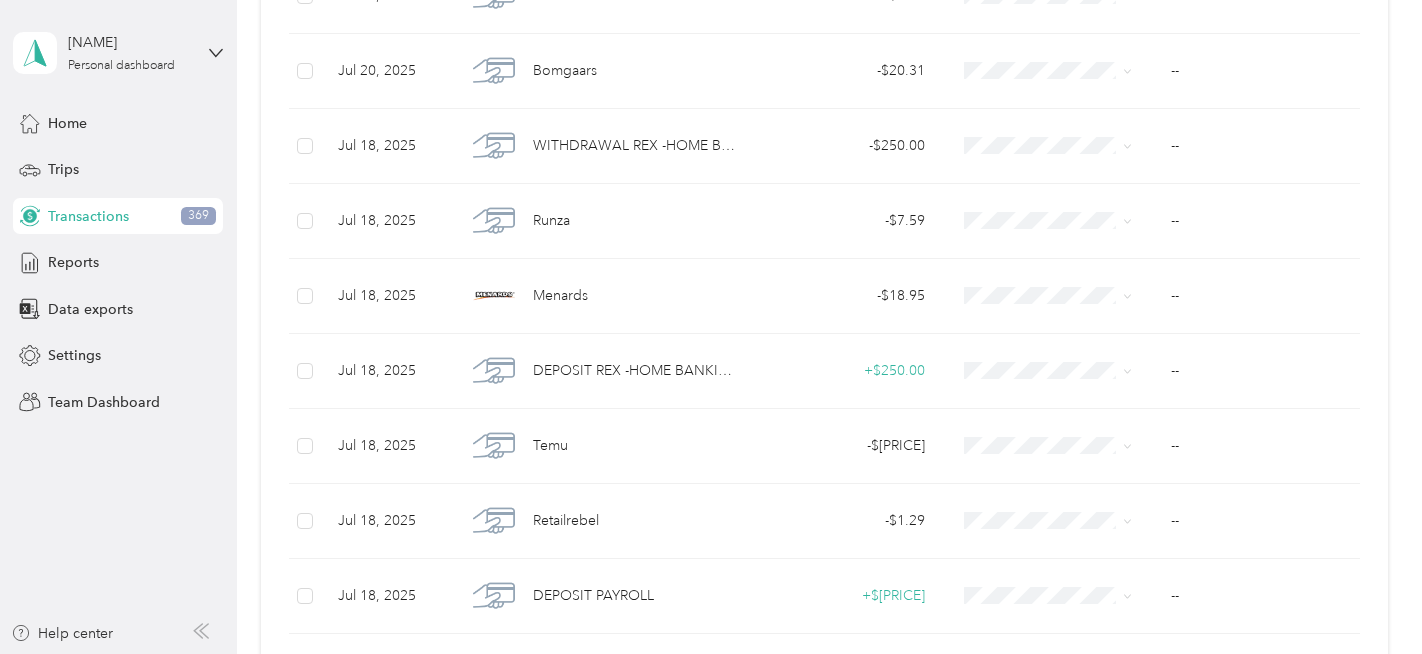 scroll, scrollTop: 3783, scrollLeft: 0, axis: vertical 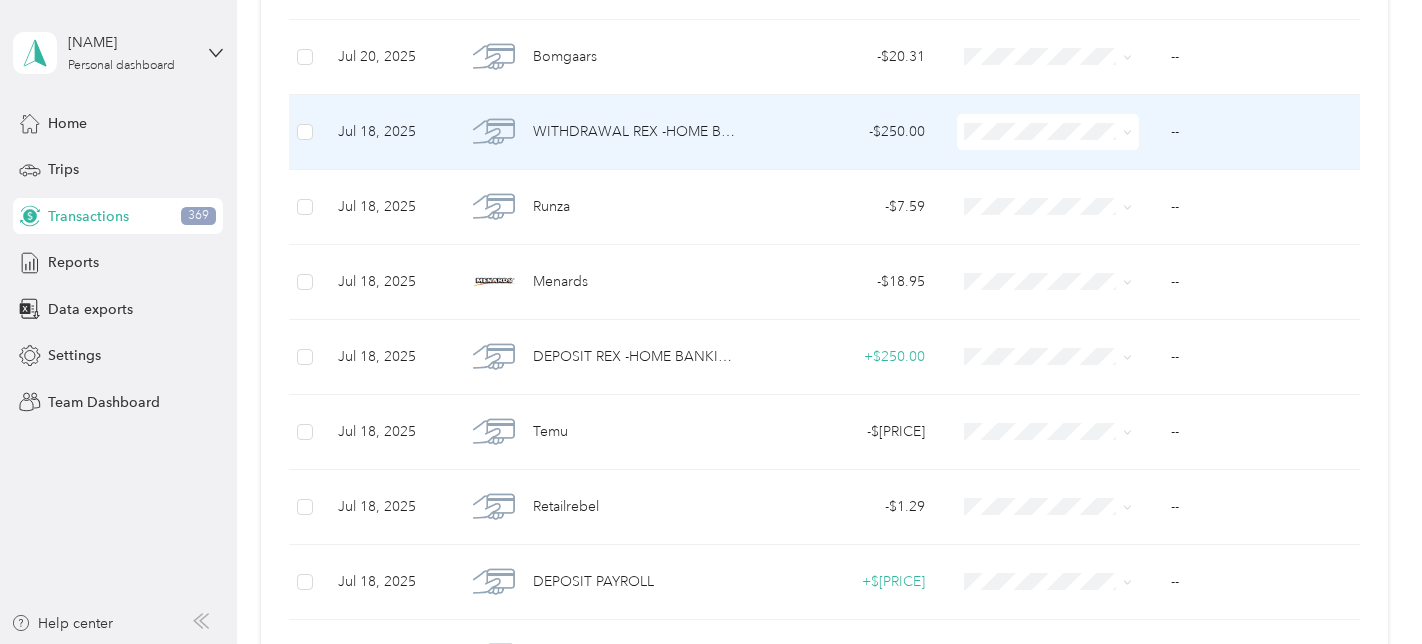 click on "PACKAGE HANDLER-FEDEX" at bounding box center [1213, 343] 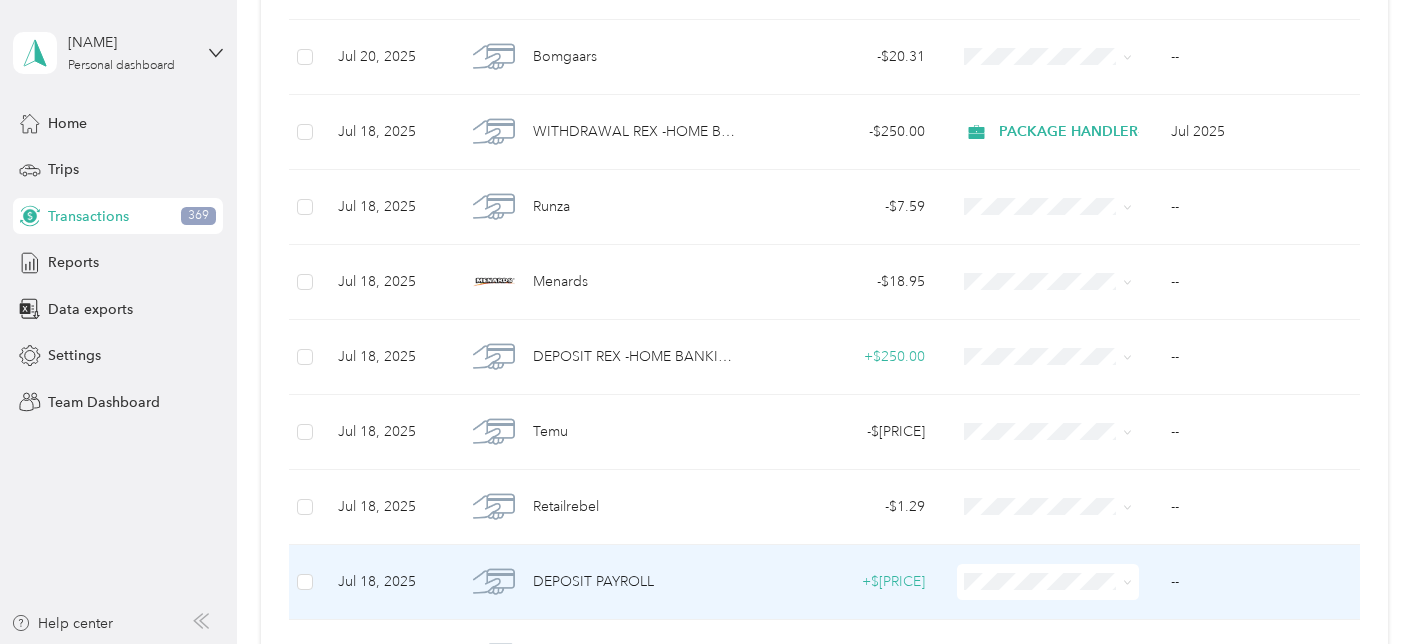 click on "PACKAGE HANDLER-FEDEX" at bounding box center (1213, 472) 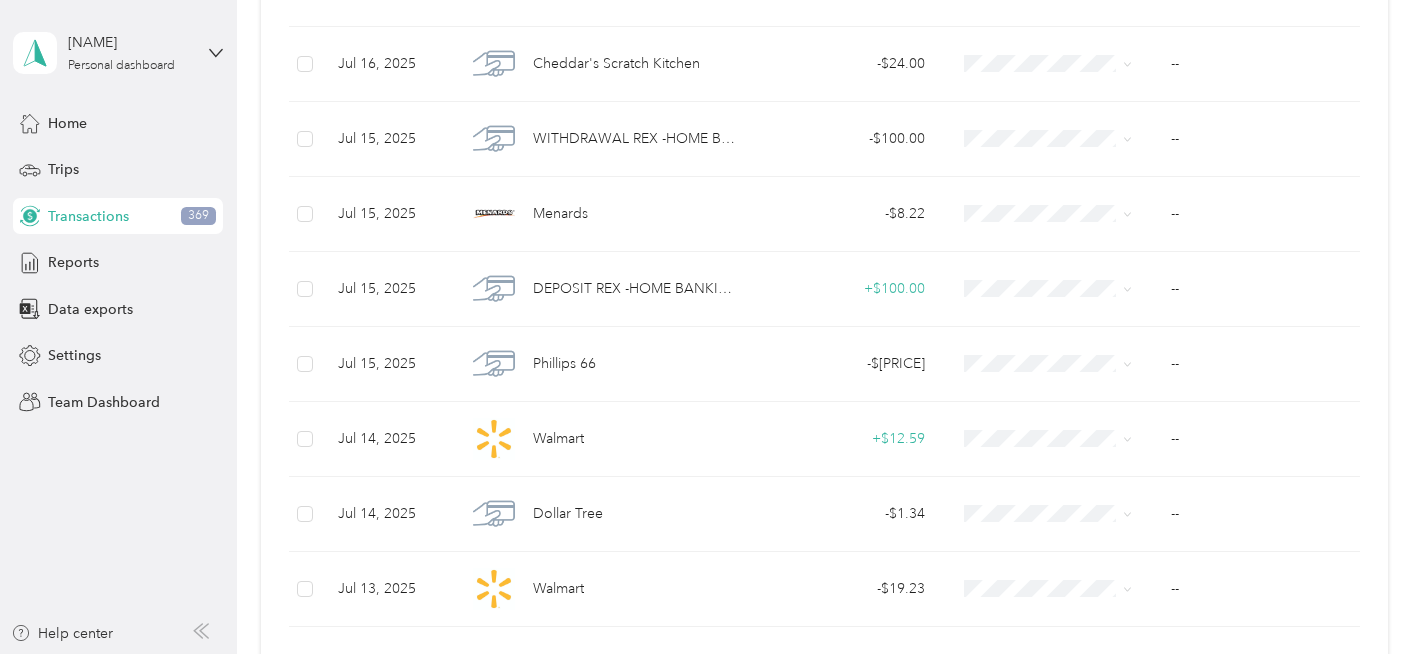 scroll, scrollTop: 4553, scrollLeft: 0, axis: vertical 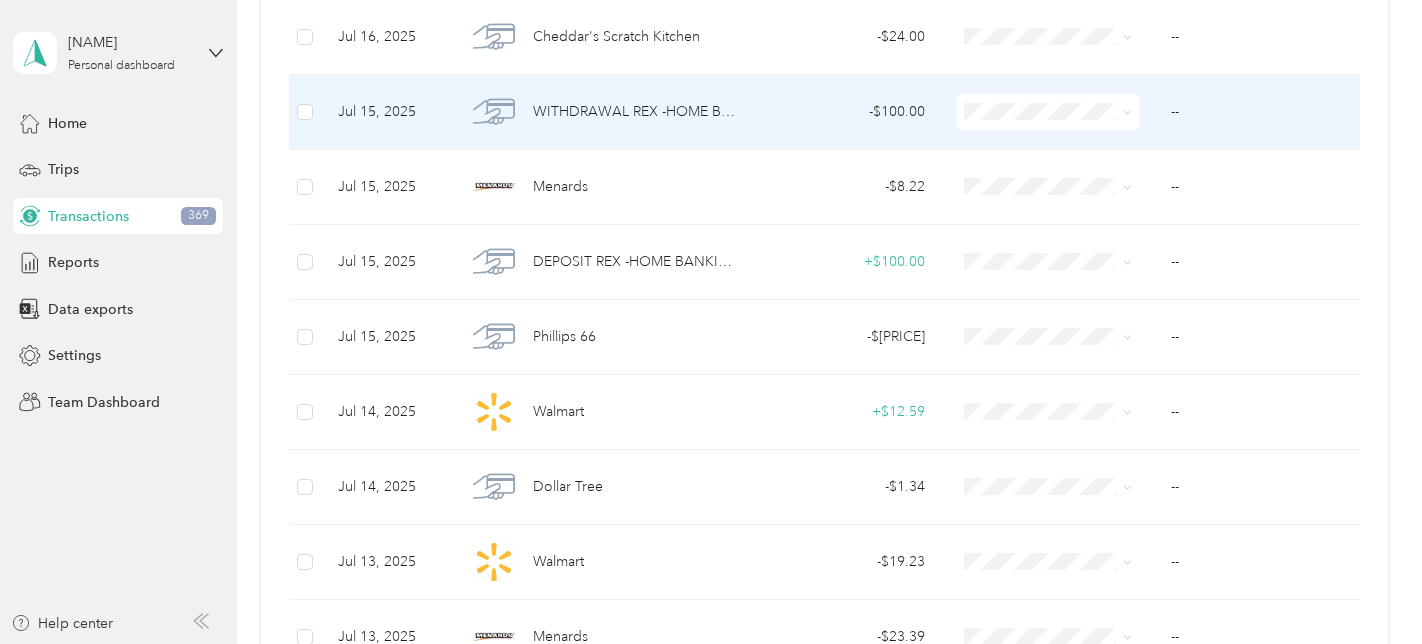 click at bounding box center [1048, 112] 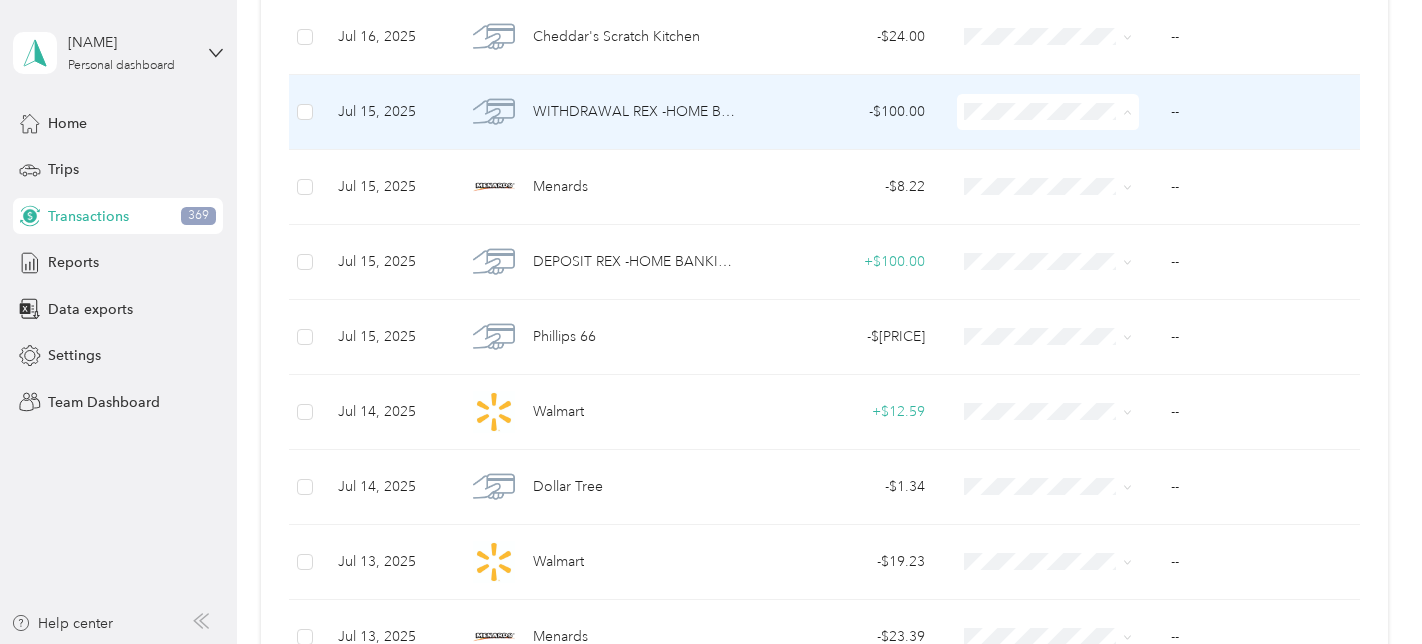 click on "PACKAGE HANDLER-FEDEX" at bounding box center [1213, 324] 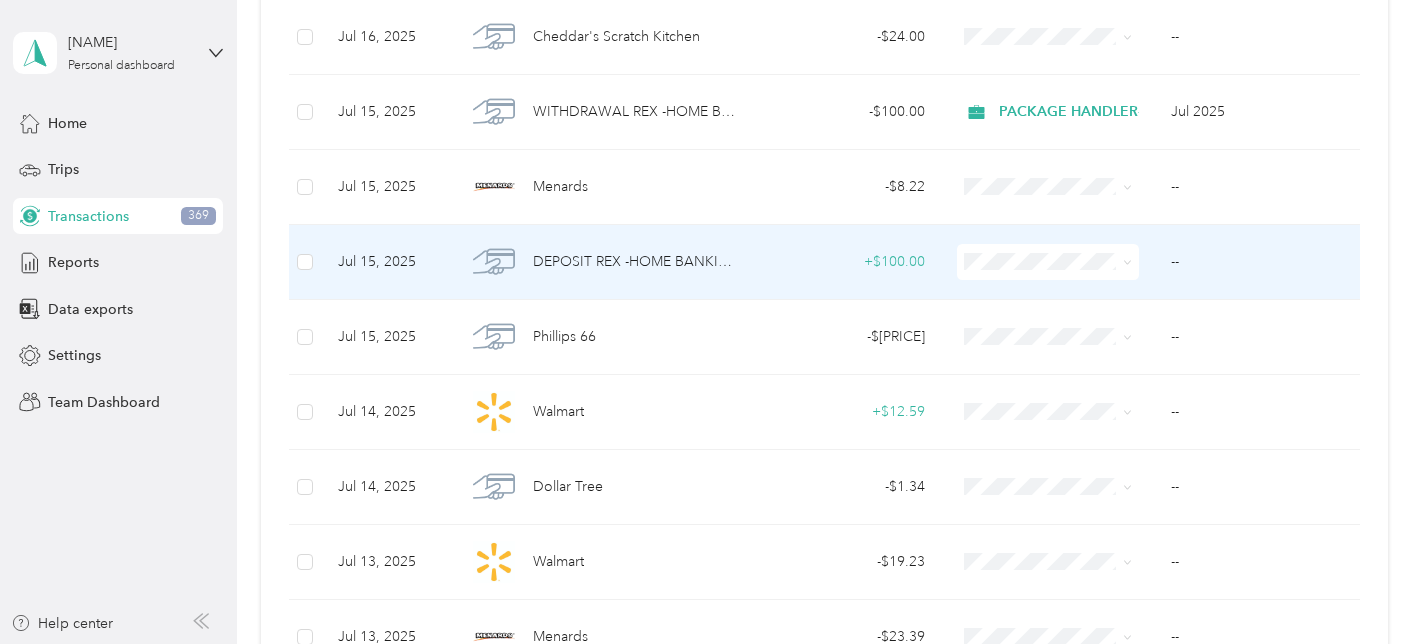 click on "PACKAGE HANDLER-FEDEX" at bounding box center [1196, 465] 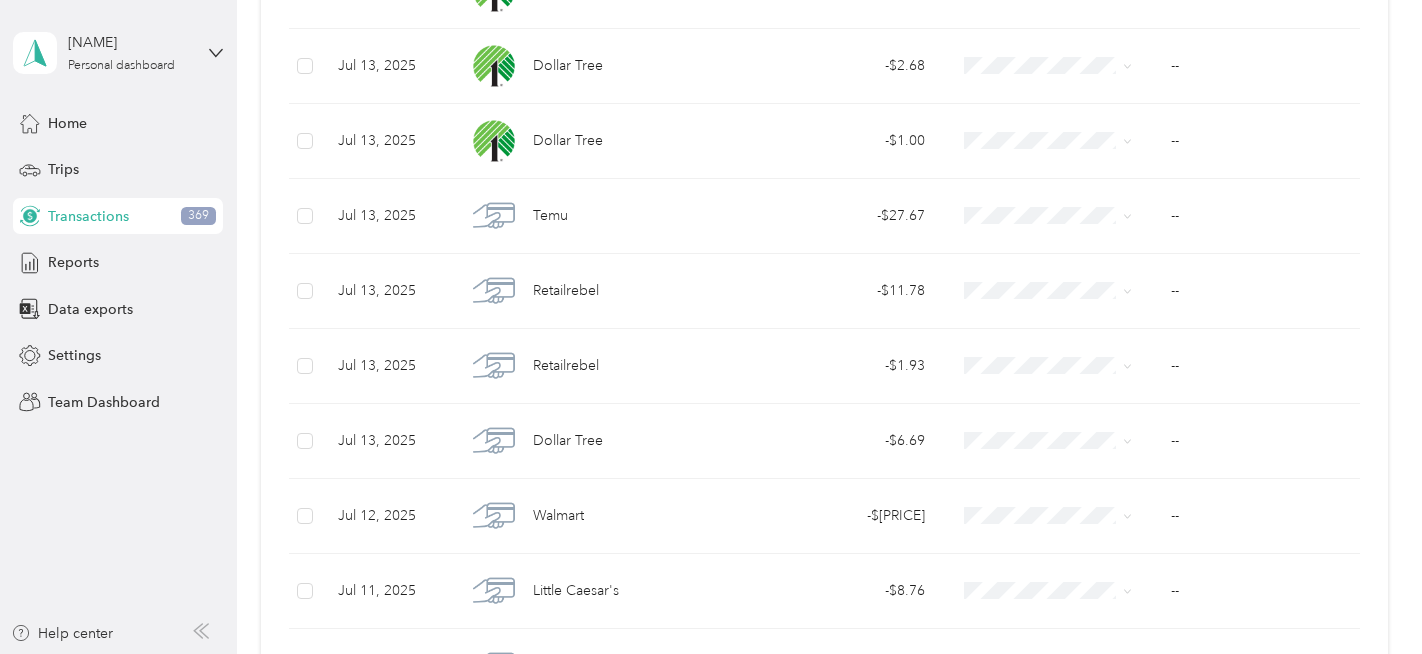 scroll, scrollTop: 5430, scrollLeft: 0, axis: vertical 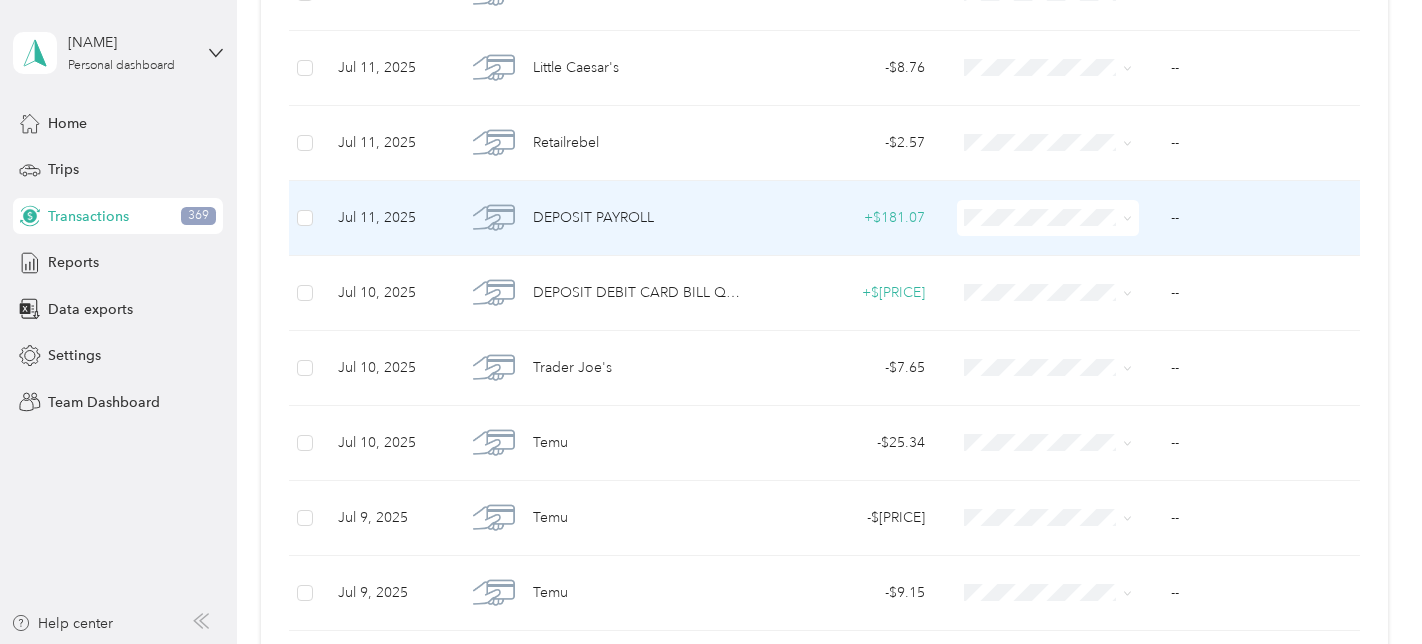 click on "PACKAGE HANDLER-FEDEX" at bounding box center (1196, 420) 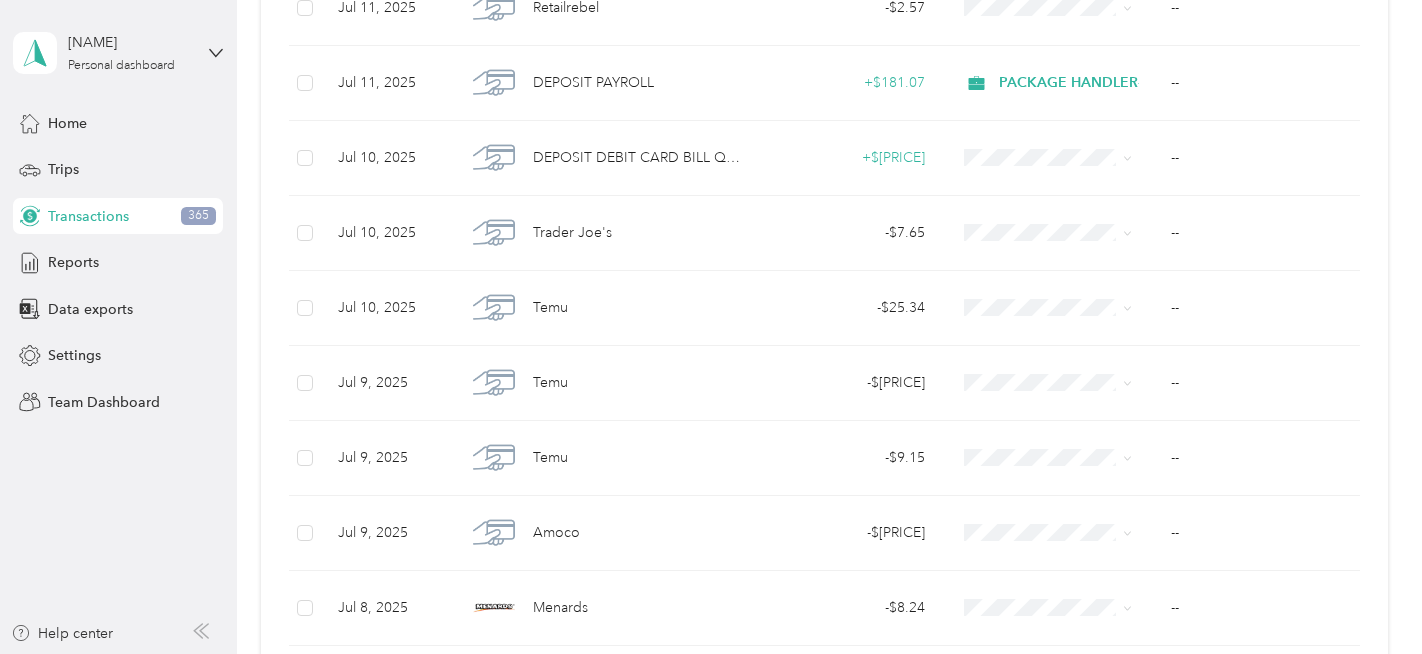 scroll, scrollTop: 6314, scrollLeft: 0, axis: vertical 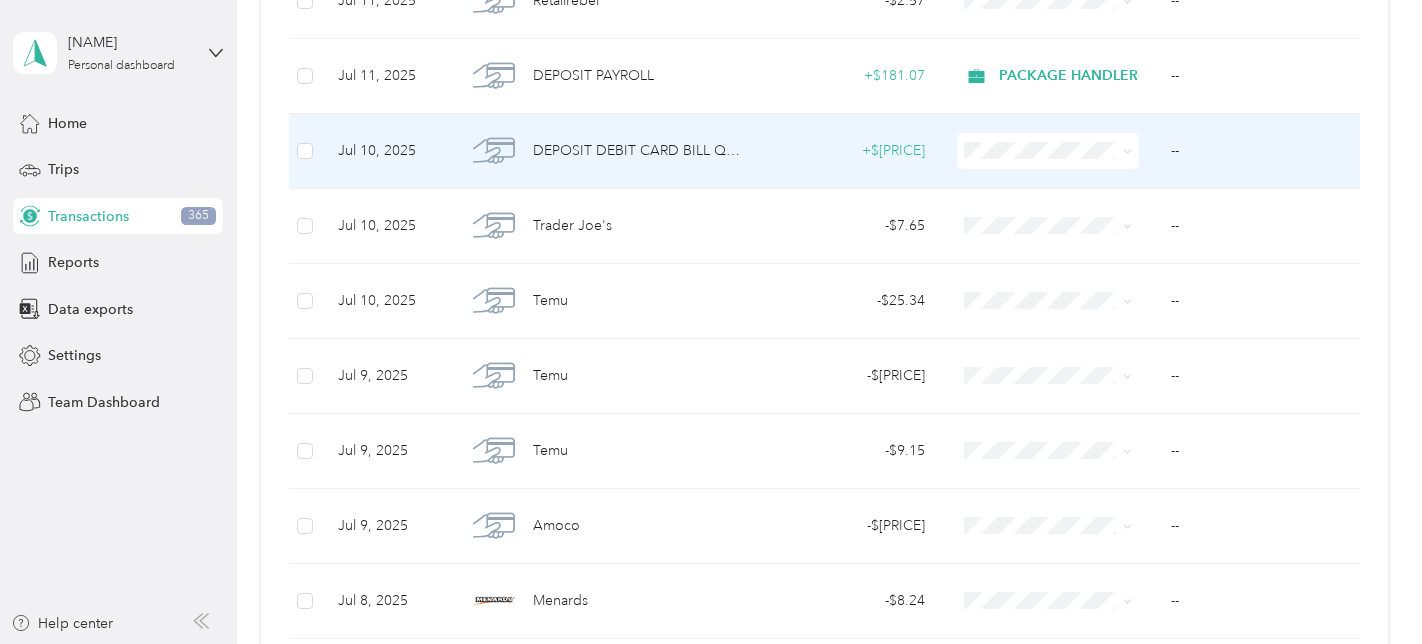 click on "PACKAGE HANDLER-FEDEX" at bounding box center (1196, 362) 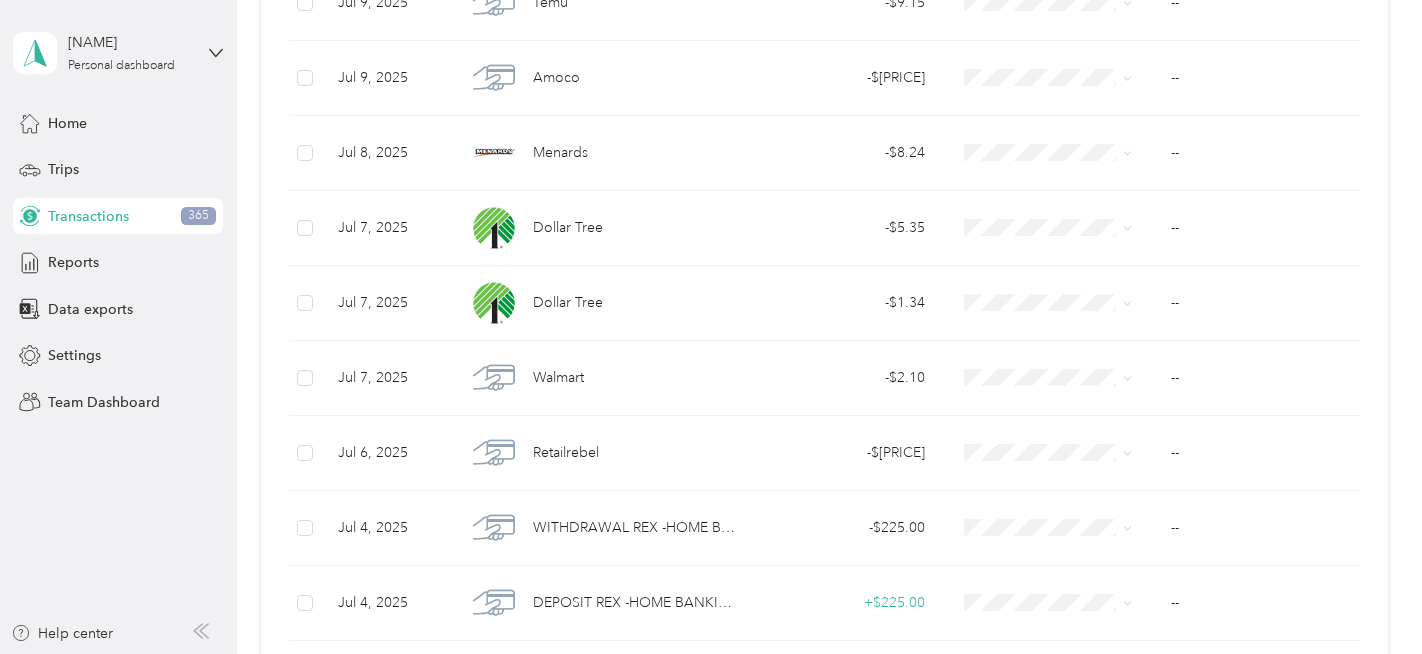 scroll, scrollTop: 6956, scrollLeft: 0, axis: vertical 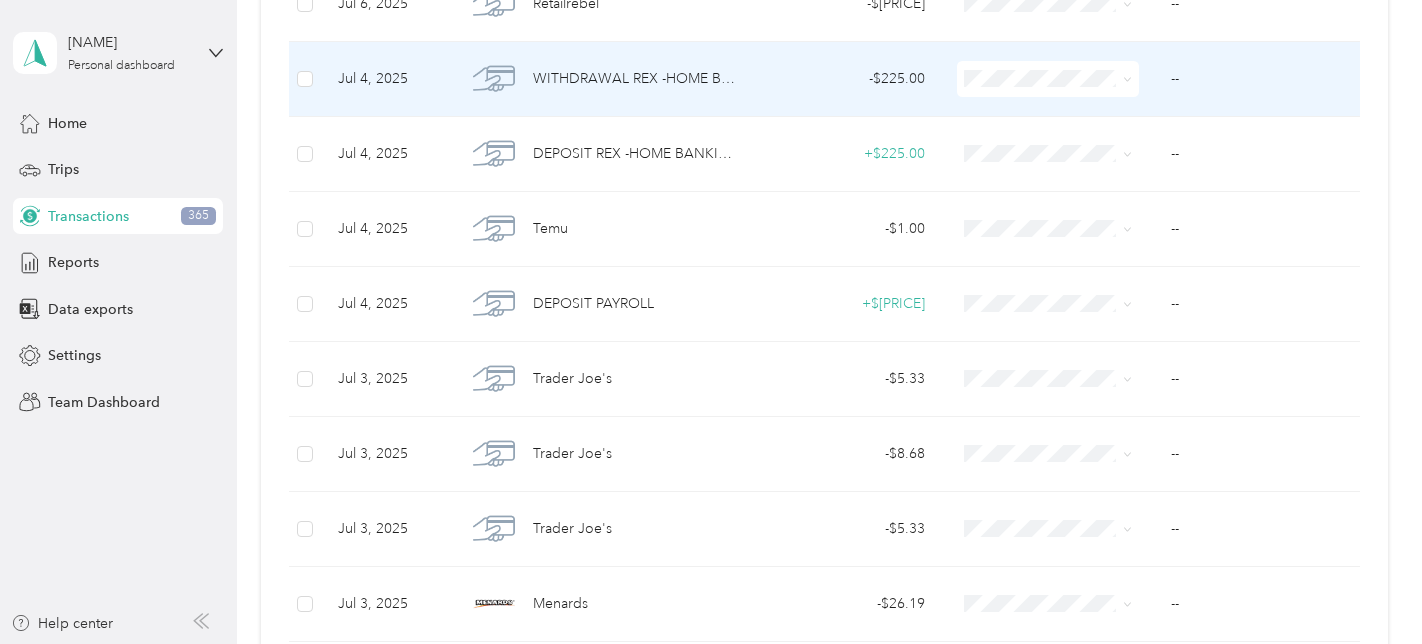 click on "PACKAGE HANDLER-FEDEX" at bounding box center (1213, 288) 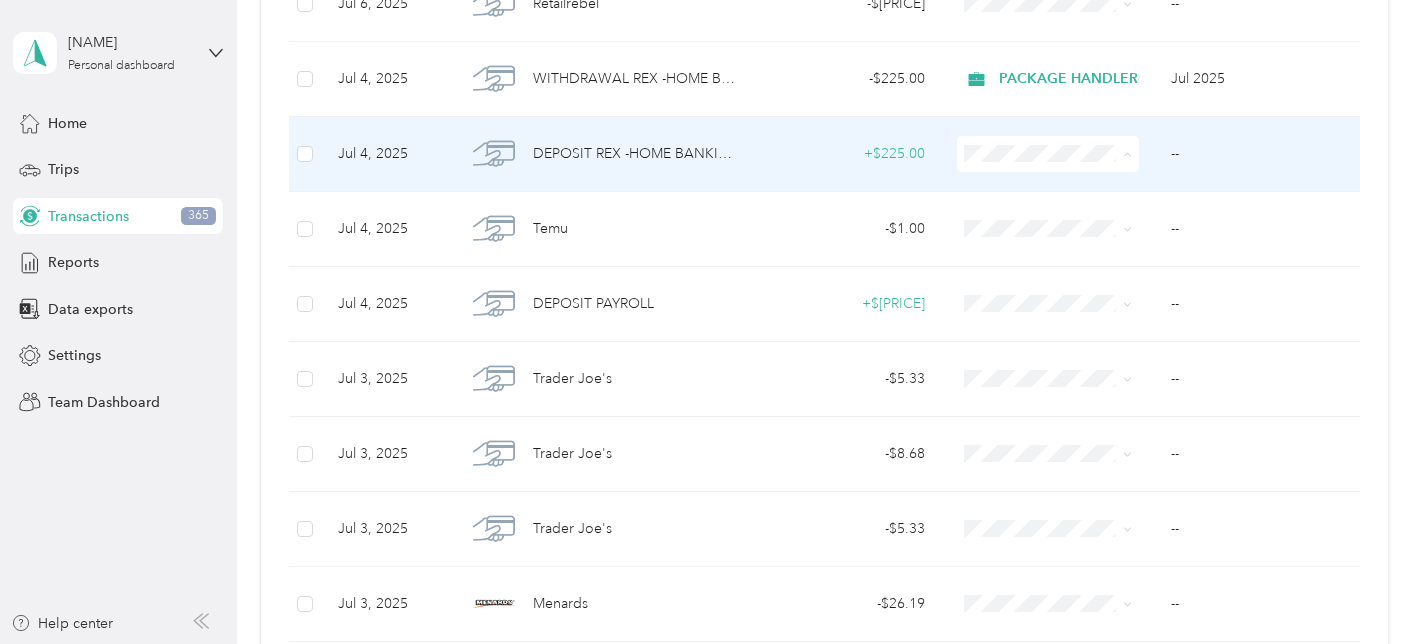 click on "PACKAGE HANDLER-FEDEX" at bounding box center (1213, 366) 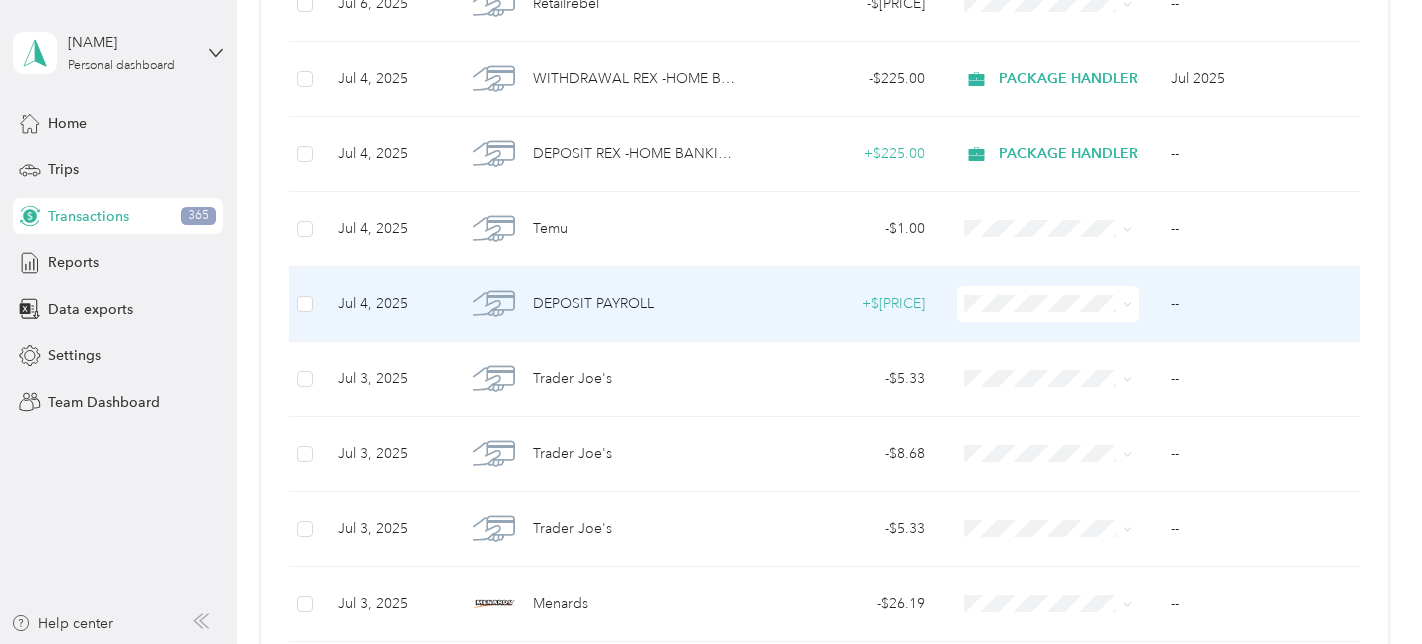 click on "PACKAGE HANDLER-FEDEX" at bounding box center (1196, 512) 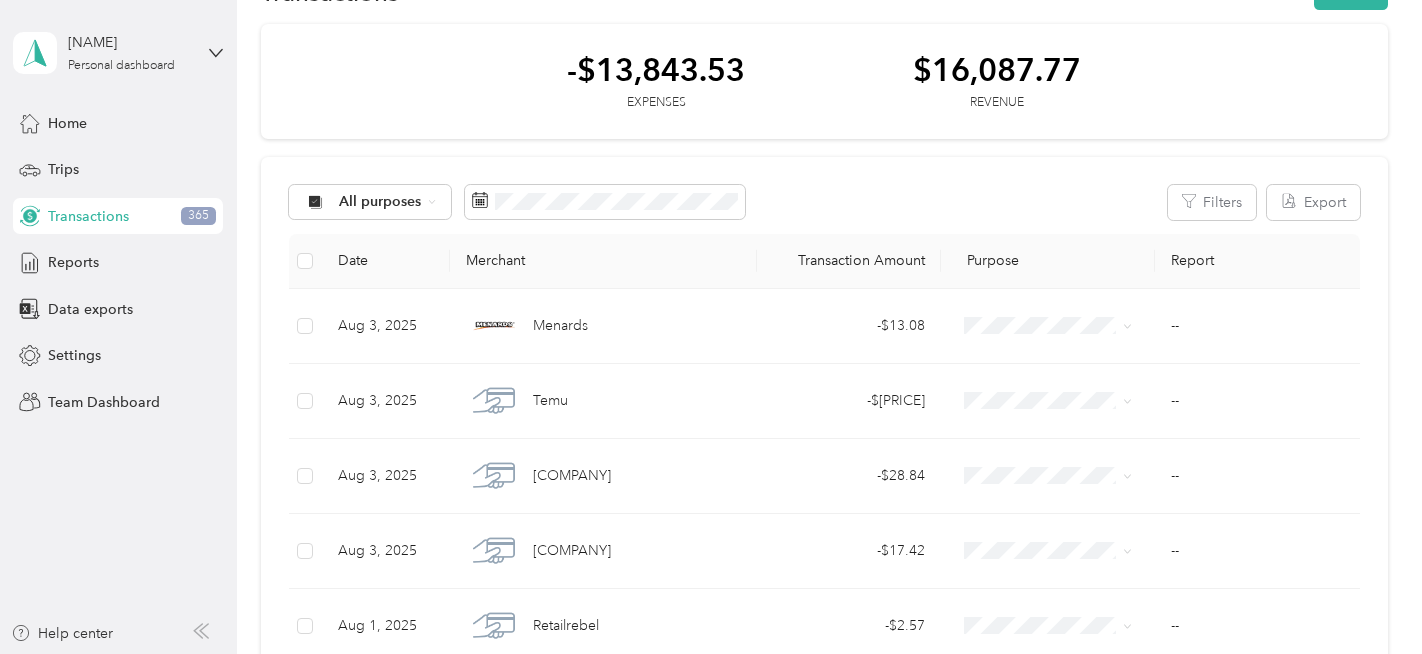 scroll, scrollTop: 0, scrollLeft: 0, axis: both 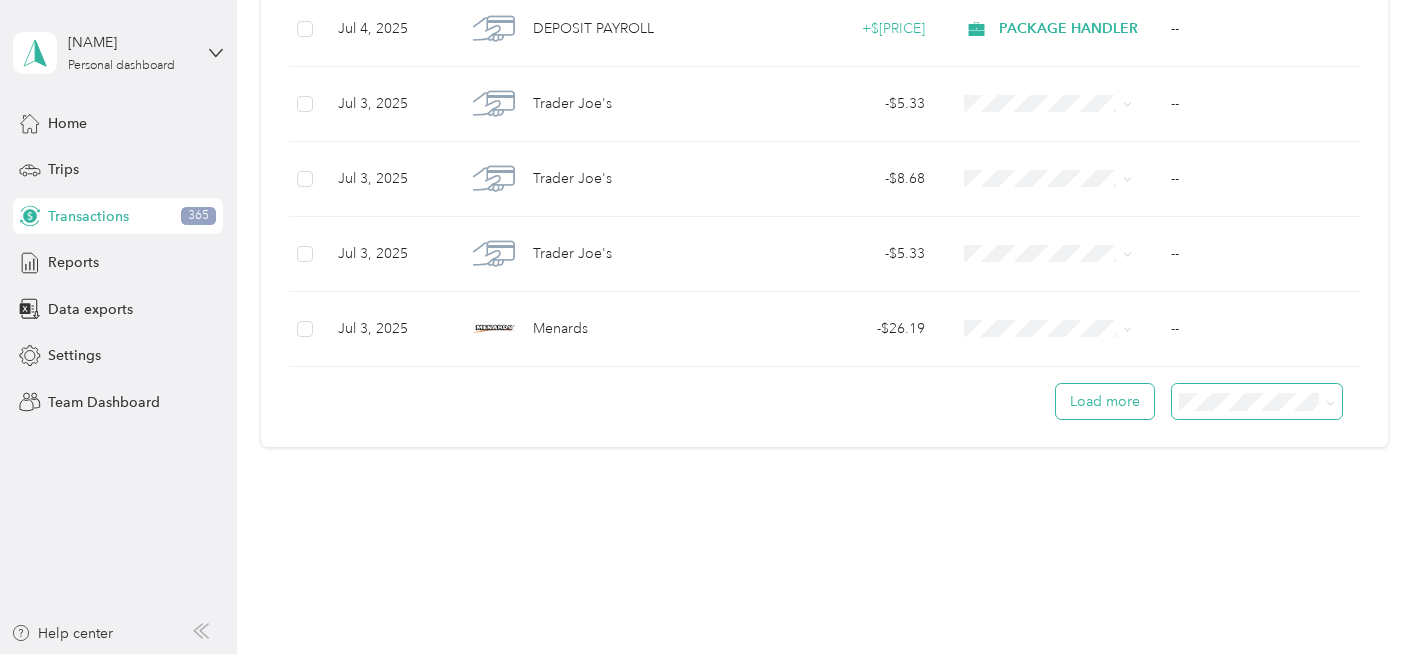 click on "Load more" at bounding box center (1105, 401) 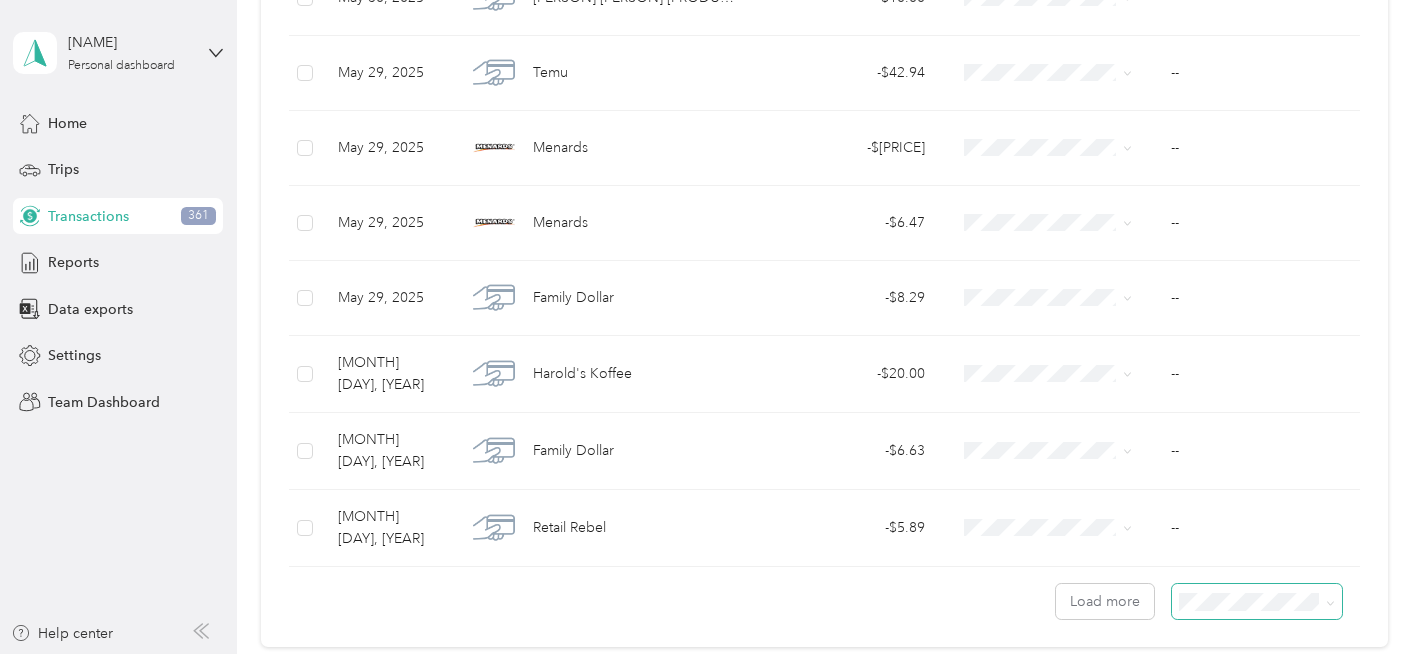 scroll, scrollTop: 14986, scrollLeft: 0, axis: vertical 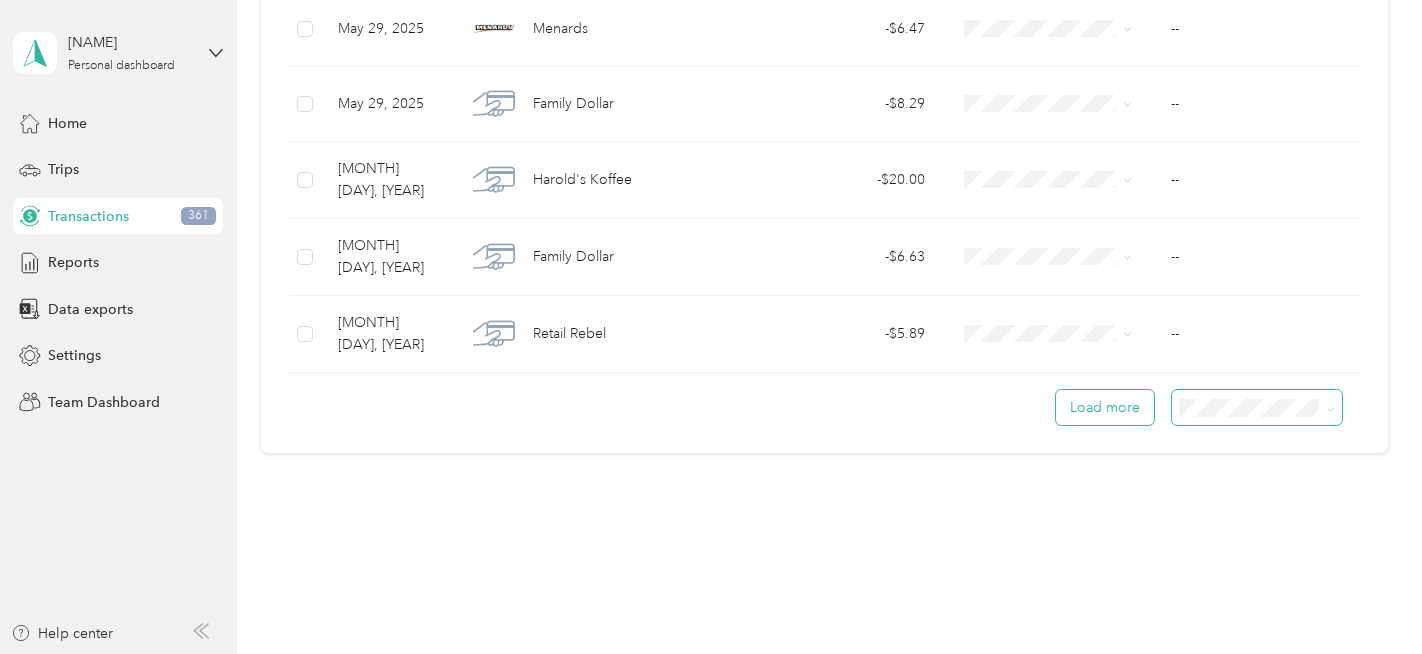 click on "Load more" at bounding box center (1105, 407) 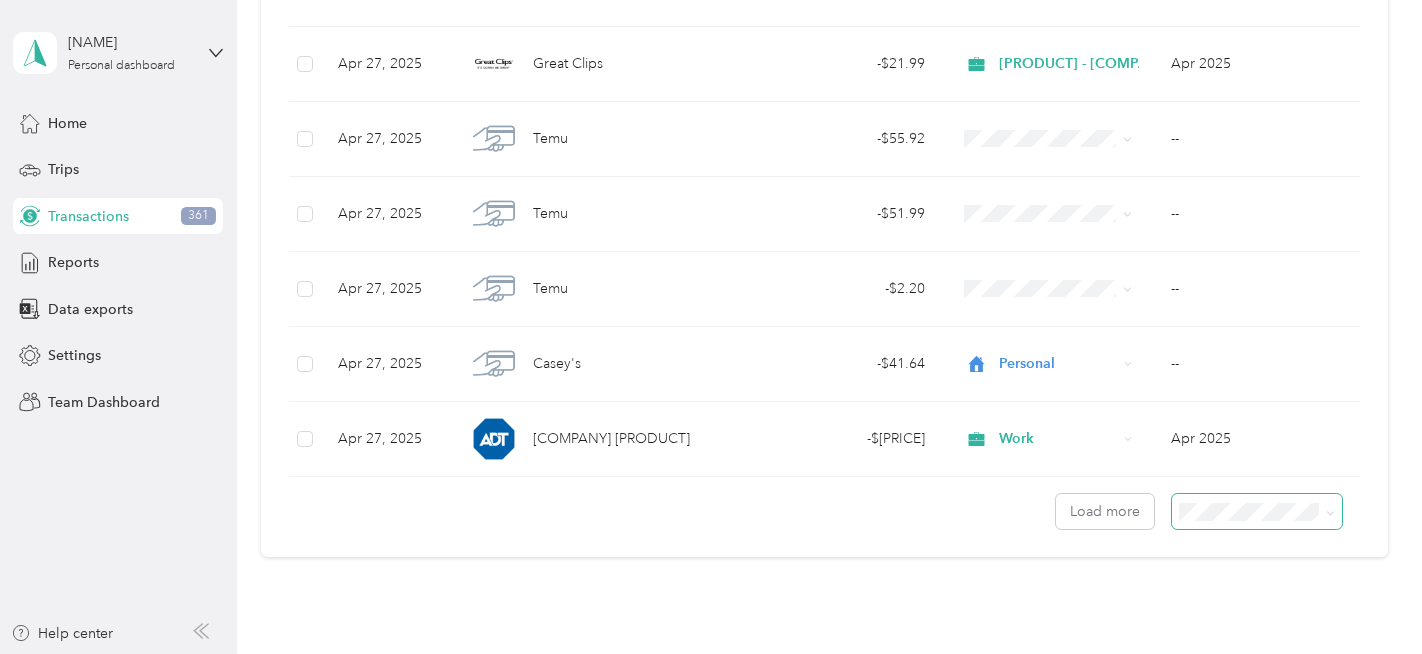 scroll, scrollTop: 22450, scrollLeft: 0, axis: vertical 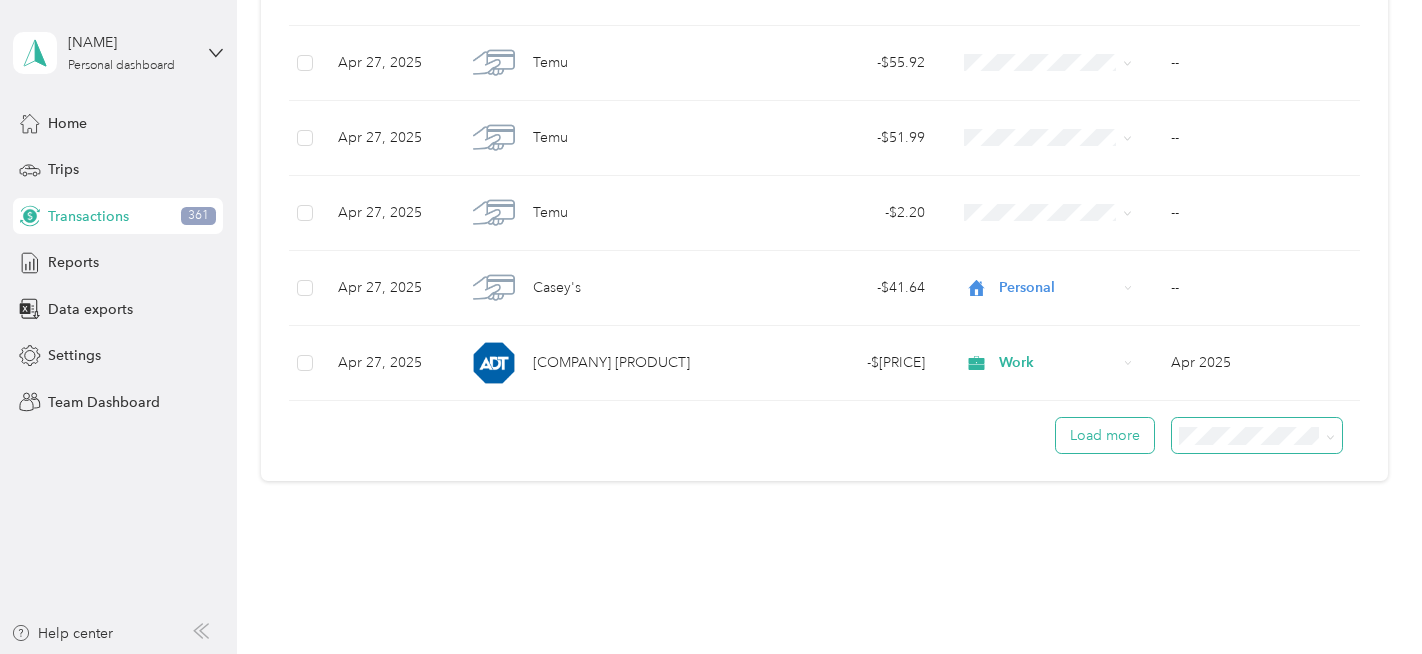 click on "Load more" at bounding box center (1105, 435) 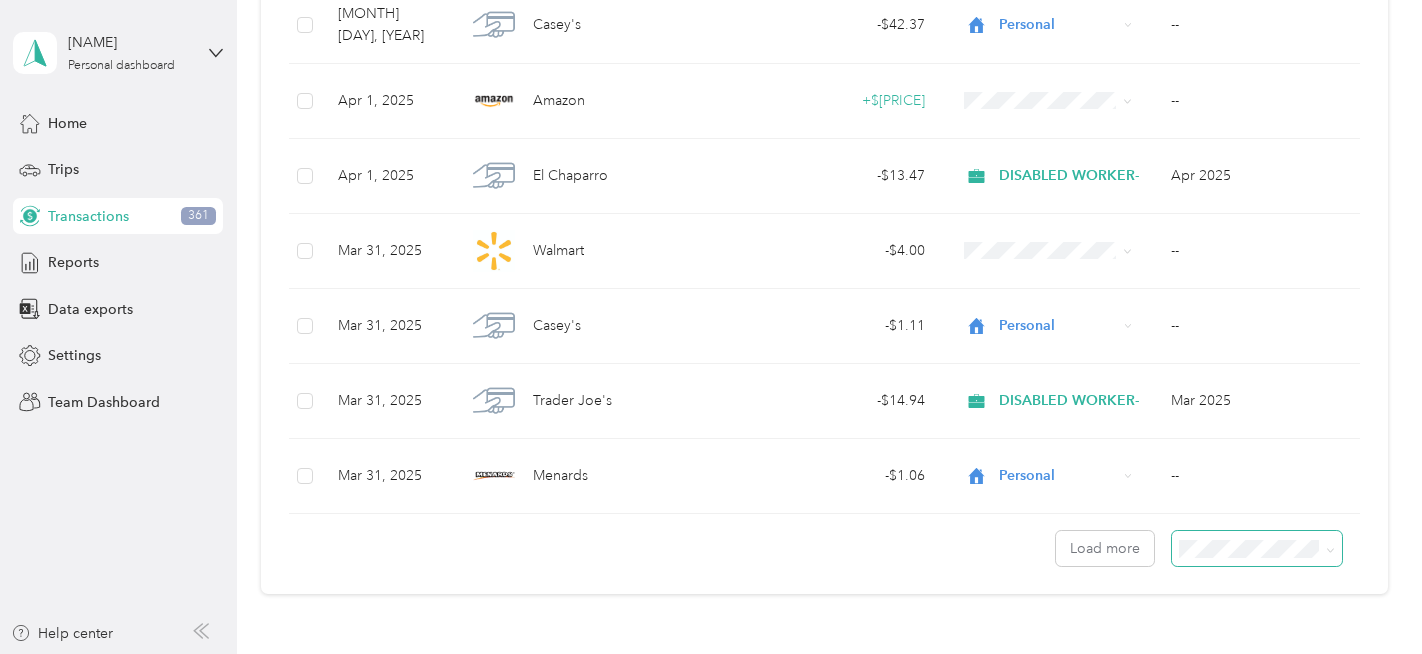 scroll, scrollTop: 29932, scrollLeft: 0, axis: vertical 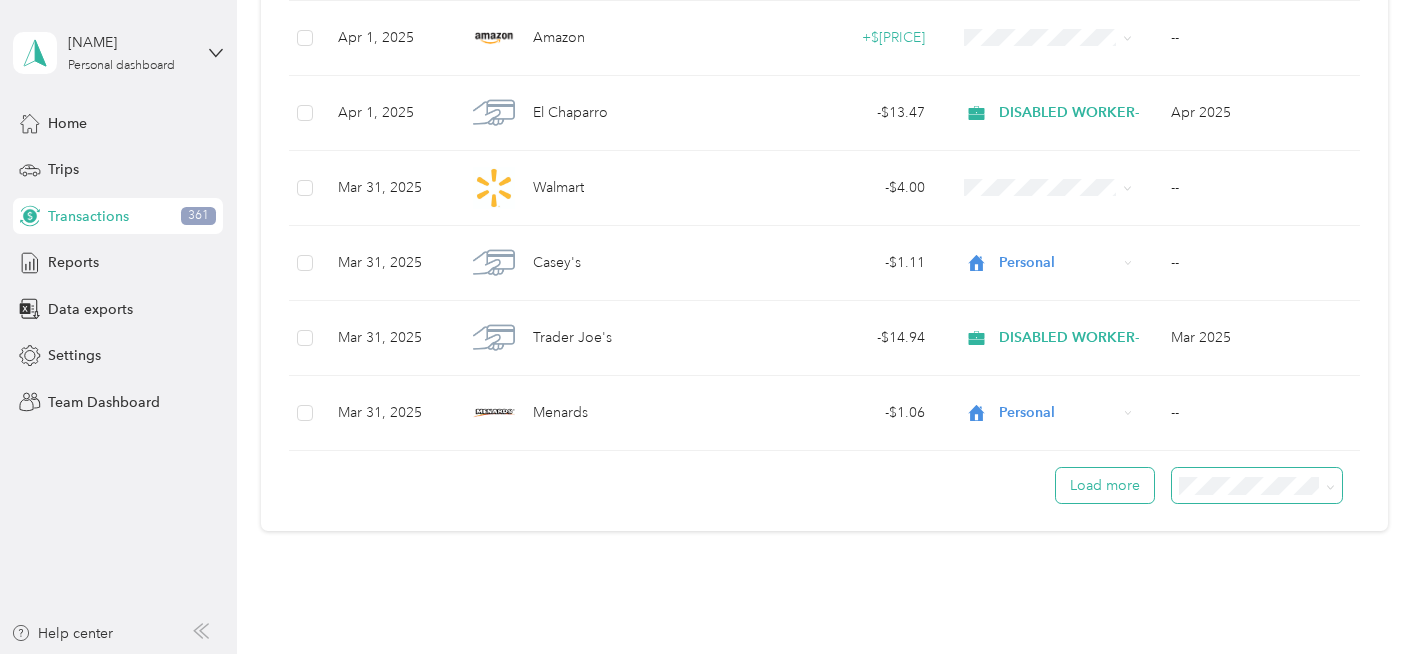 click on "Load more" at bounding box center [1105, 485] 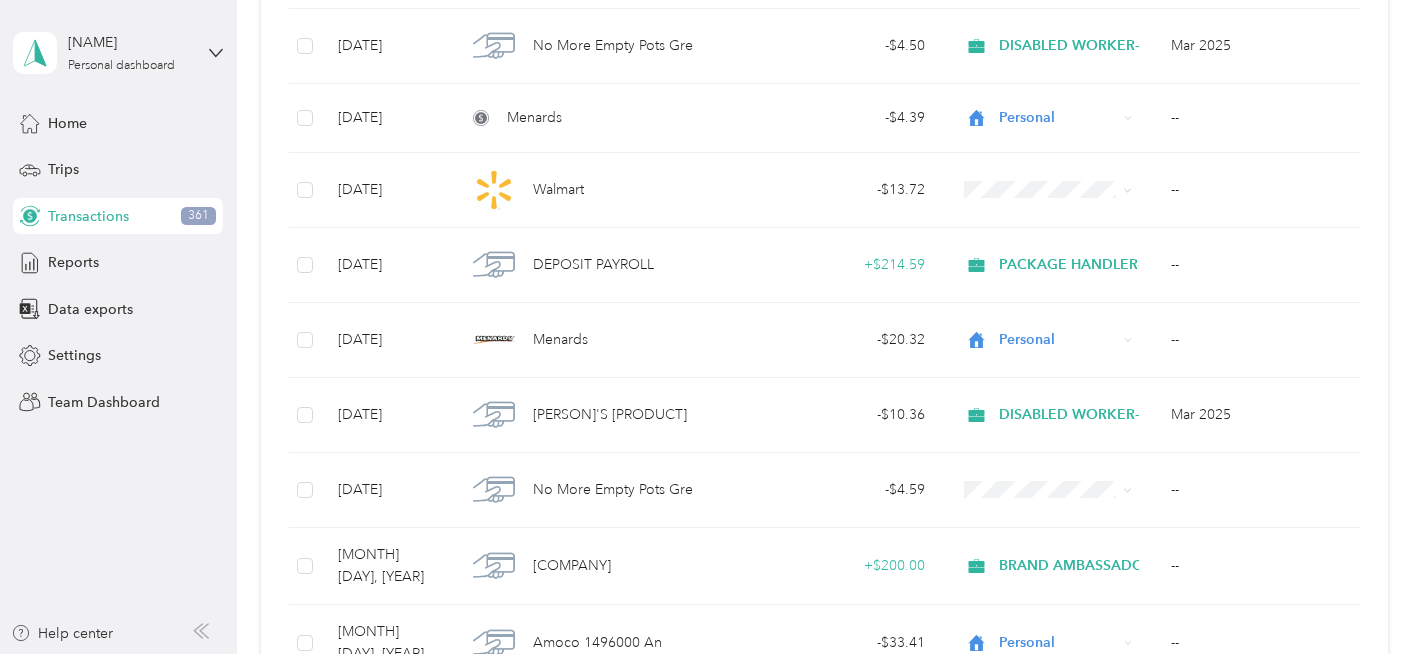 scroll, scrollTop: 37414, scrollLeft: 0, axis: vertical 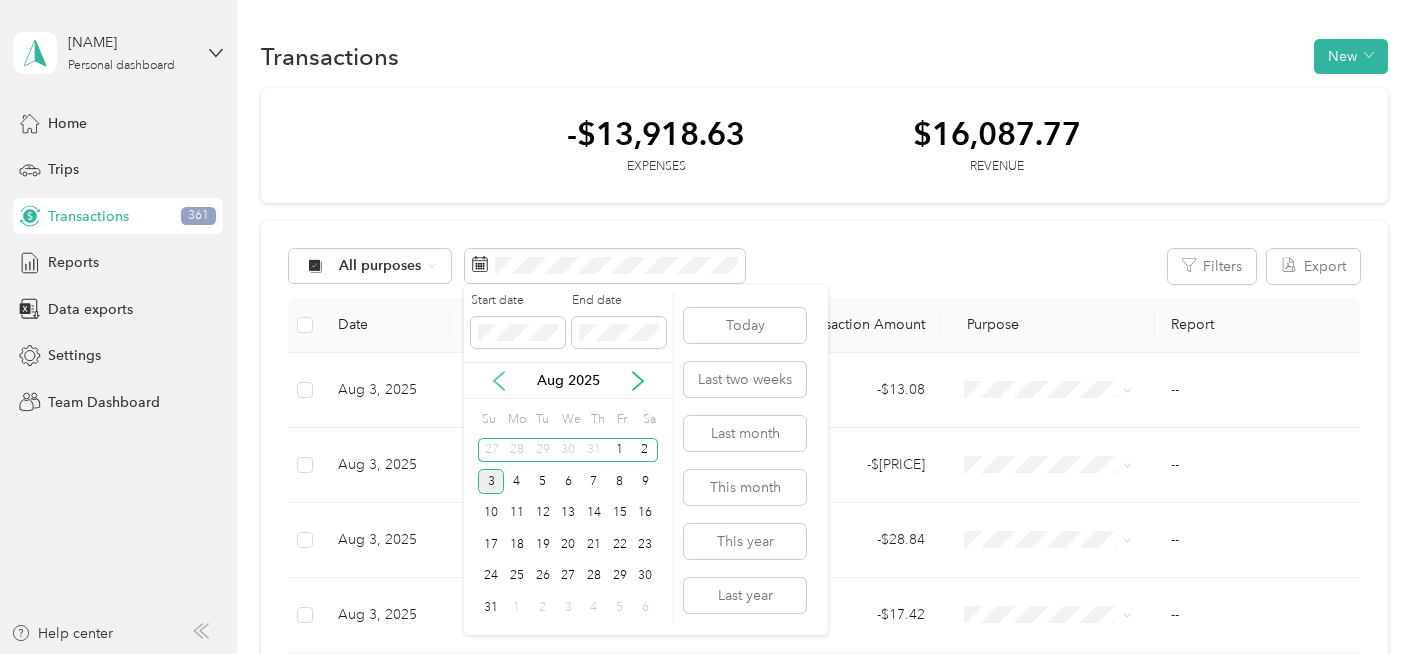 click 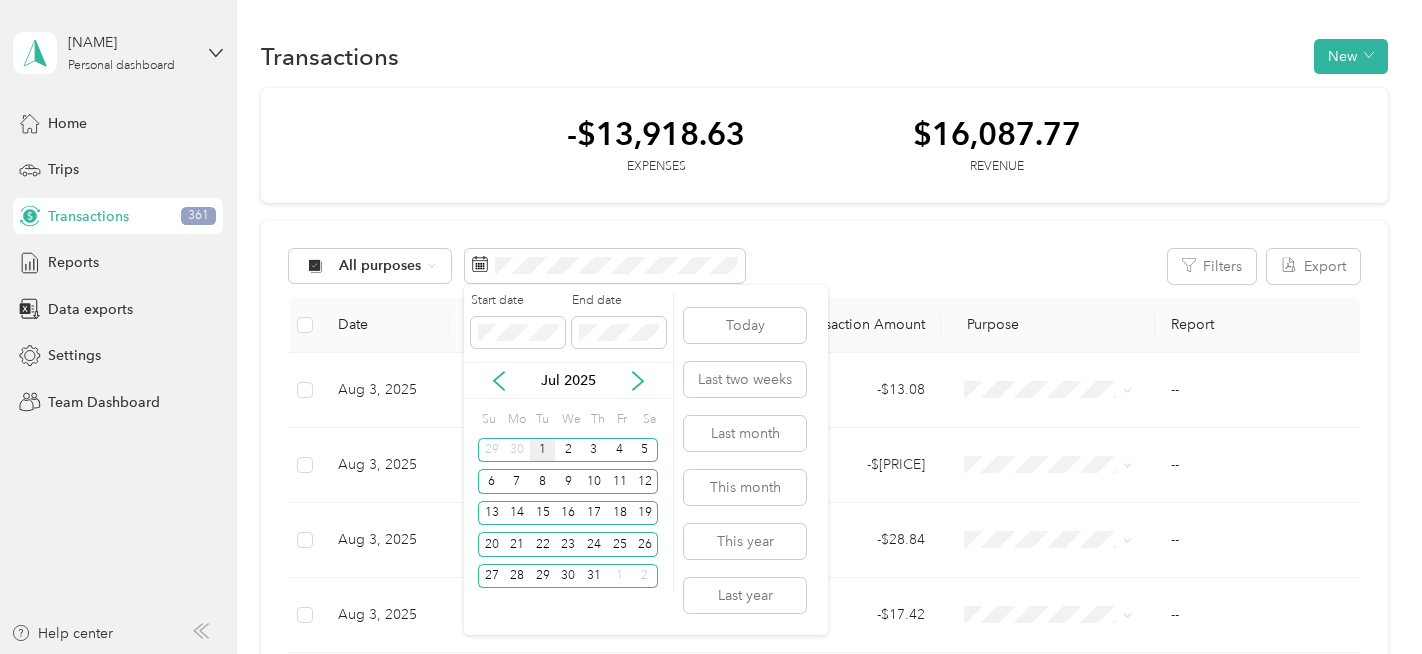 click on "1" at bounding box center (543, 450) 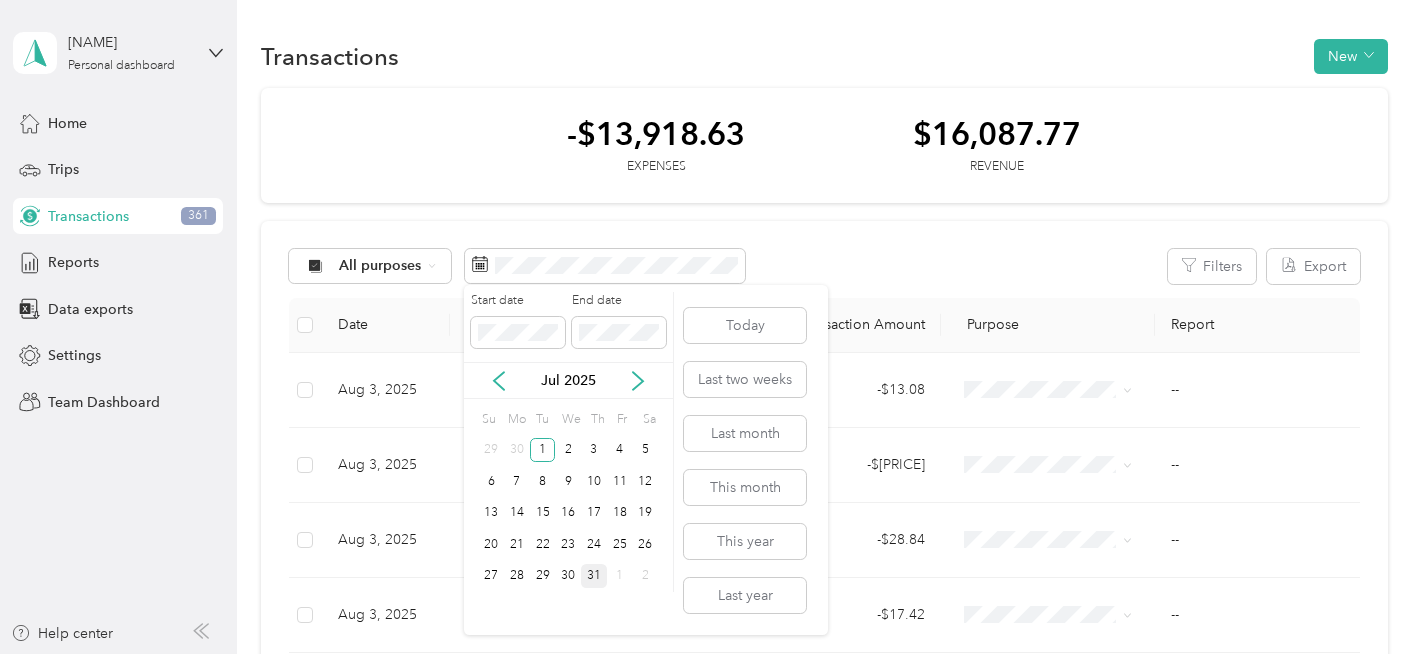 click on "31" at bounding box center [594, 576] 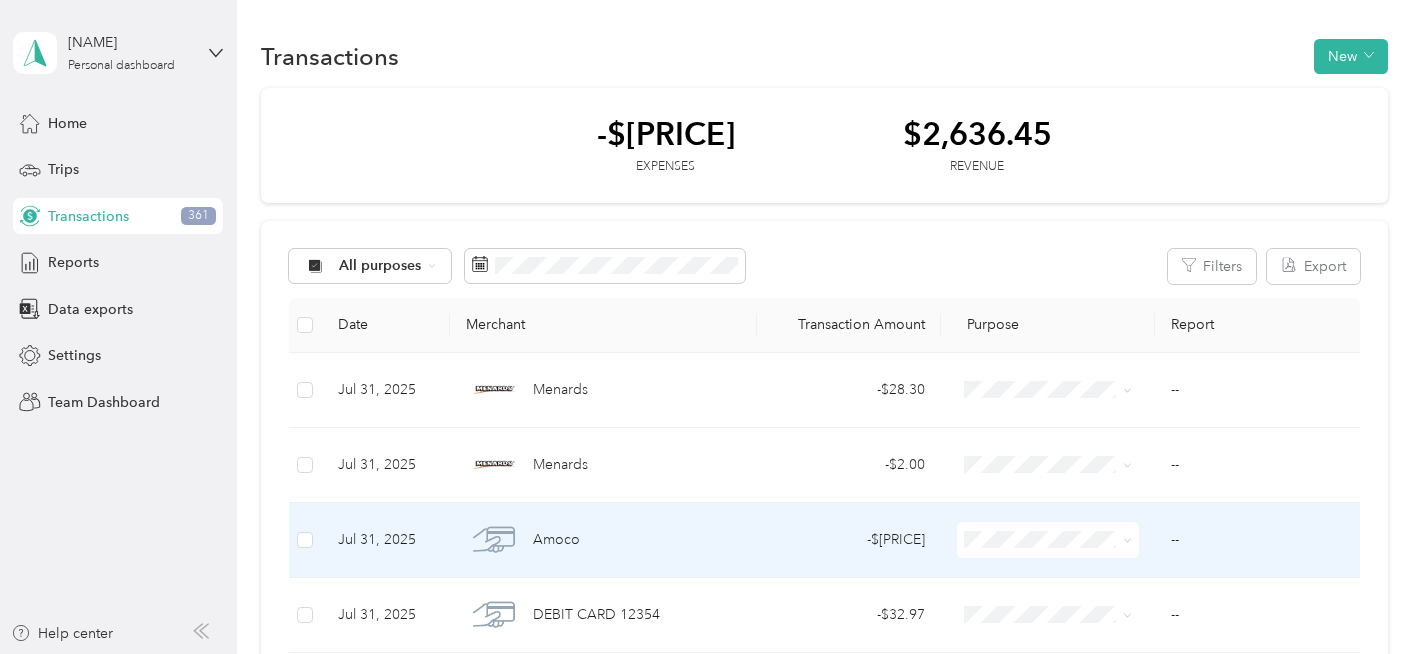 click on "--" at bounding box center (1257, 540) 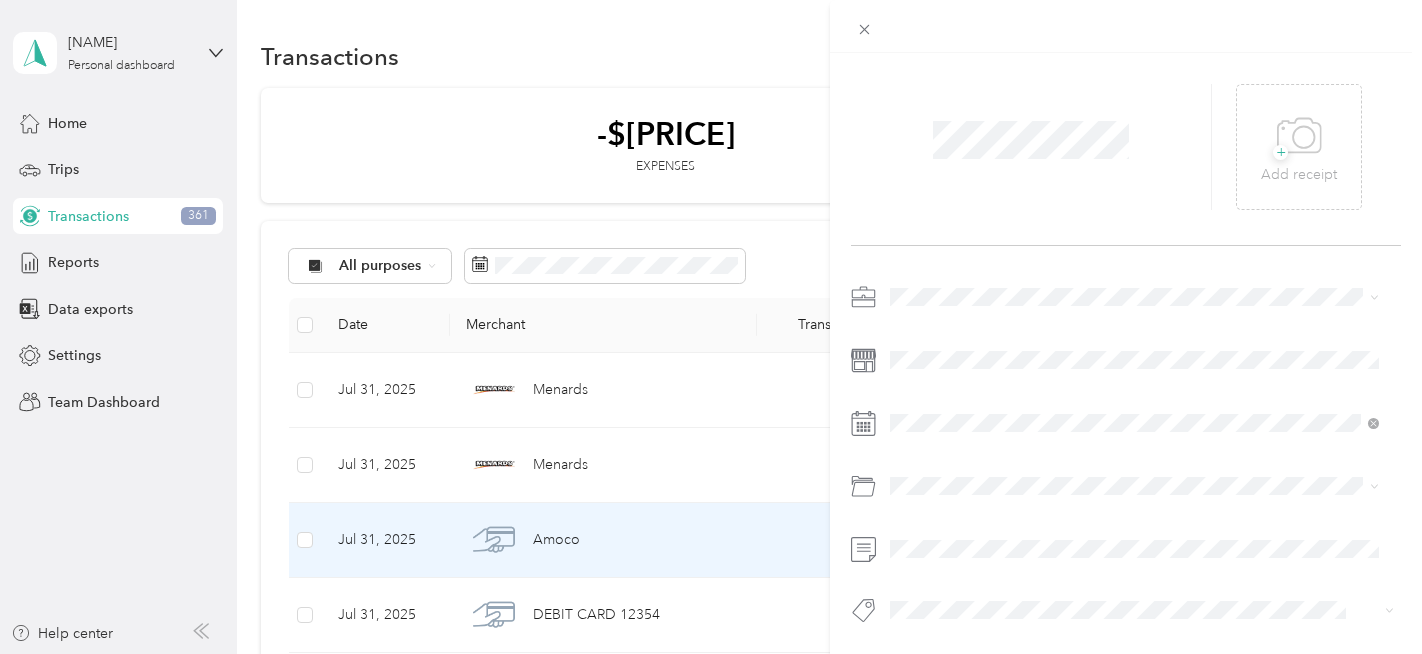 scroll, scrollTop: 69, scrollLeft: 0, axis: vertical 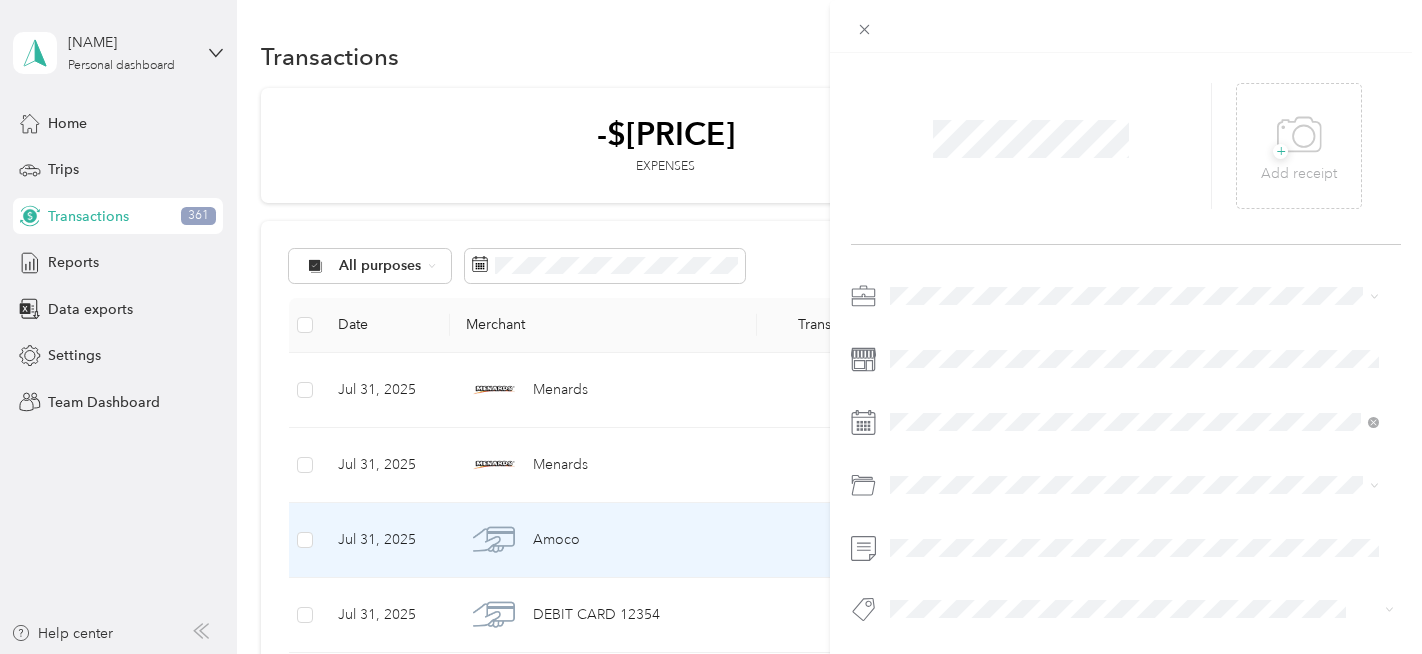click on "[COMPANY] [PRODUCT]" at bounding box center [1135, 437] 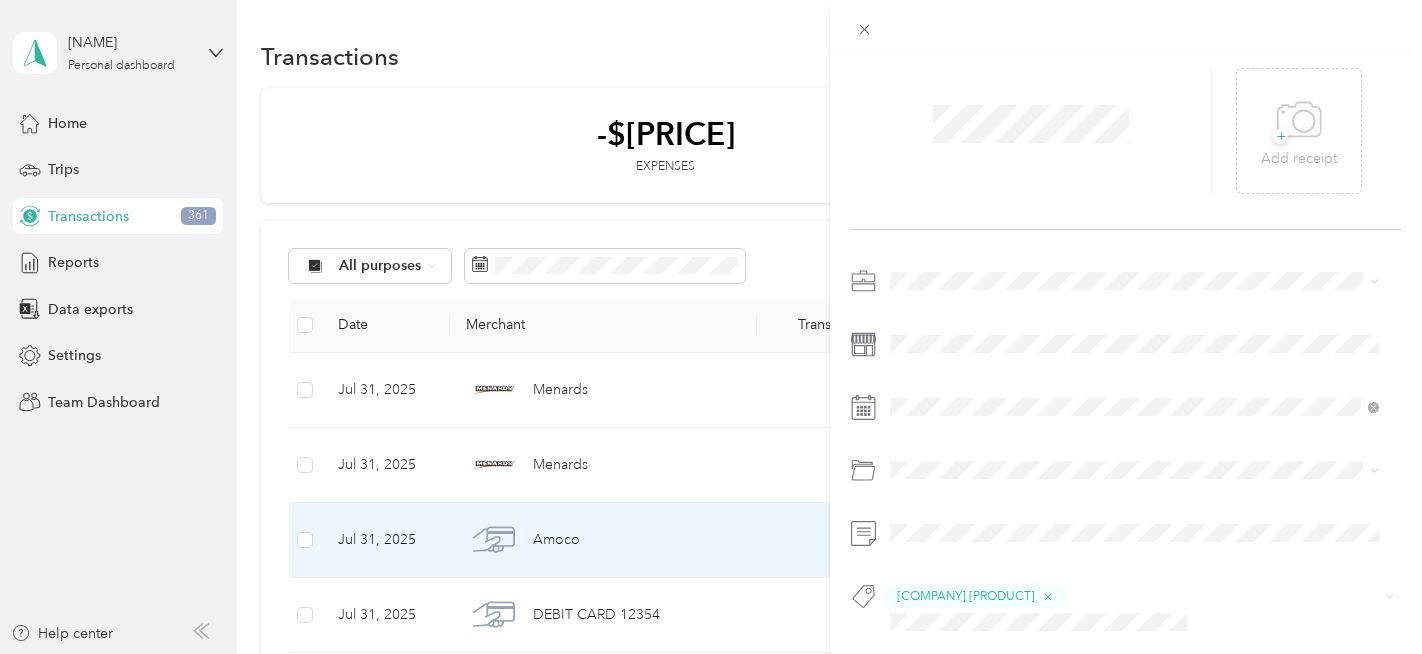 click on "PACKAGE HANDLER-FEDEX" at bounding box center (988, 486) 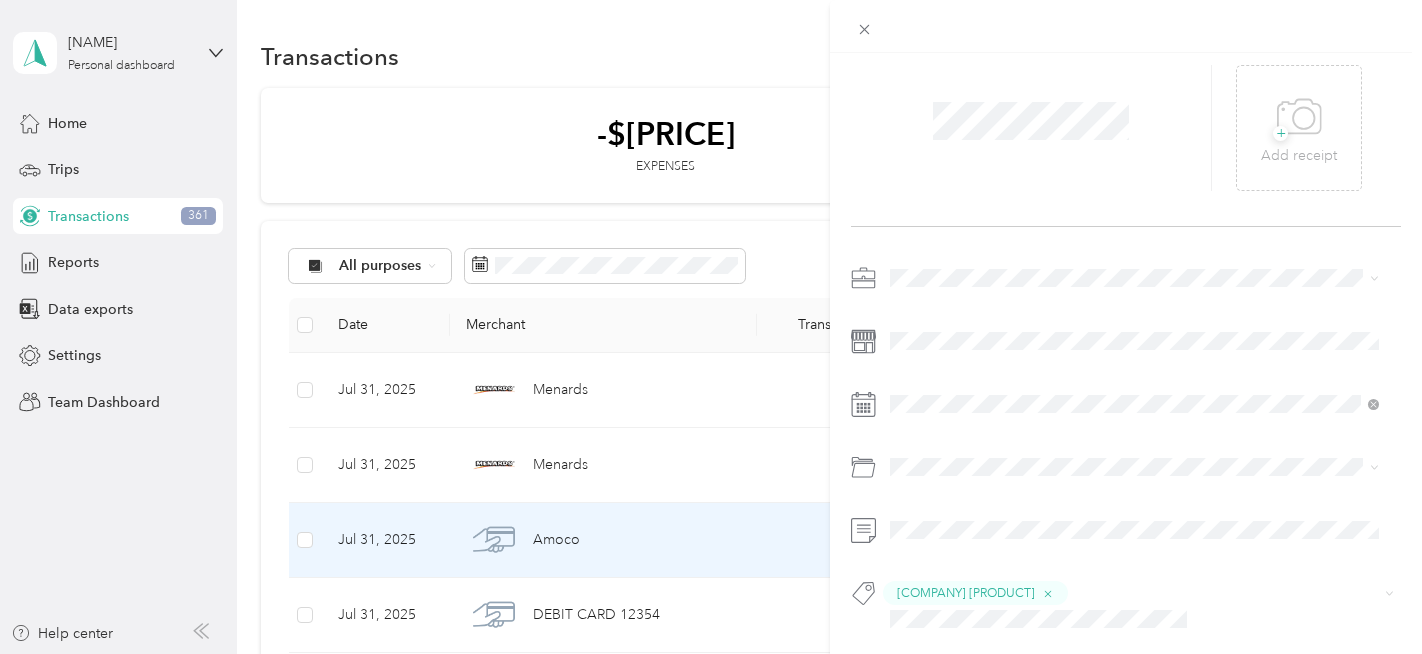 scroll, scrollTop: 0, scrollLeft: 0, axis: both 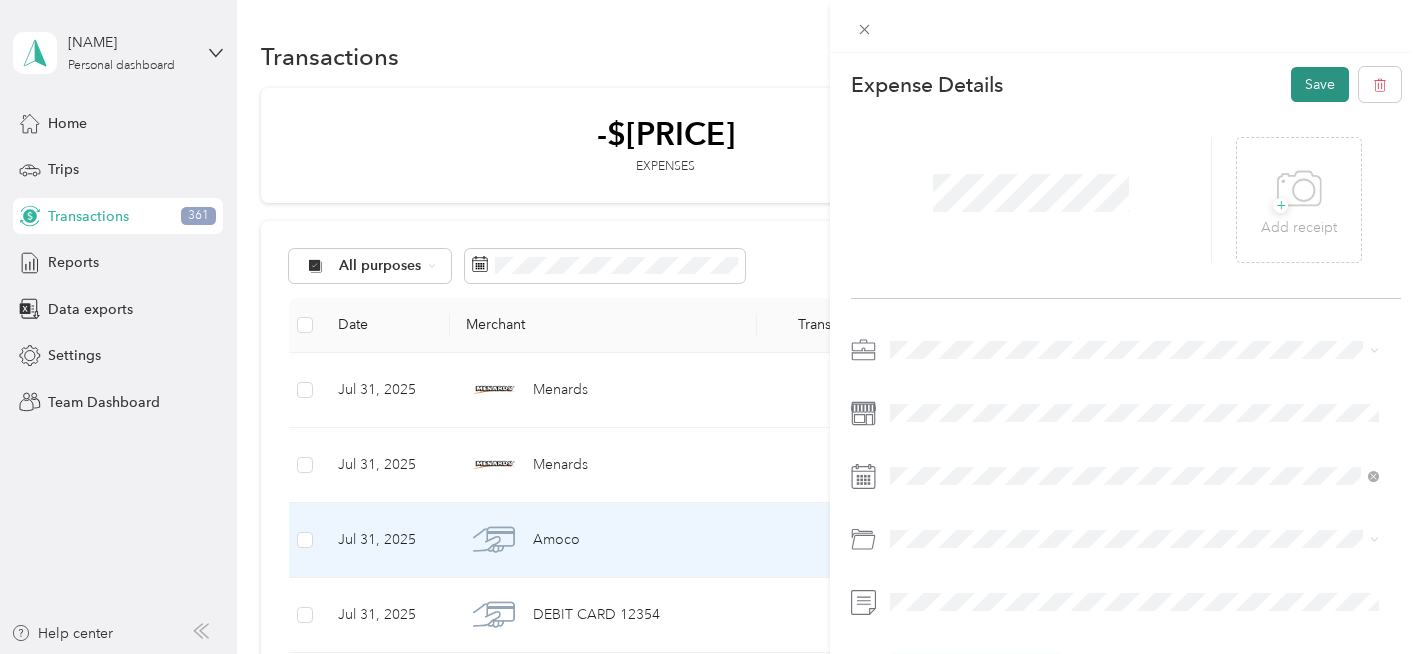 click on "Save" at bounding box center (1320, 84) 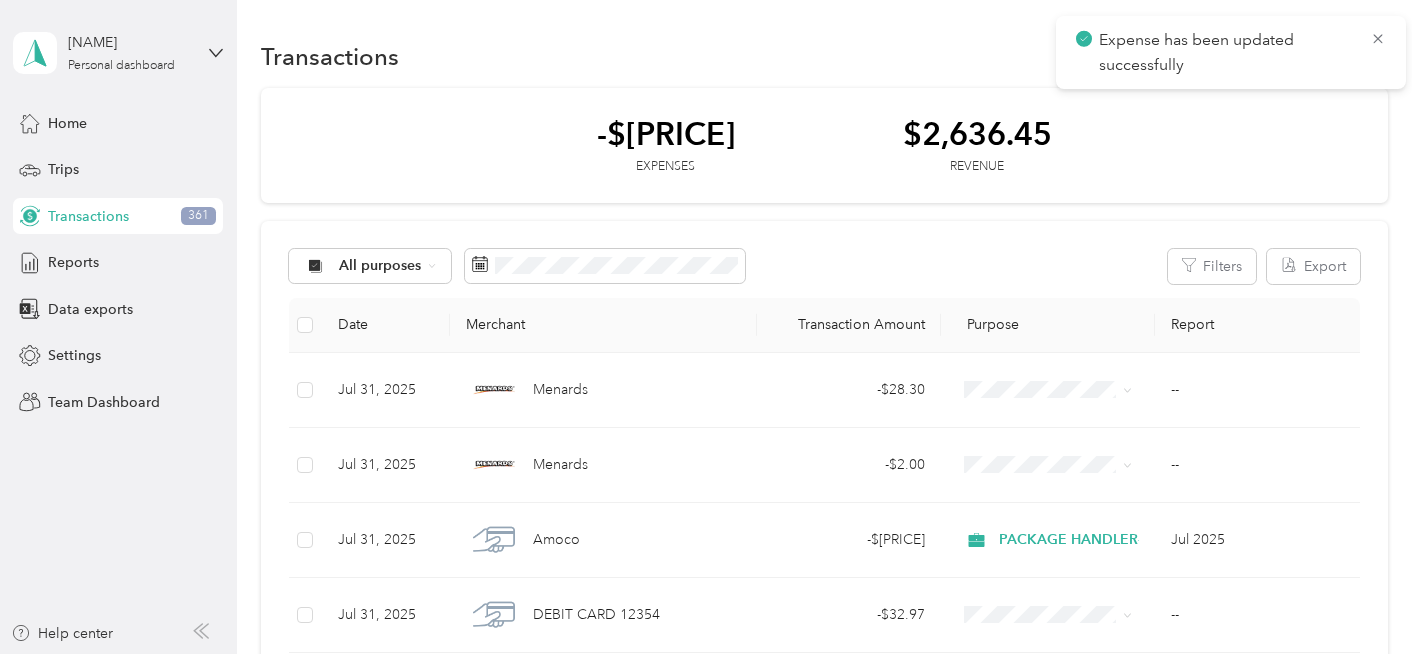 click on "Expense has been updated successfully" at bounding box center [1231, 52] 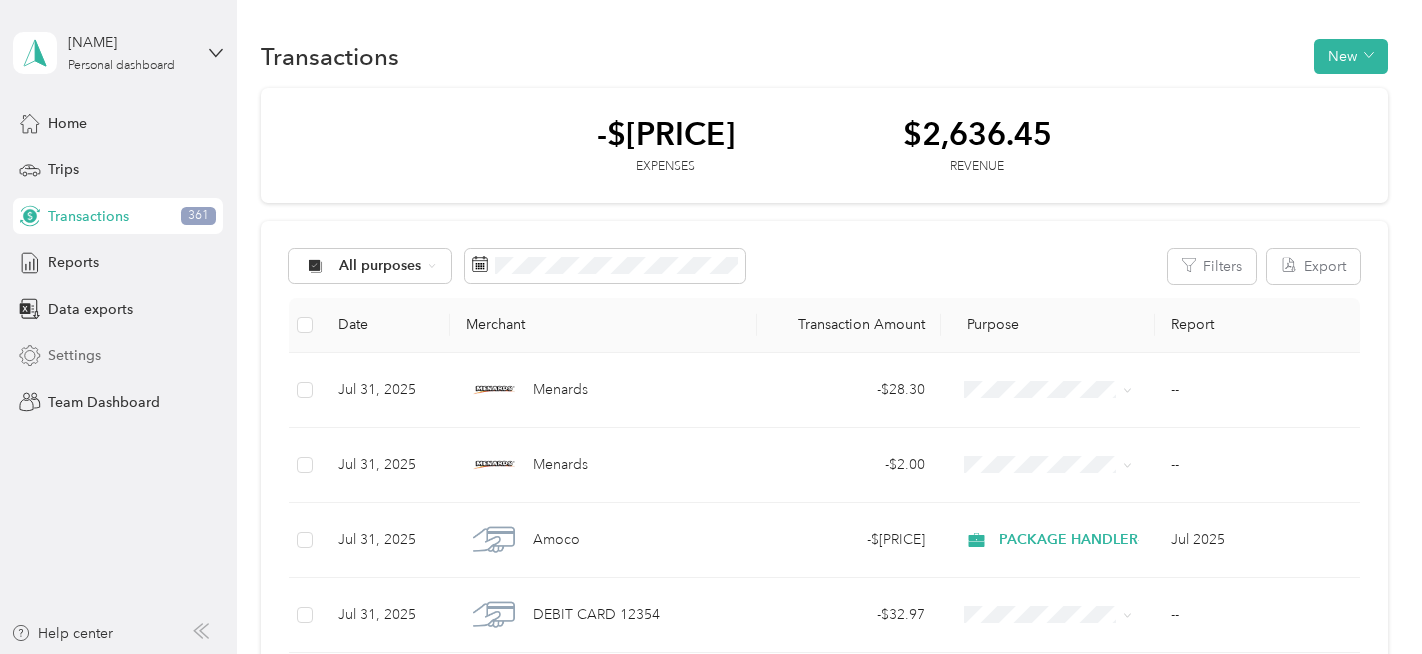 click on "Settings" at bounding box center (74, 355) 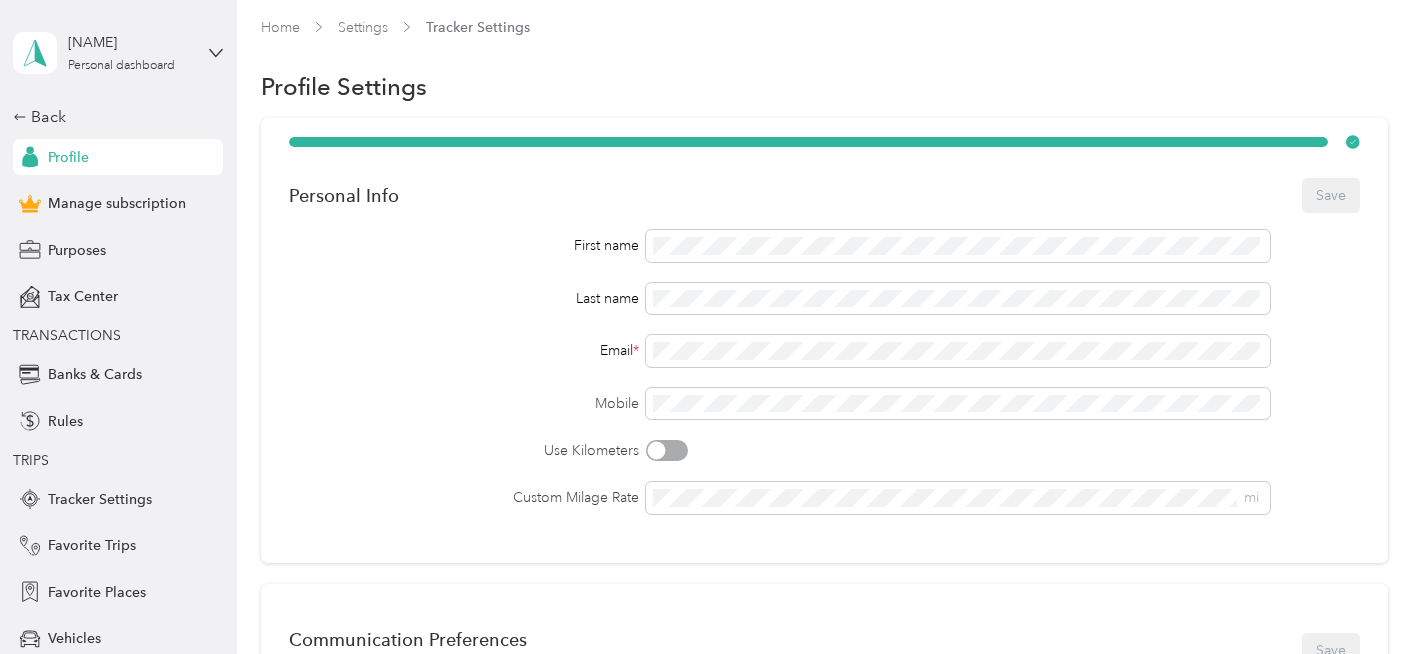 scroll, scrollTop: 0, scrollLeft: 0, axis: both 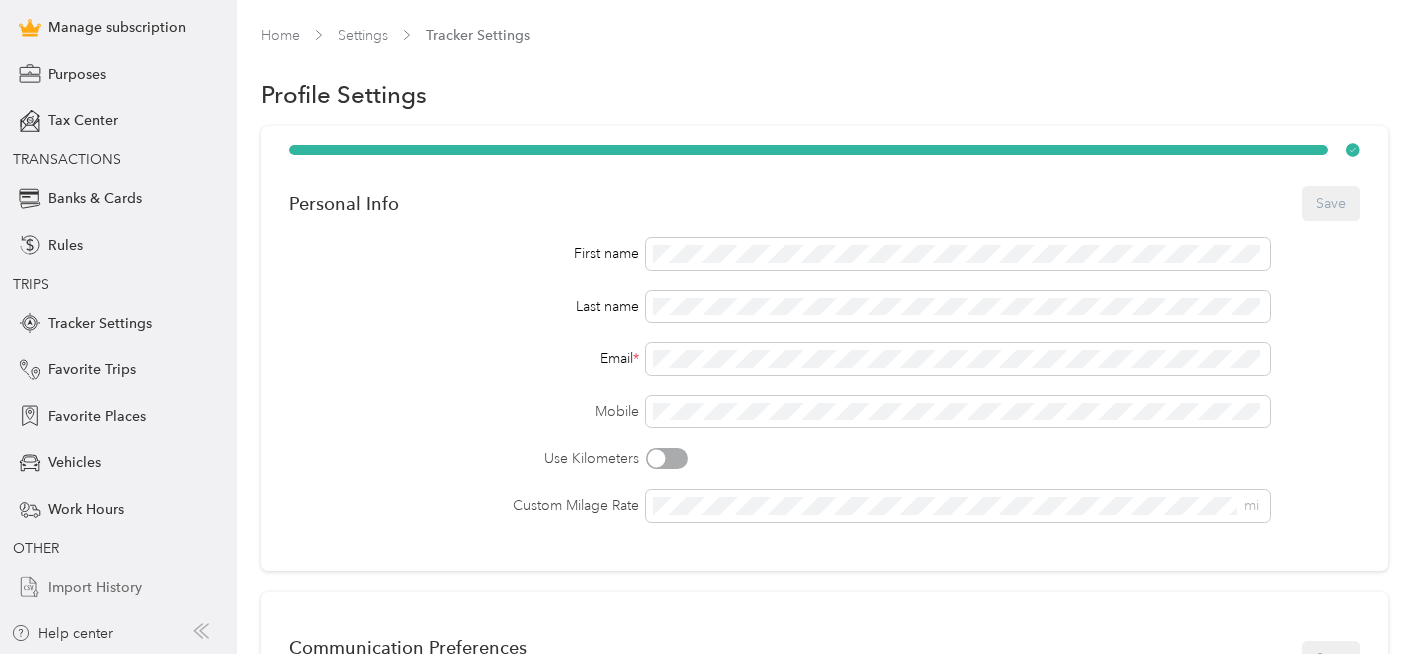 click on "Import History" at bounding box center [95, 587] 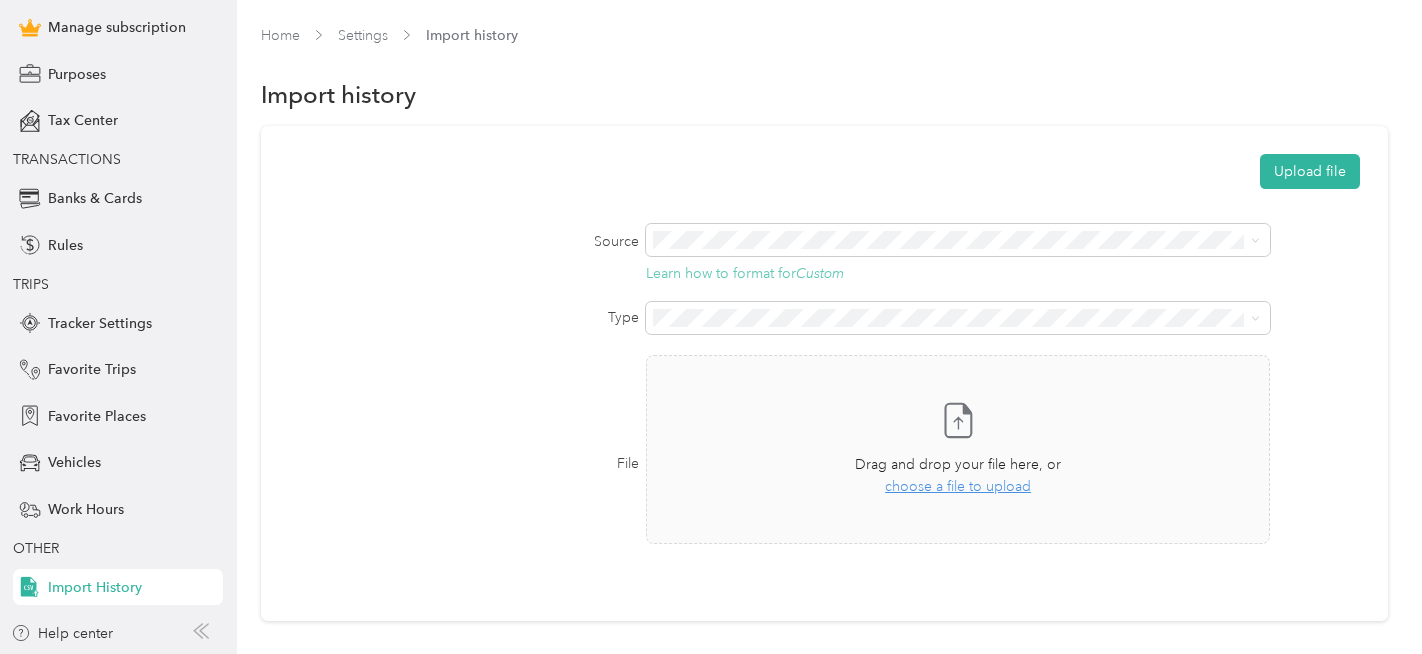 click on "Learn how to format for Custom" at bounding box center [745, 273] 